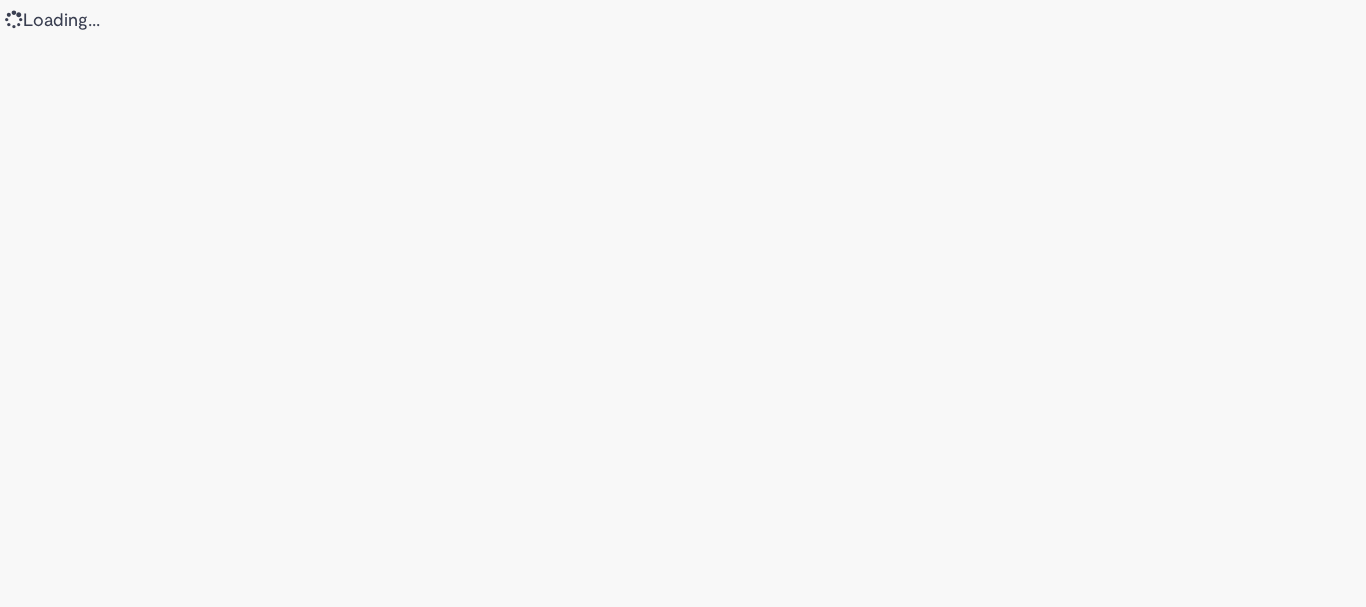 scroll, scrollTop: 0, scrollLeft: 0, axis: both 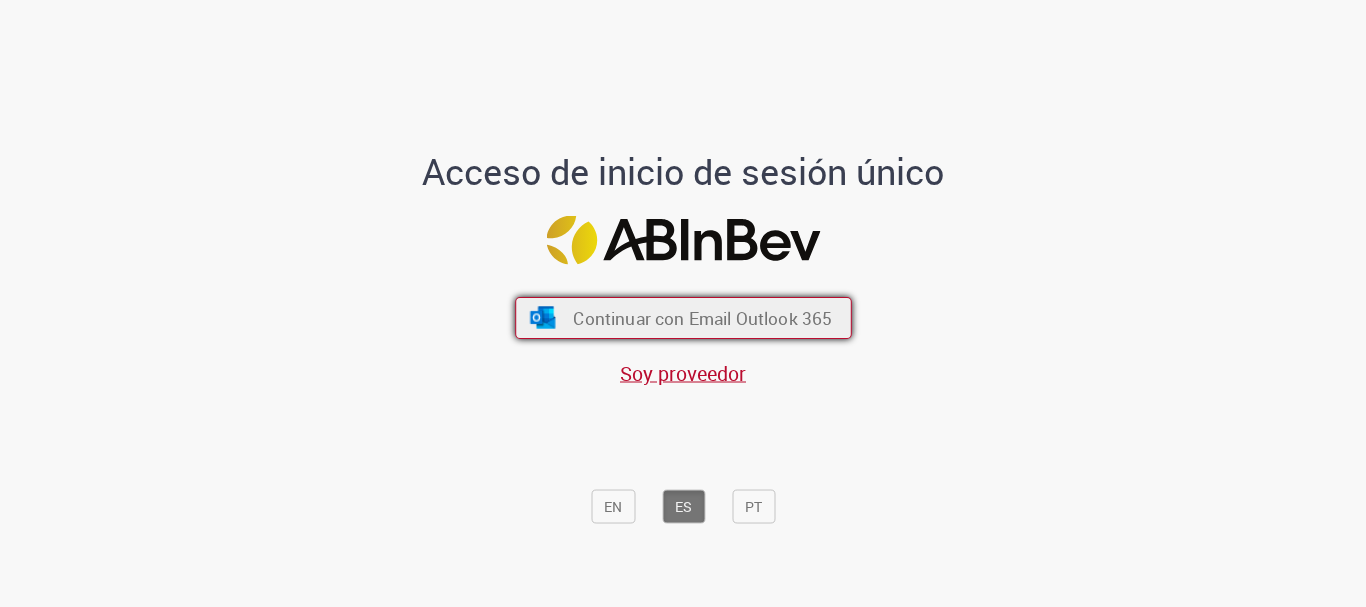 click on "Continuar con Email Outlook 365" at bounding box center [683, 318] 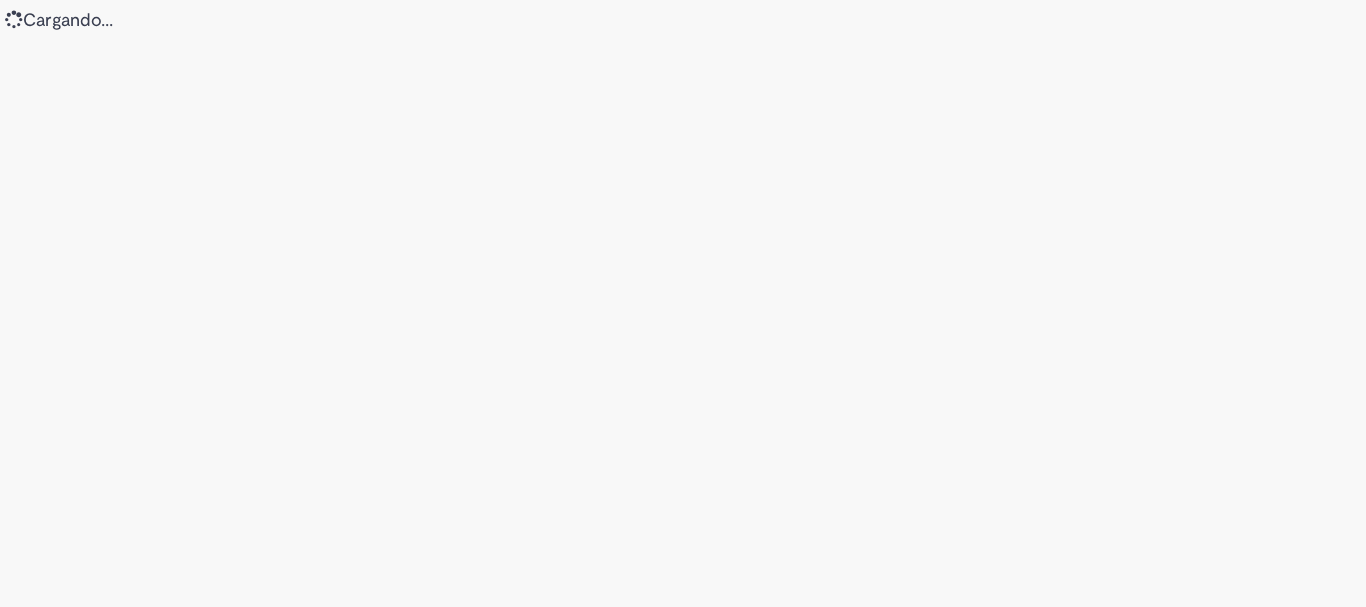 scroll, scrollTop: 0, scrollLeft: 0, axis: both 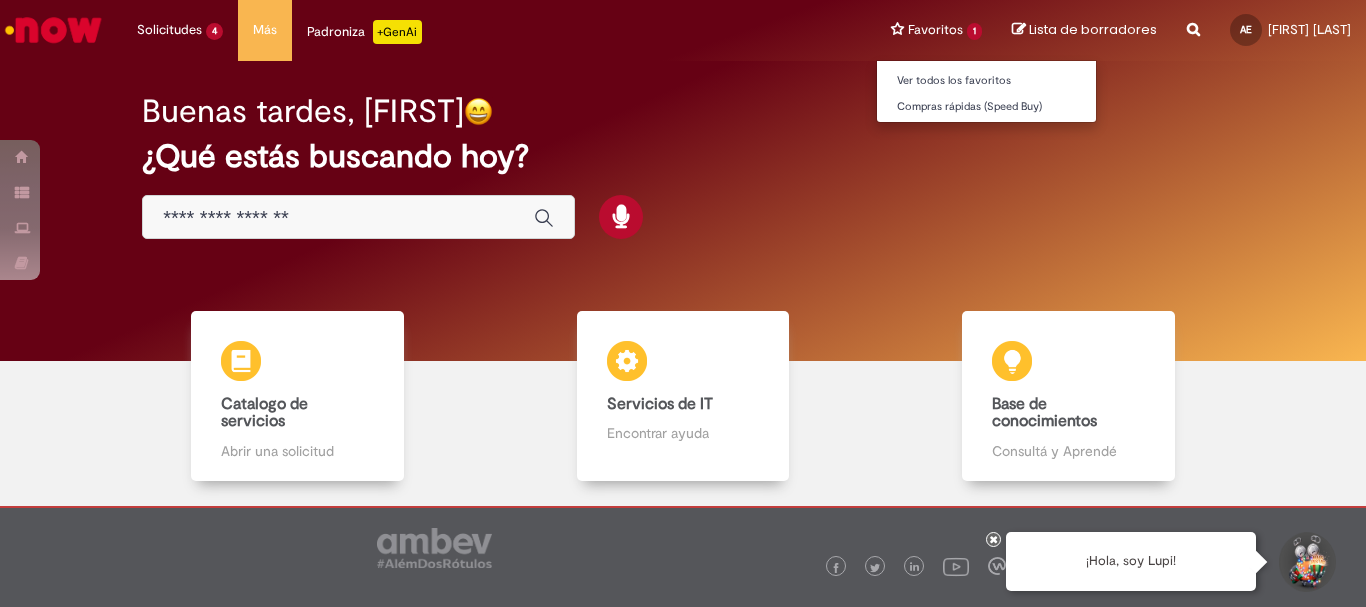 click on "Favoritos   1
Ver todos los favoritos
Compras rápidas (Speed Buy)" at bounding box center (936, 30) 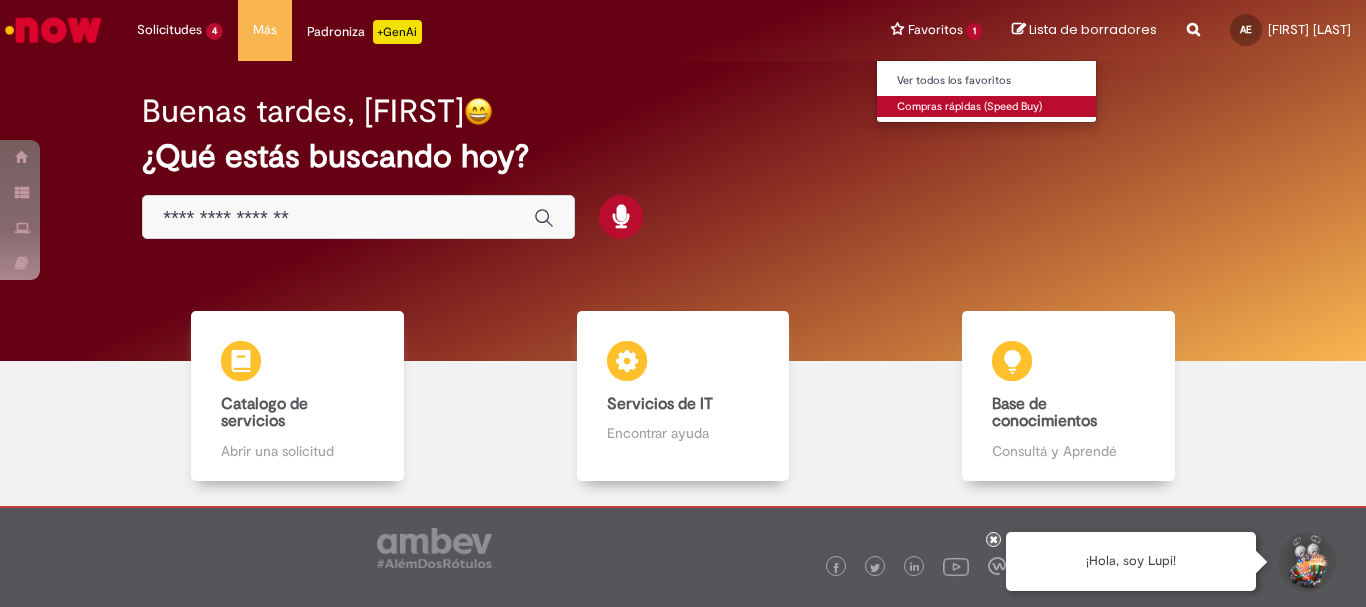 click on "Compras rápidas (Speed Buy)" at bounding box center (987, 107) 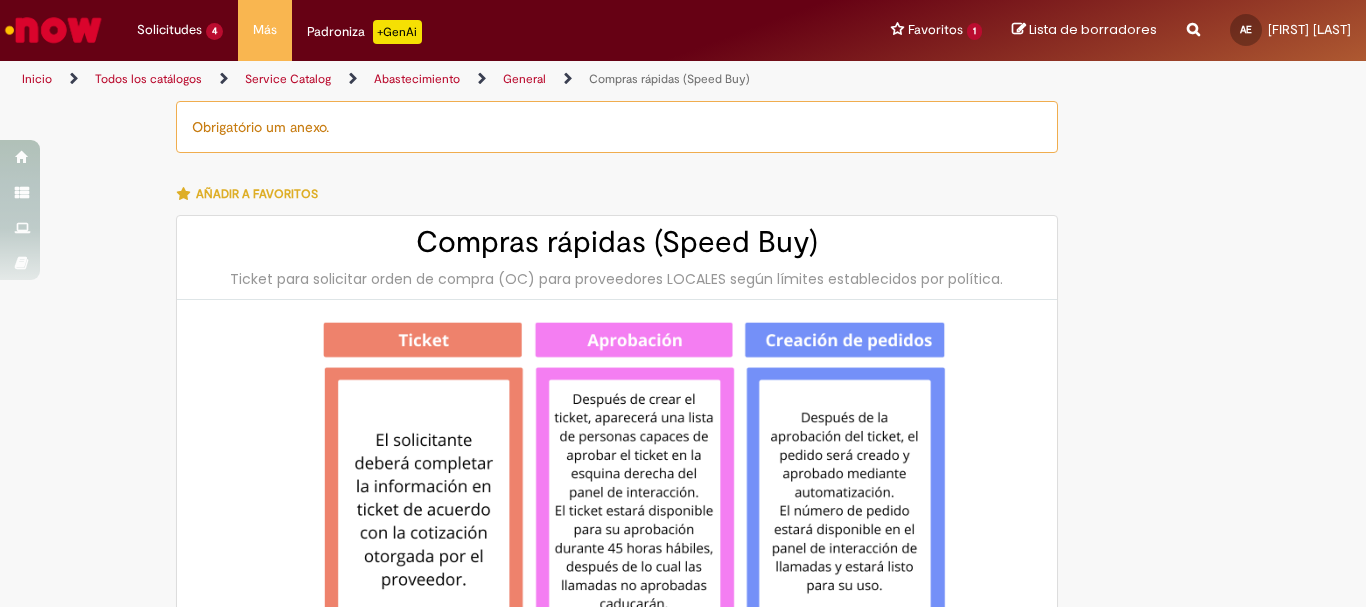 type on "********" 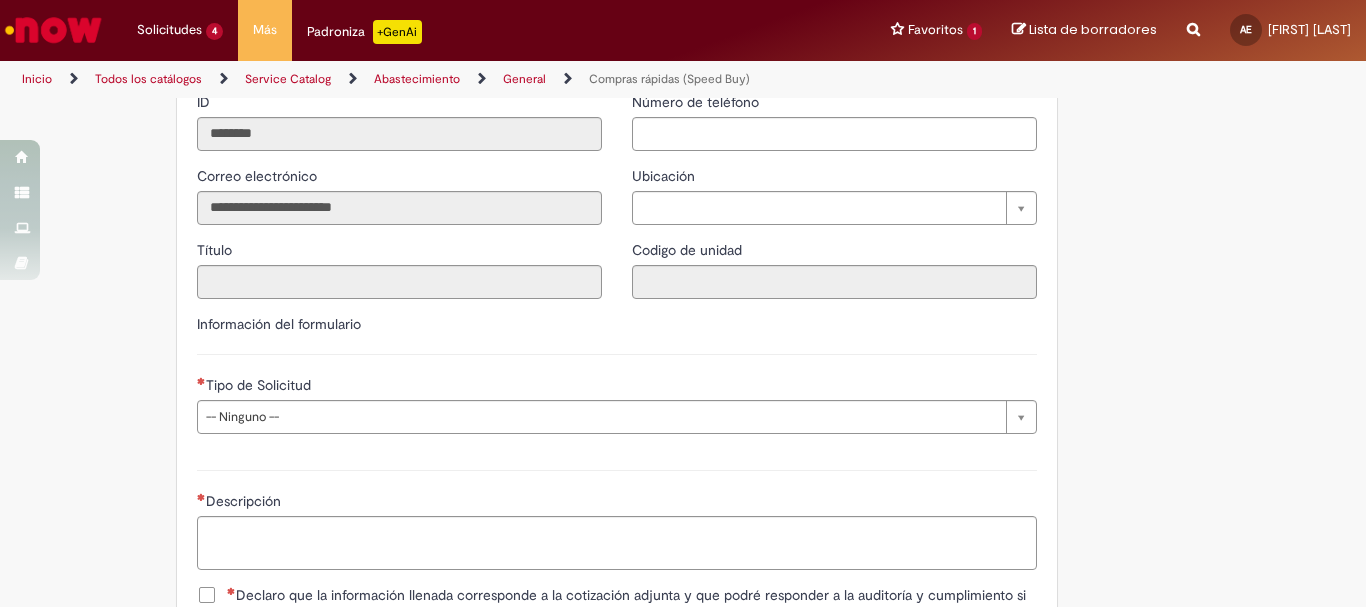scroll, scrollTop: 2500, scrollLeft: 0, axis: vertical 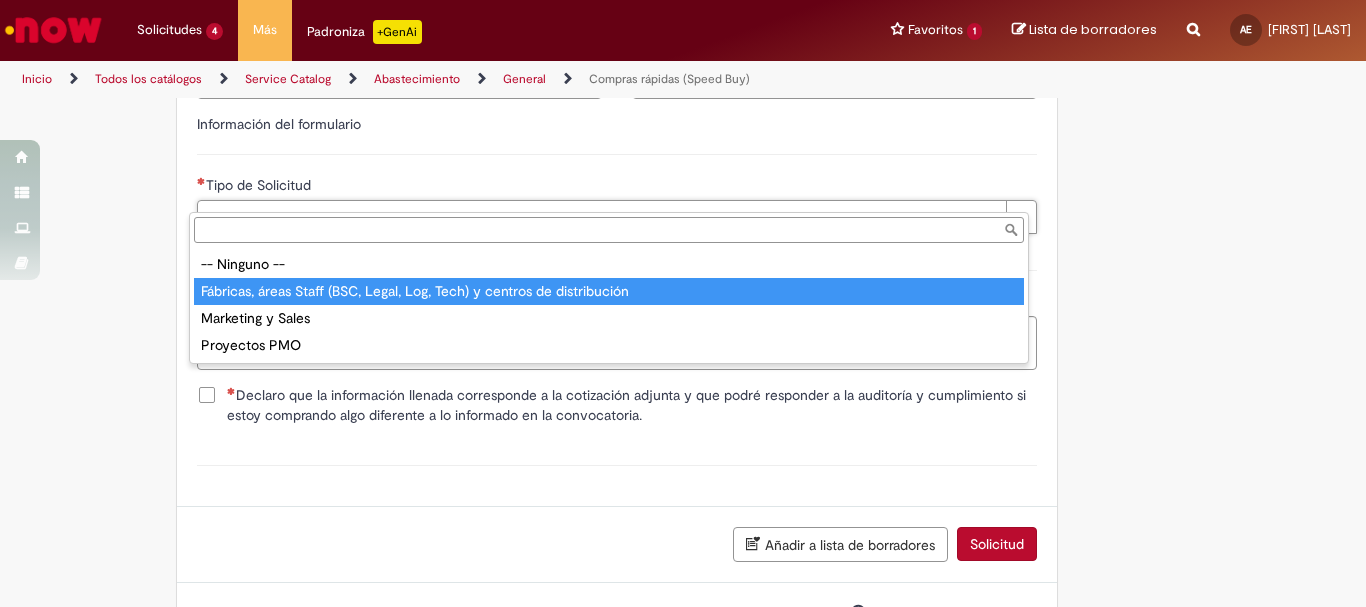 type on "**********" 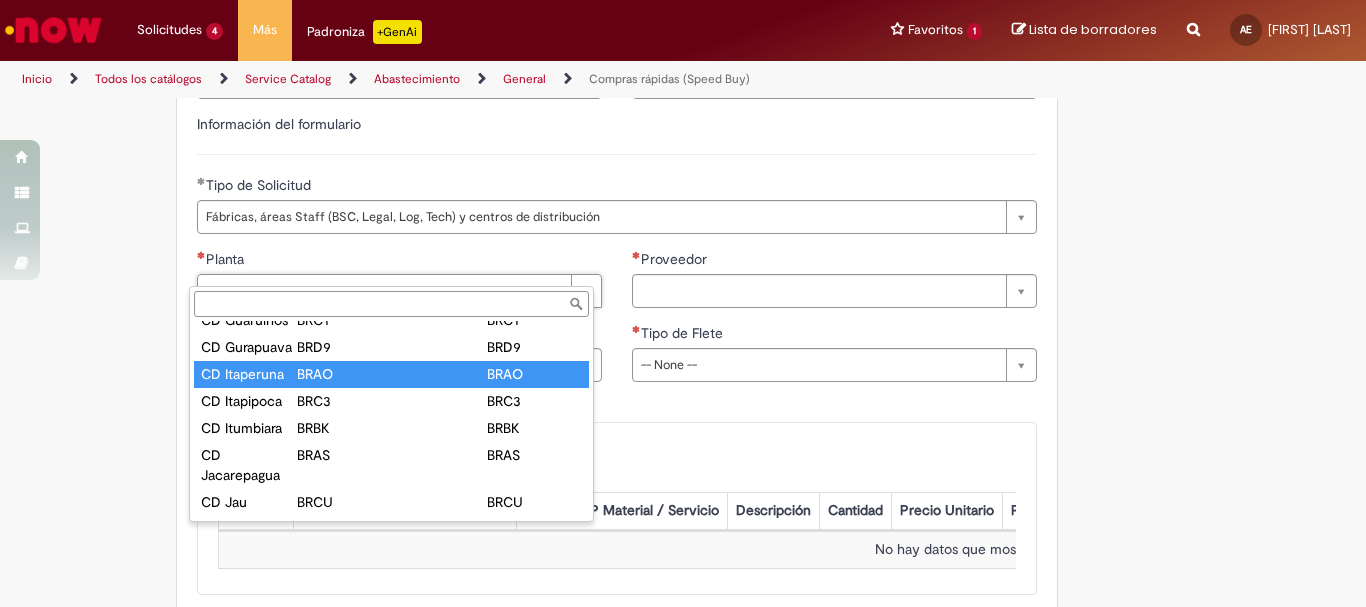 scroll, scrollTop: 1500, scrollLeft: 0, axis: vertical 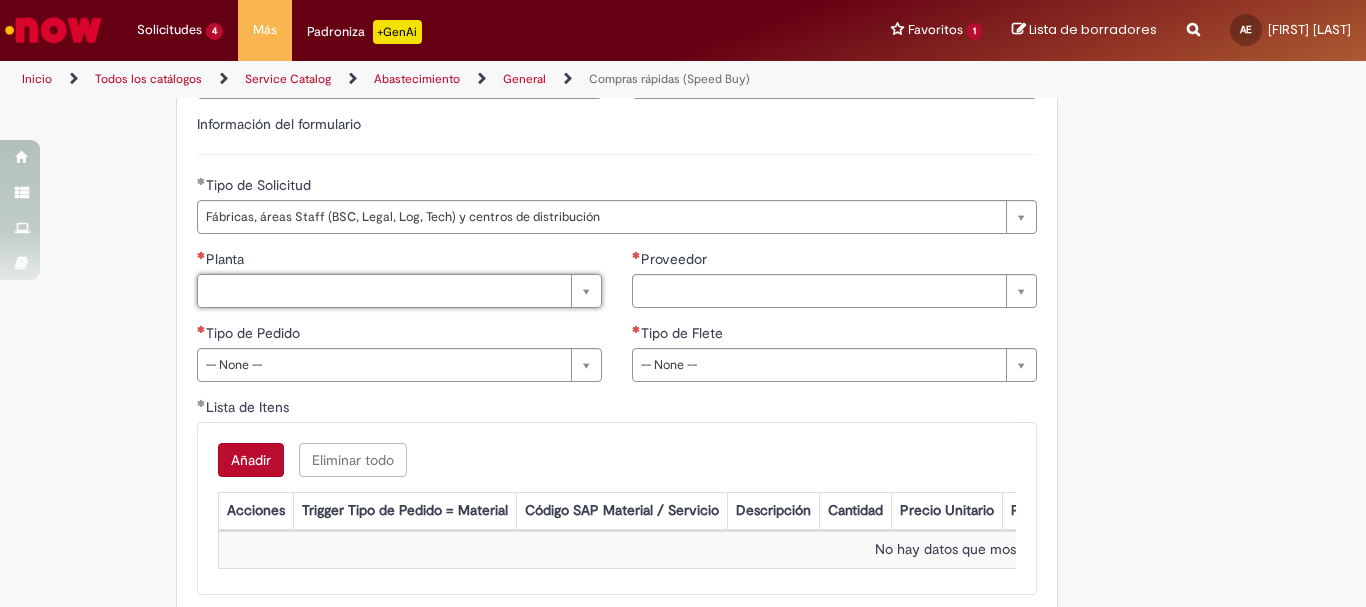 type on "*" 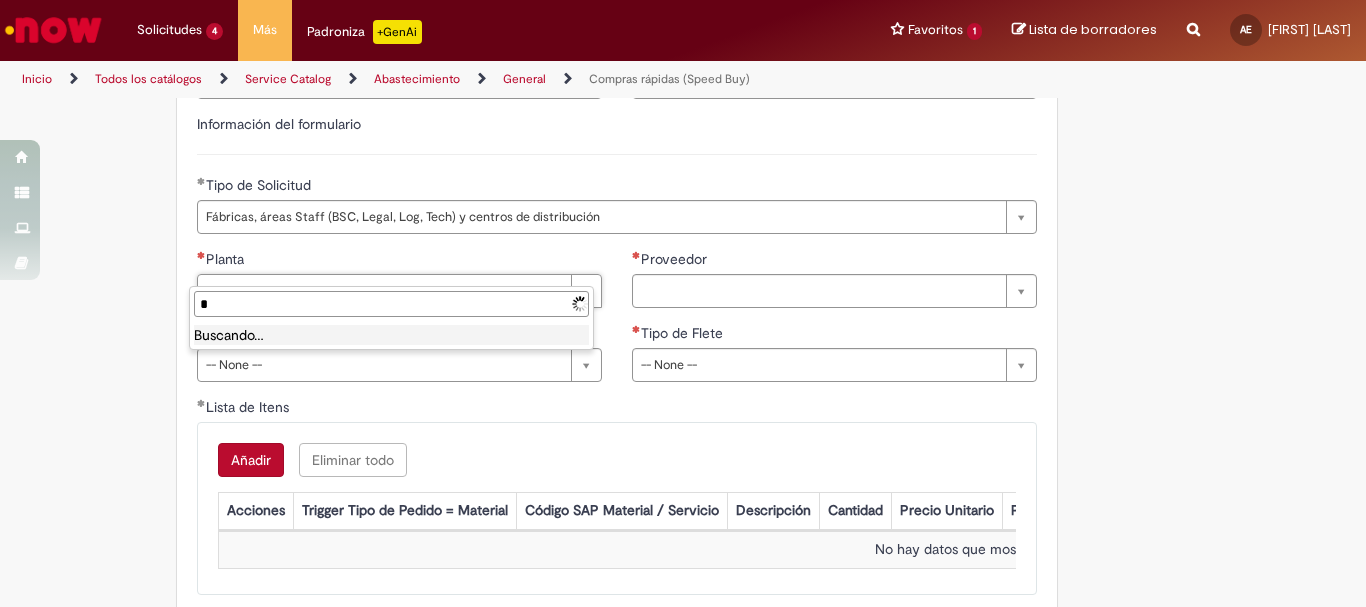 type on "**" 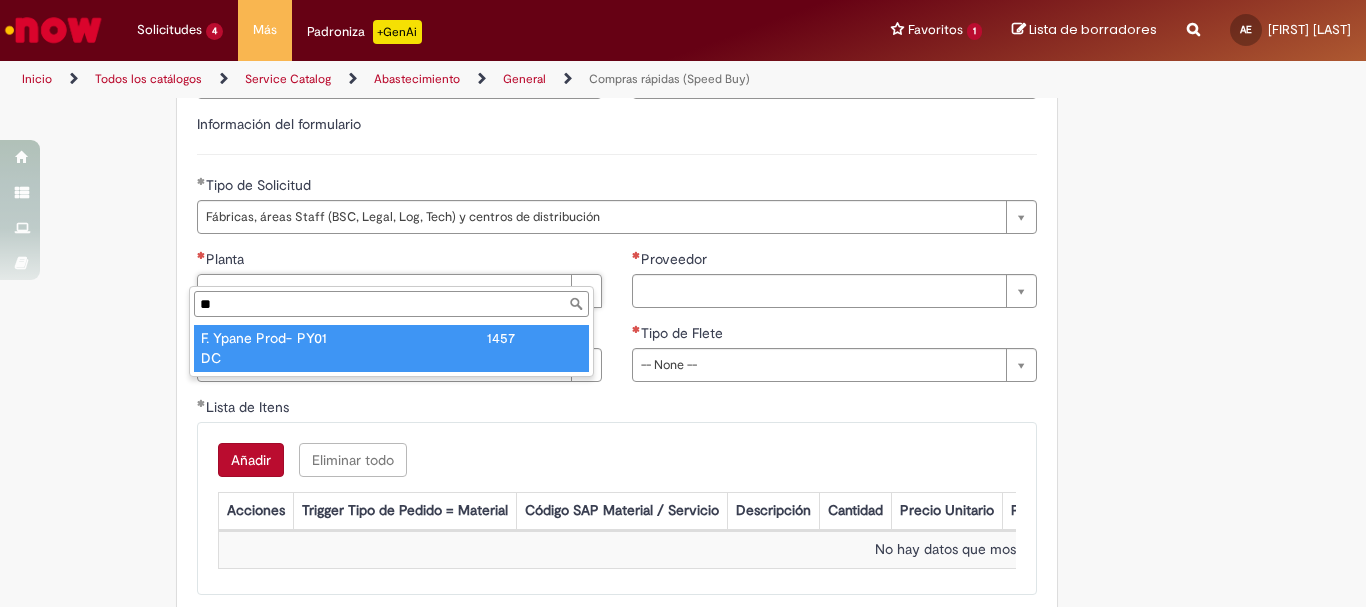 type on "**********" 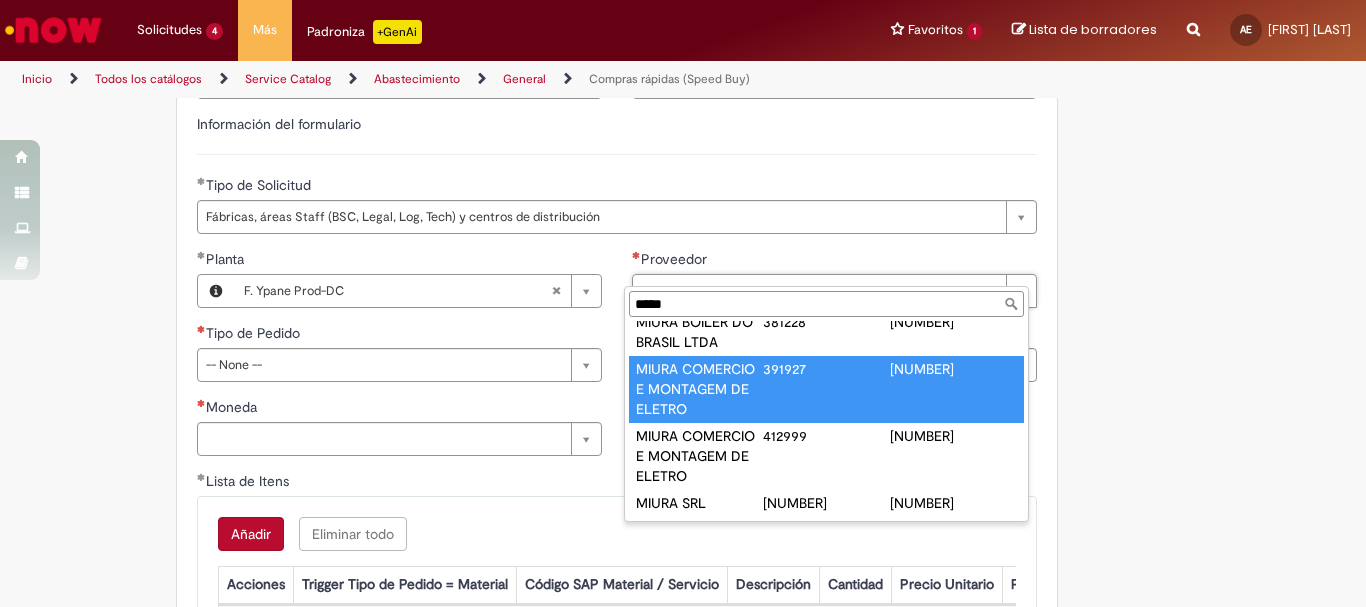 scroll, scrollTop: 0, scrollLeft: 0, axis: both 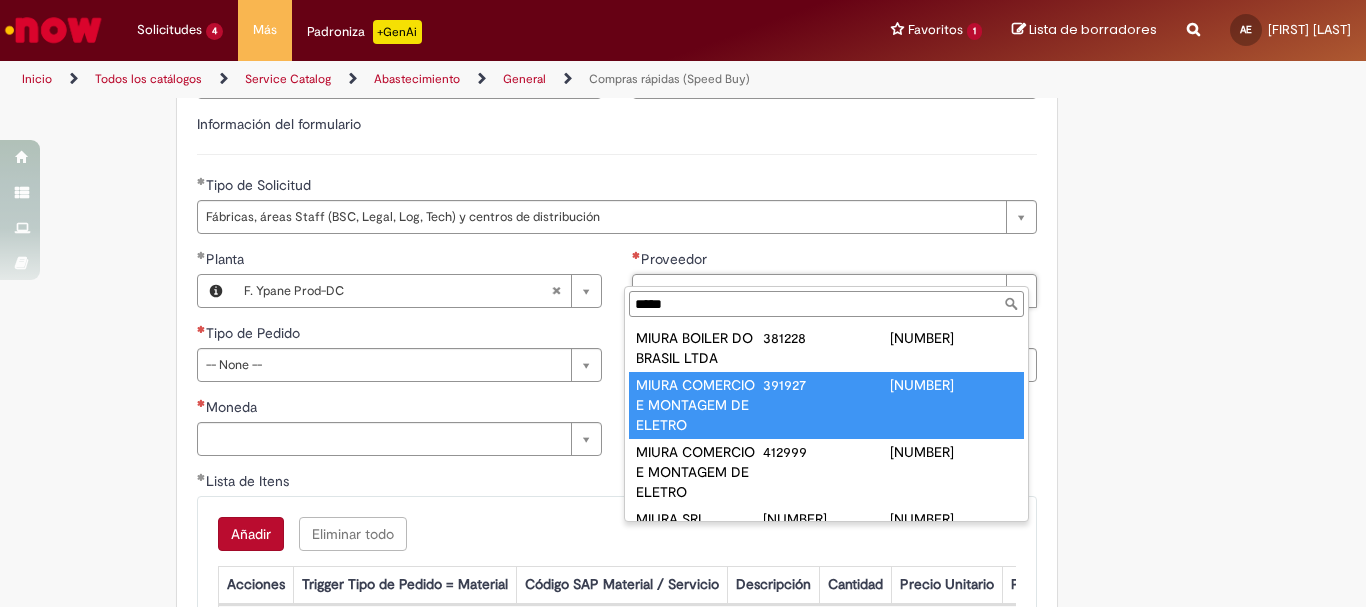 type on "*****" 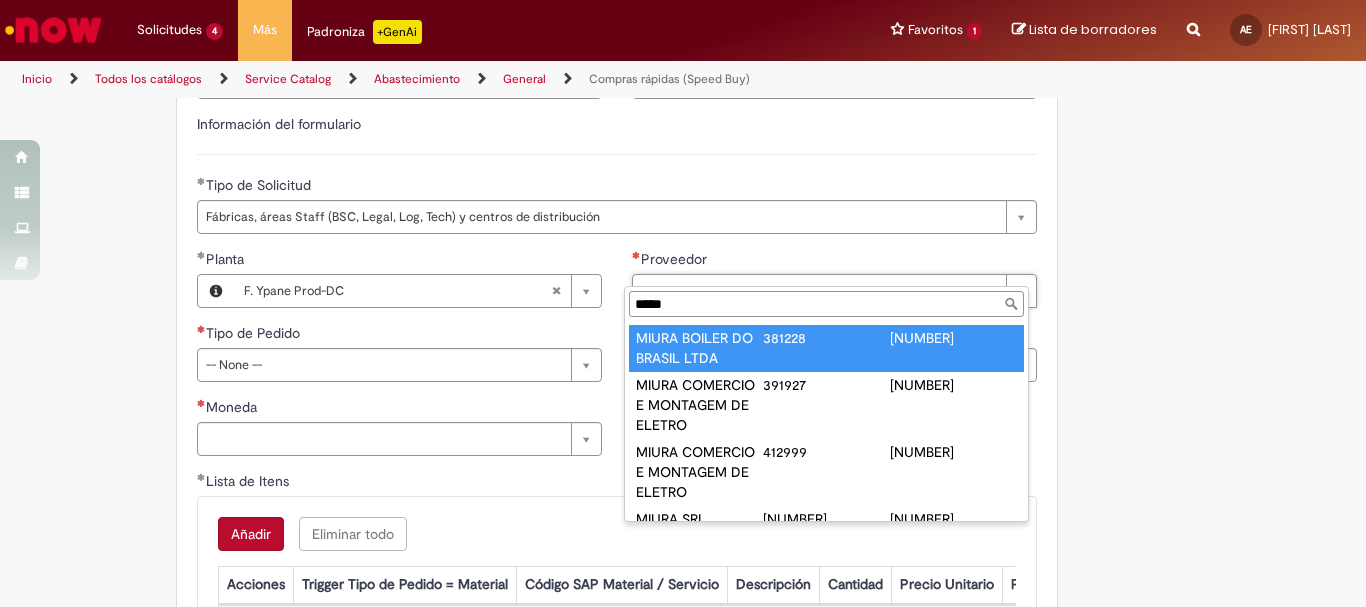 type on "**********" 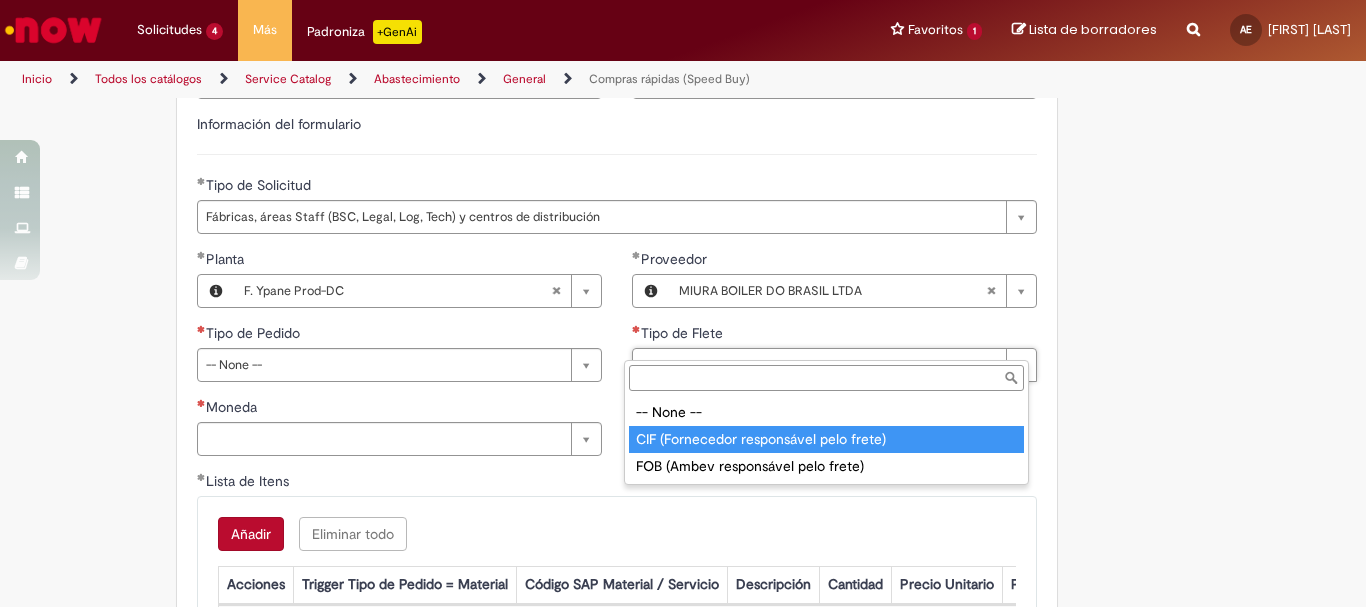 type on "**********" 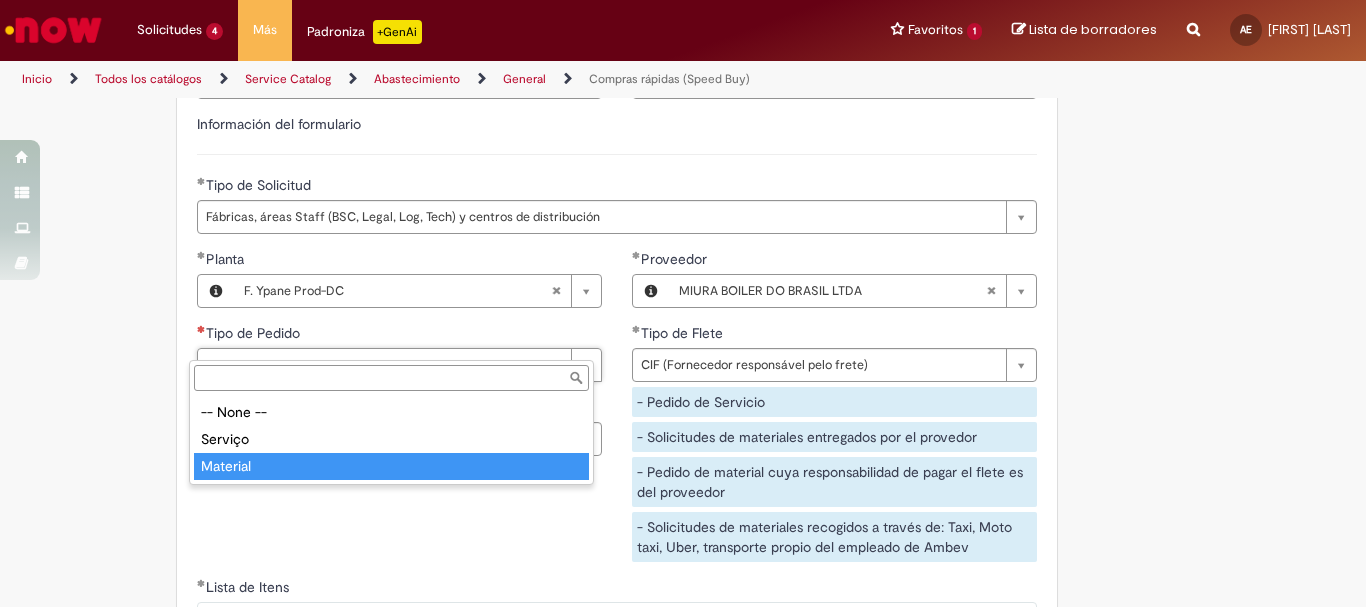 type on "********" 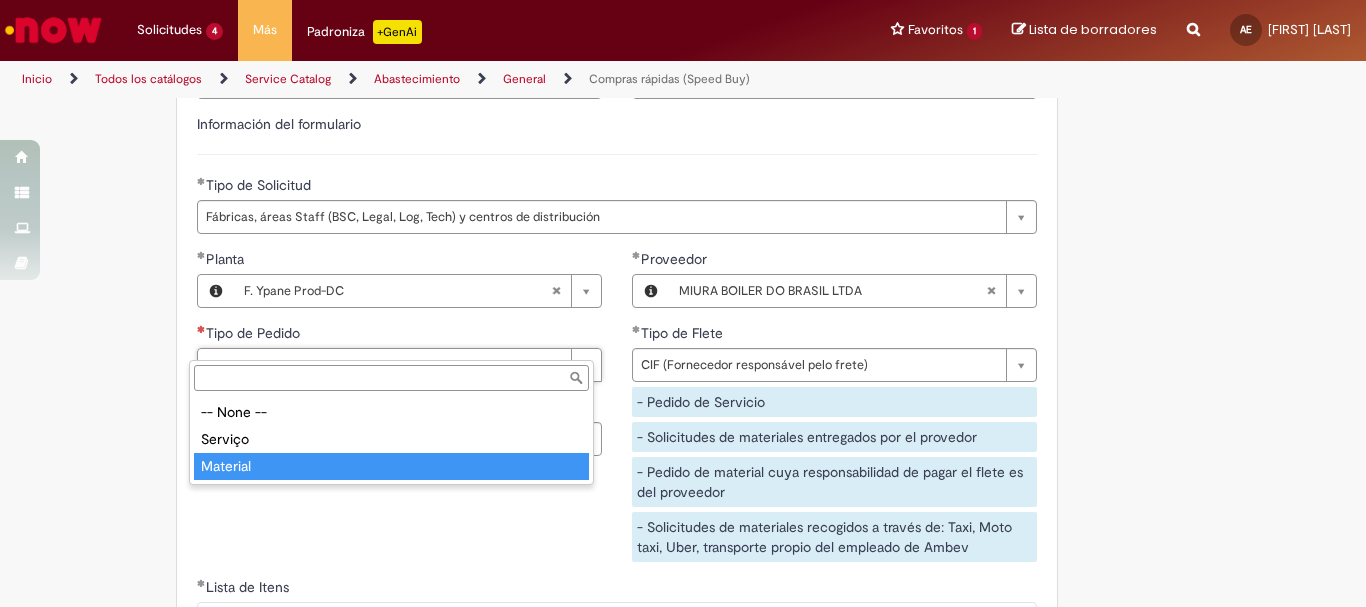 select on "********" 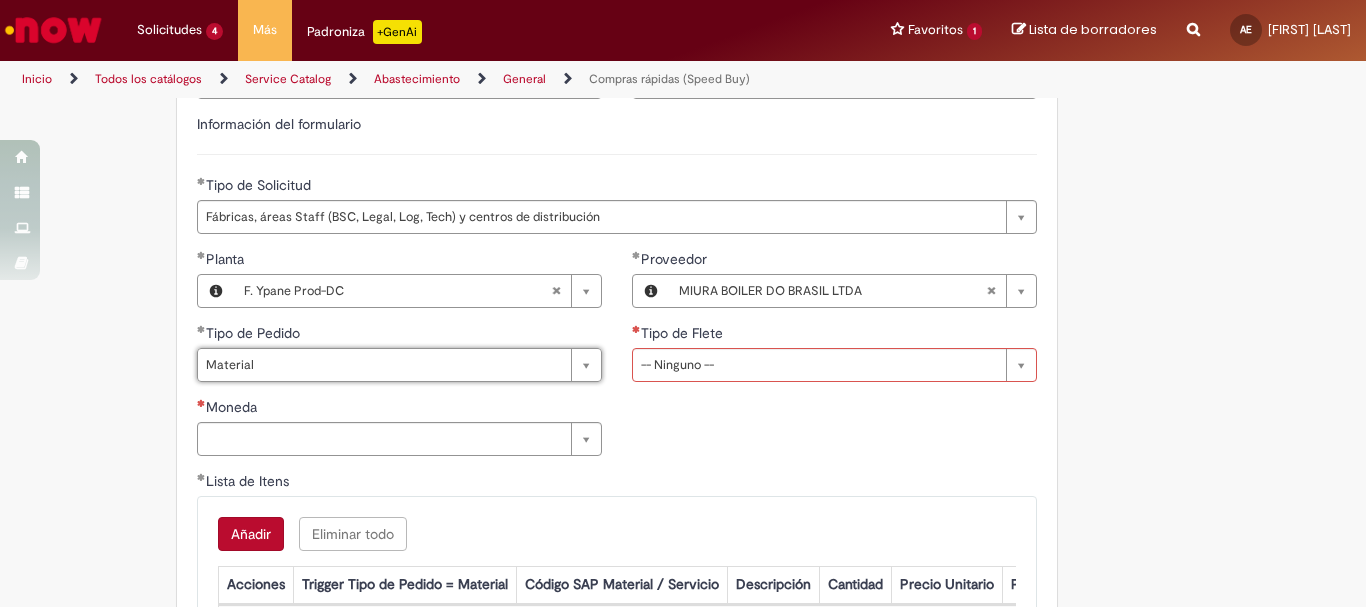 drag, startPoint x: 285, startPoint y: 413, endPoint x: 401, endPoint y: 421, distance: 116.275536 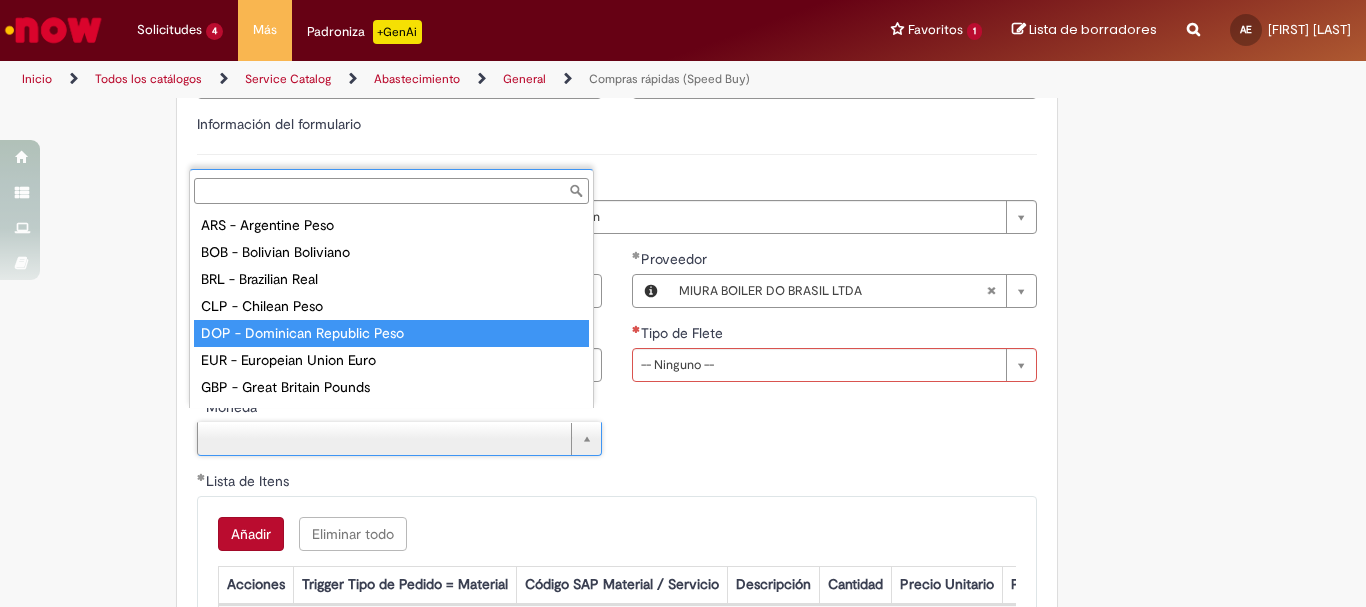 scroll, scrollTop: 105, scrollLeft: 0, axis: vertical 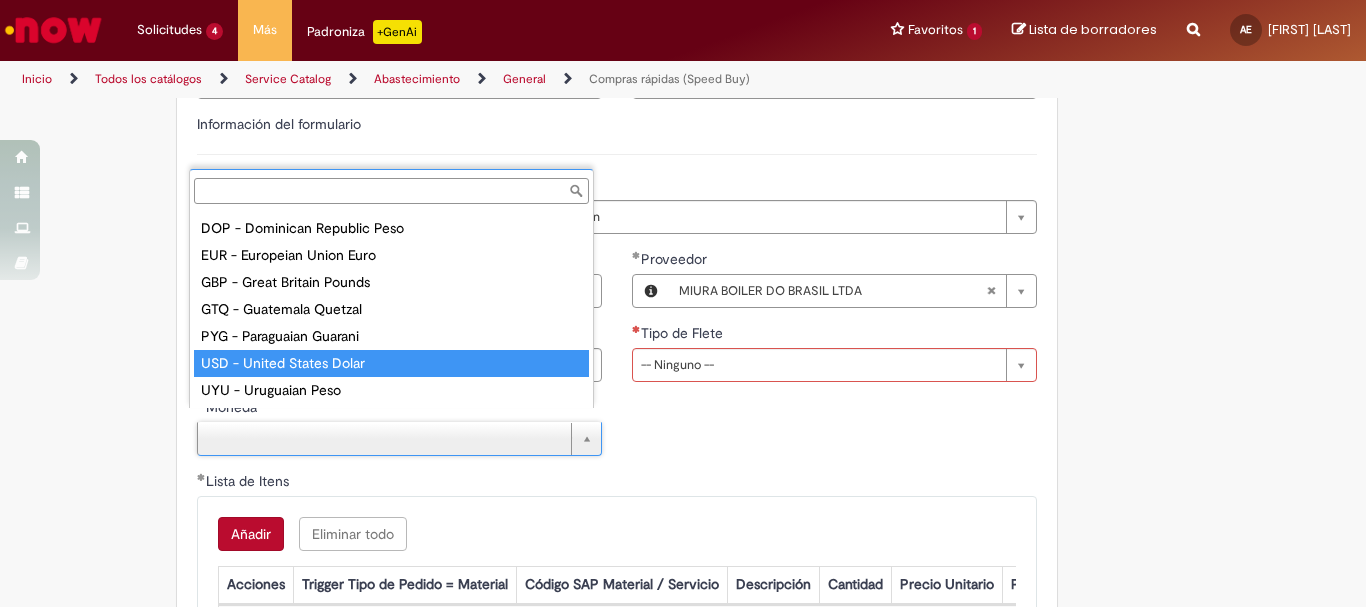 type on "**********" 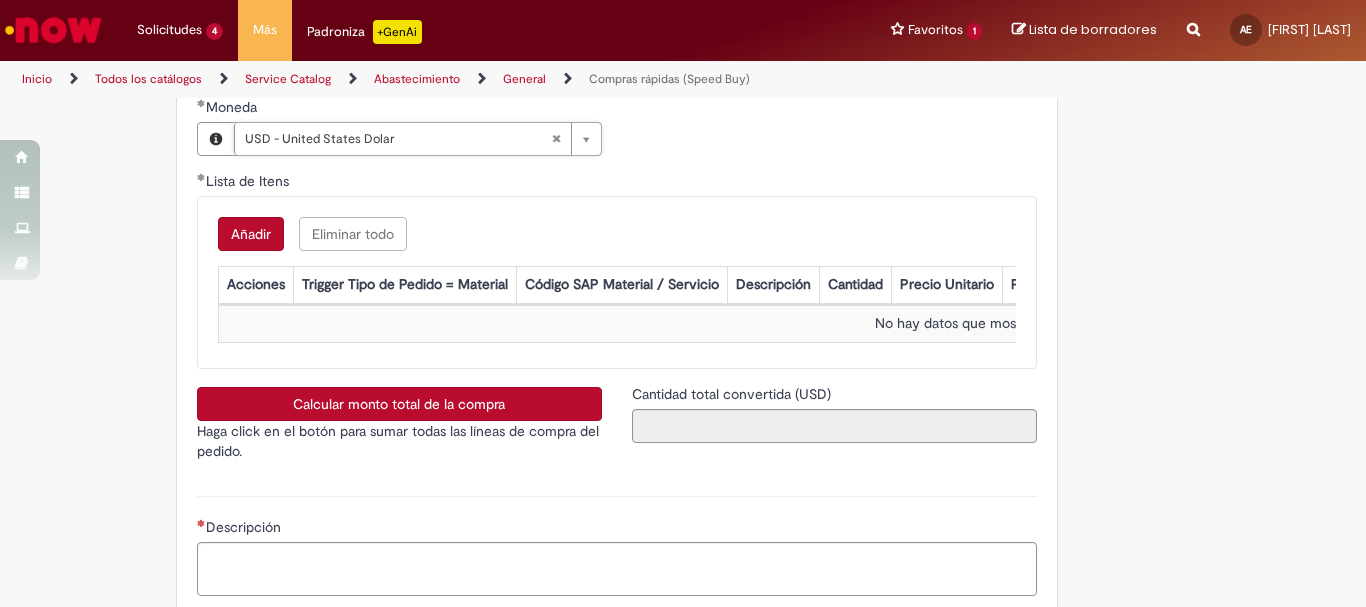 scroll, scrollTop: 2700, scrollLeft: 0, axis: vertical 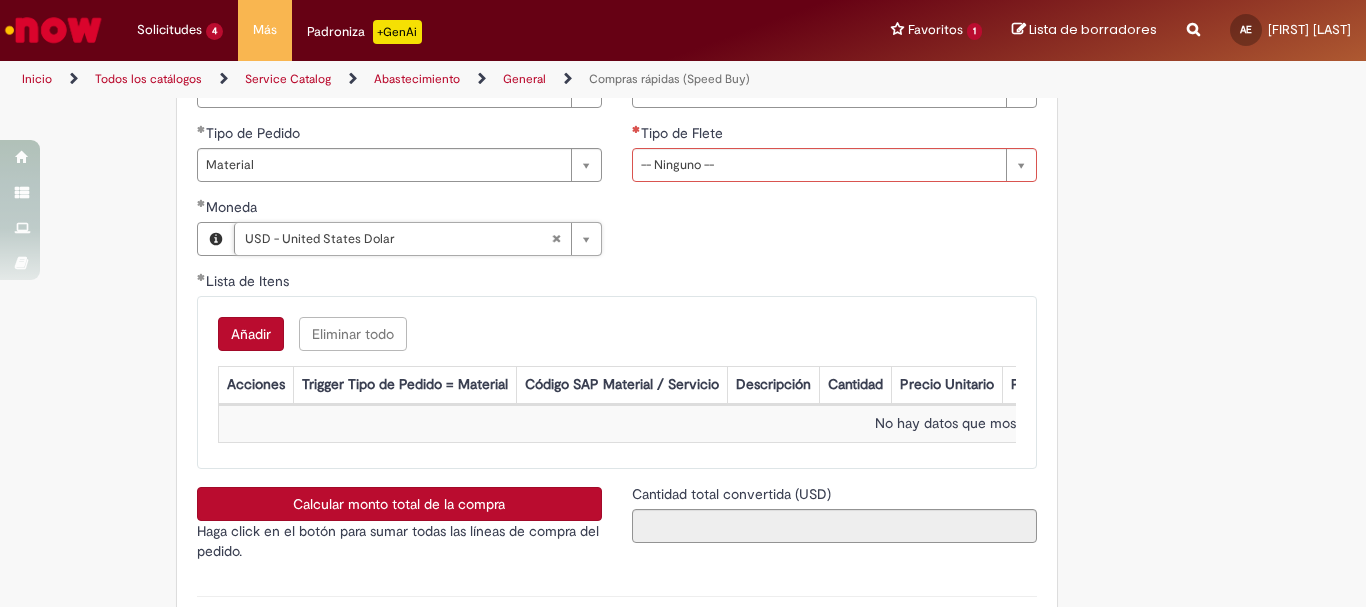click on "Añadir" at bounding box center [251, 334] 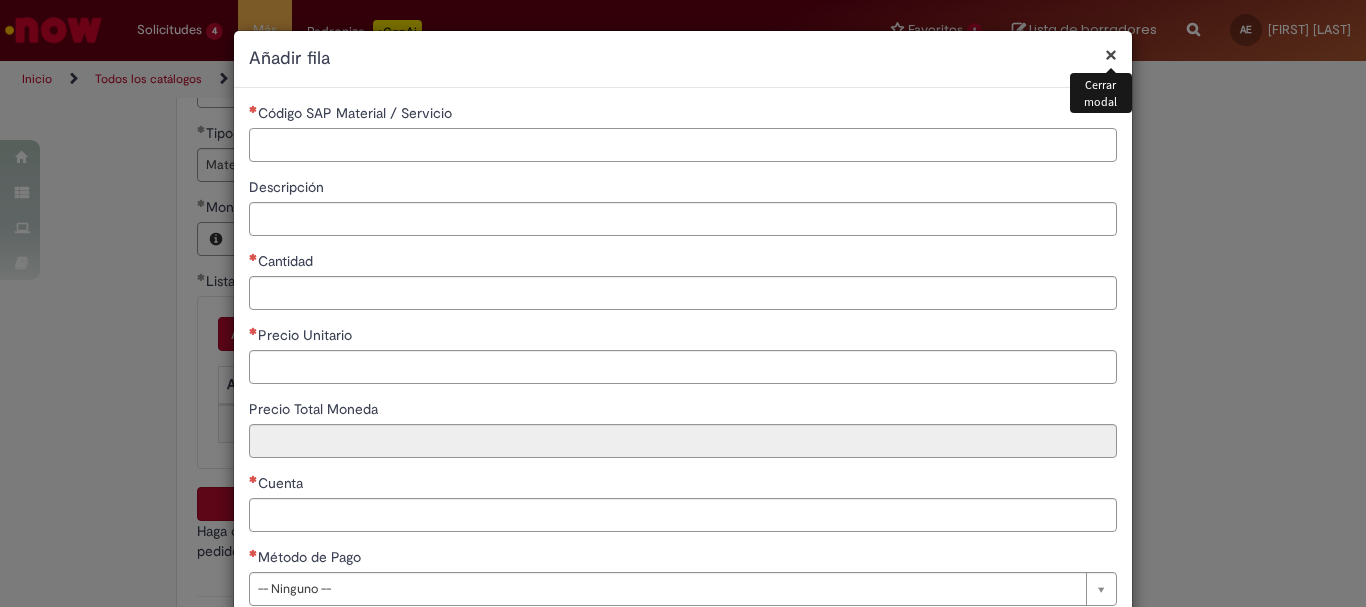 click on "Código SAP Material / Servicio" at bounding box center [683, 145] 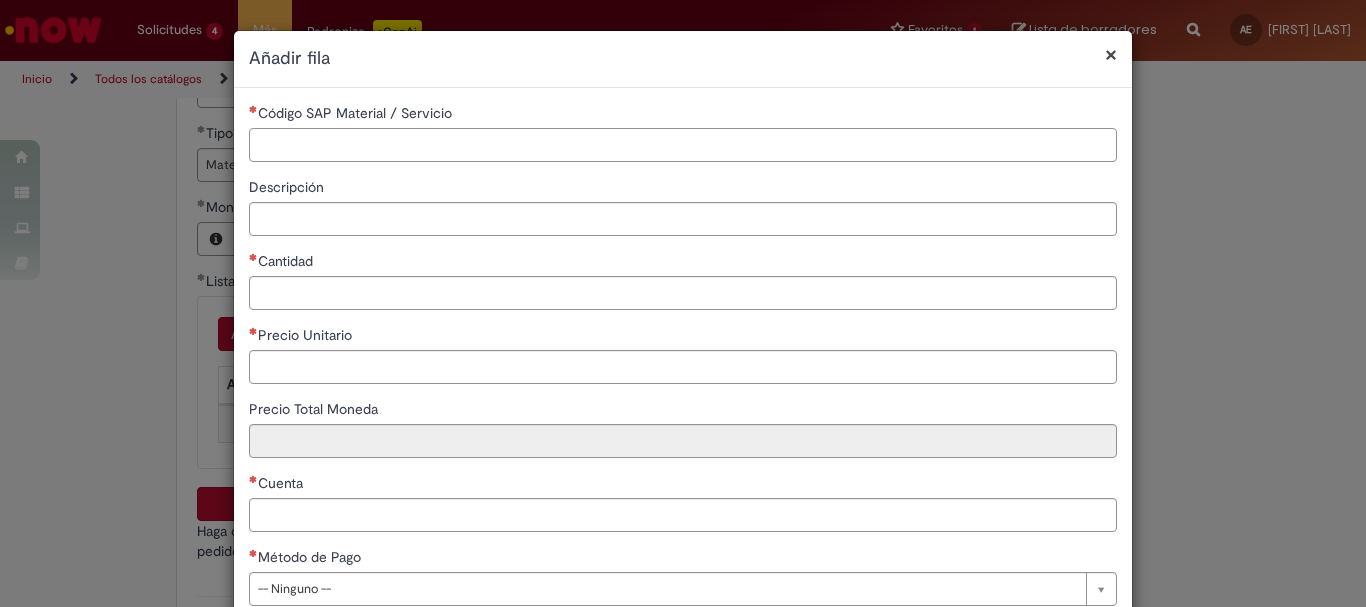 paste on "********" 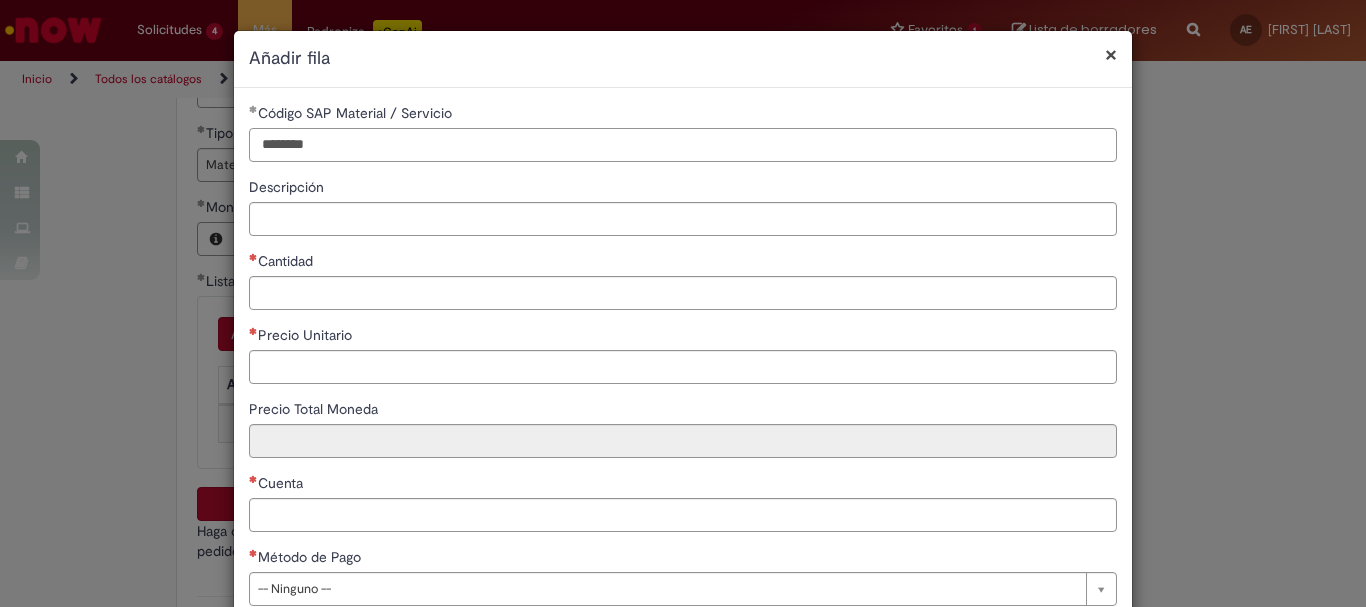 type on "********" 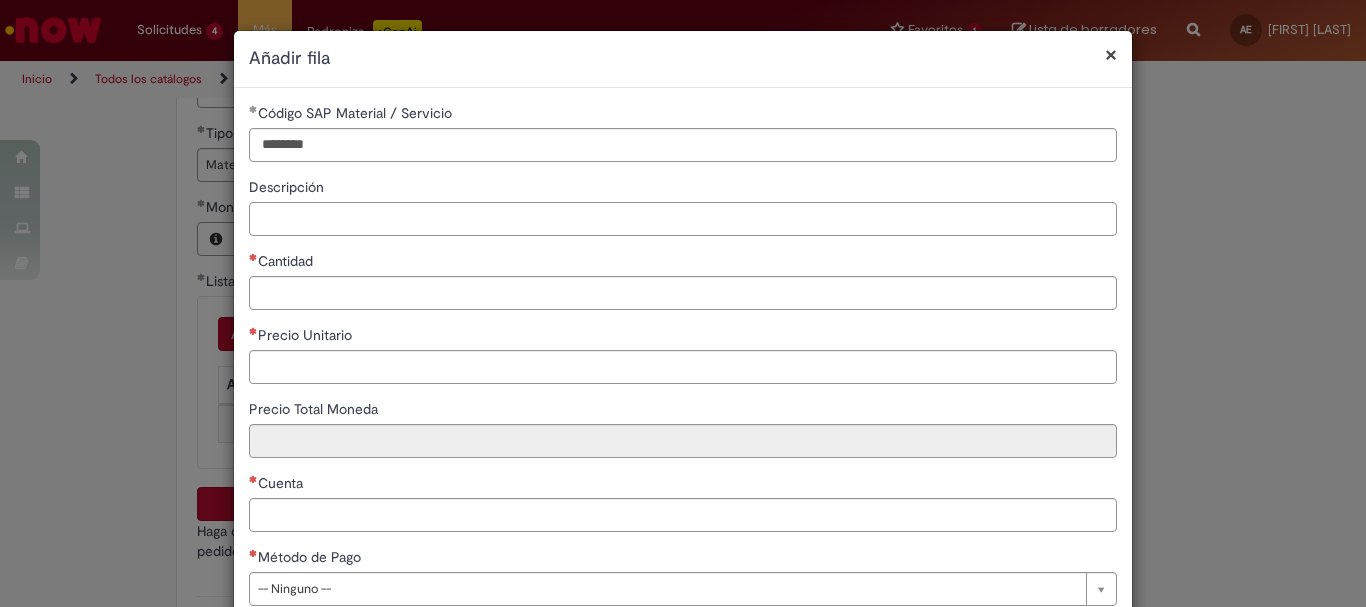 click on "Descripción" at bounding box center (683, 219) 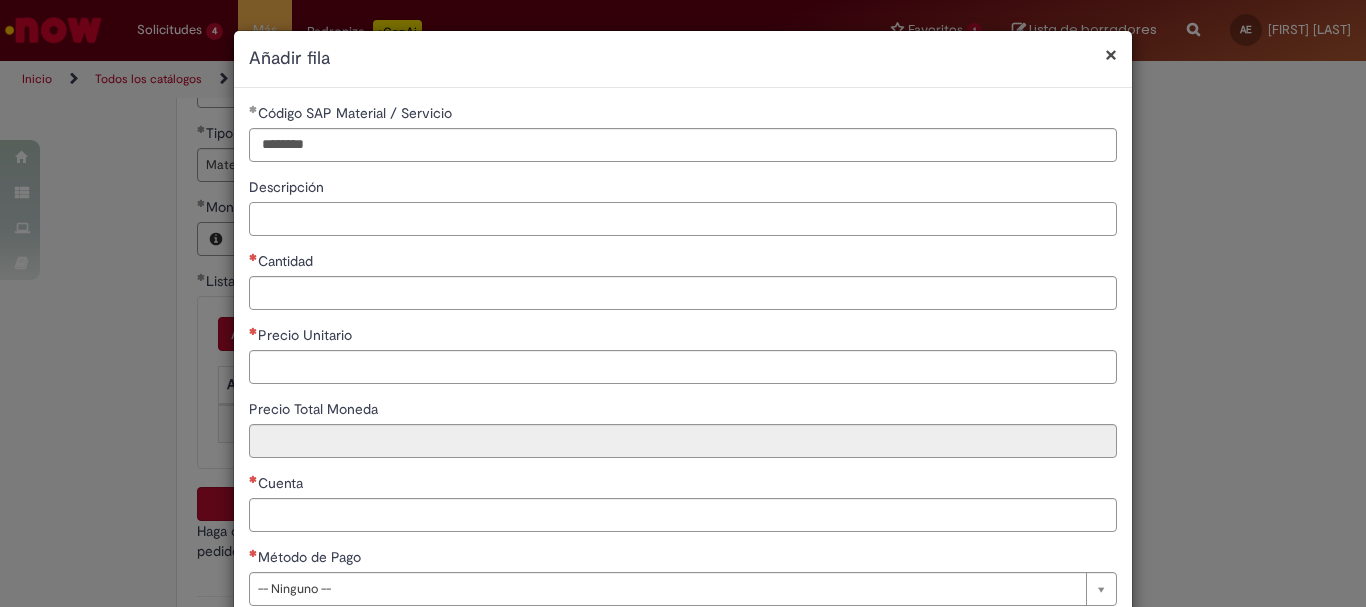 paste on "**********" 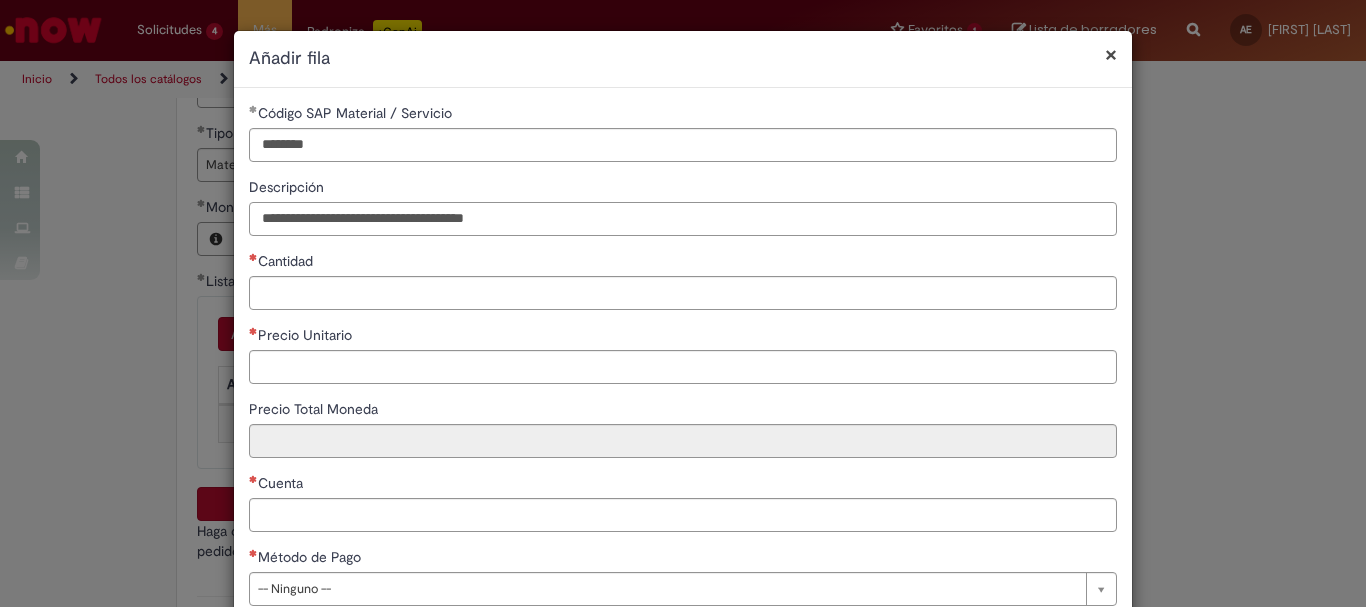 type on "**********" 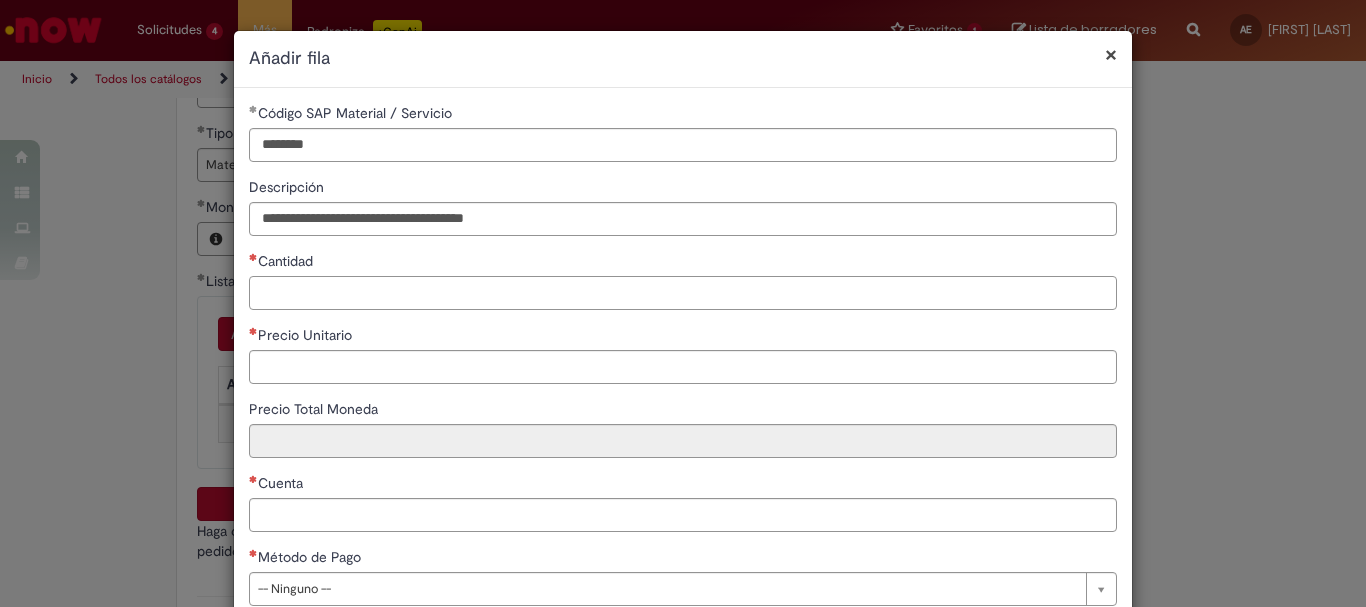 click on "Cantidad" at bounding box center [683, 293] 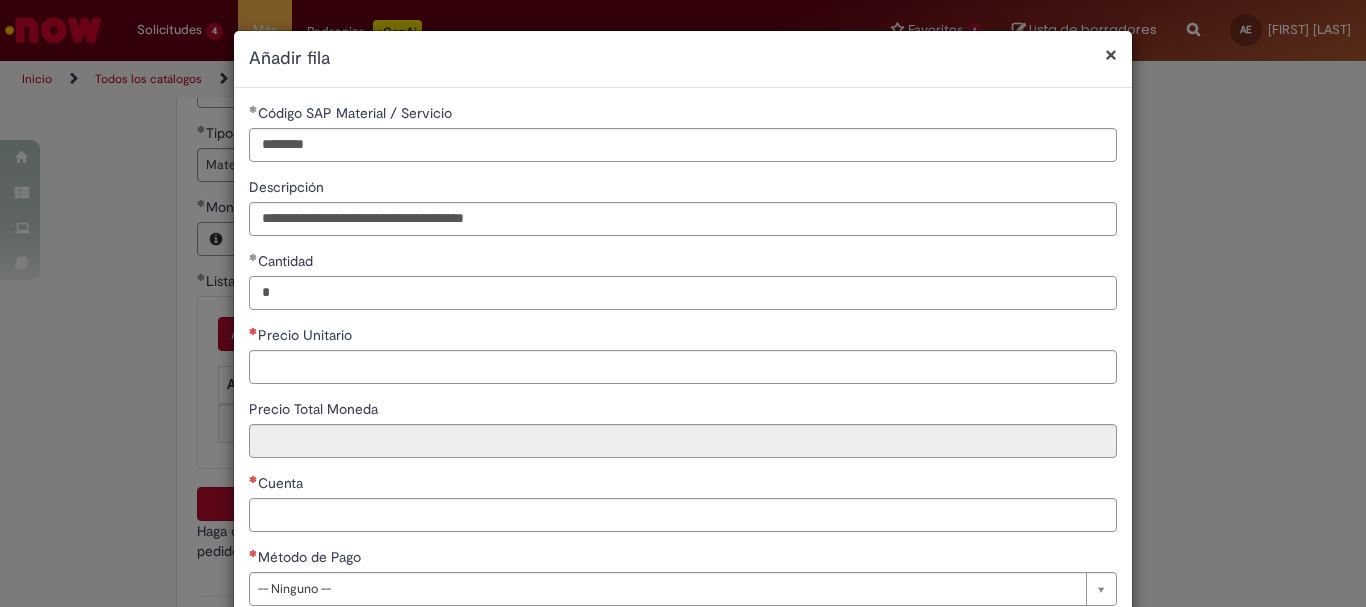 type on "*" 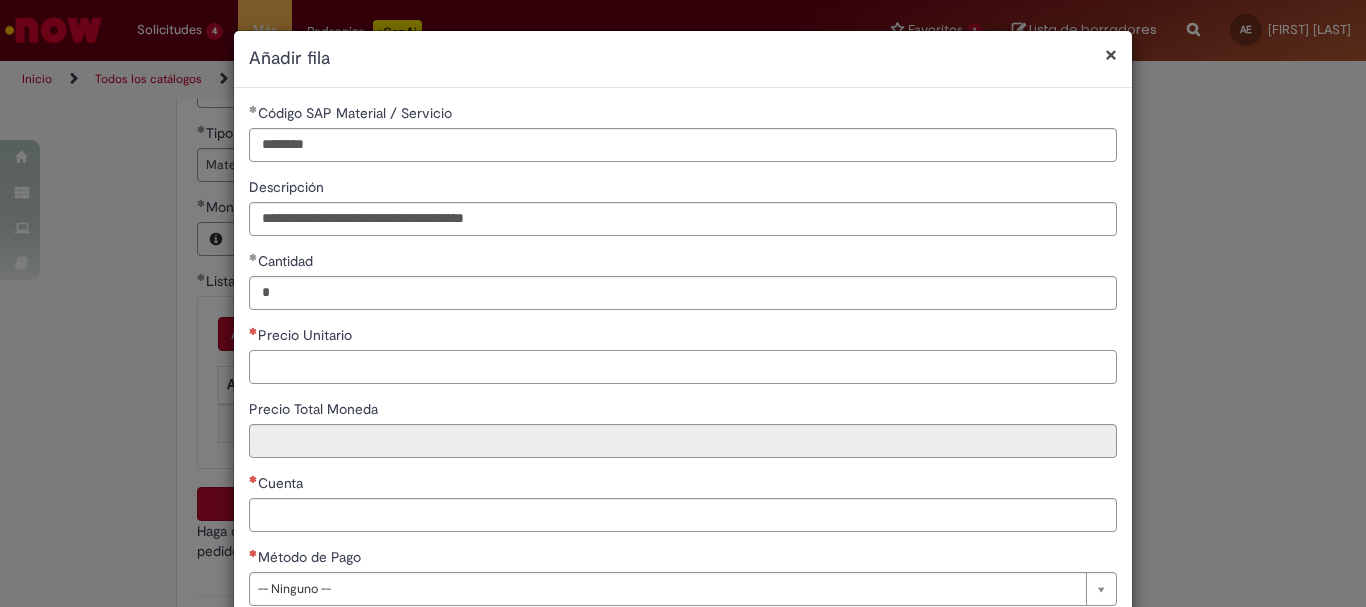 click on "Precio Unitario" at bounding box center [683, 367] 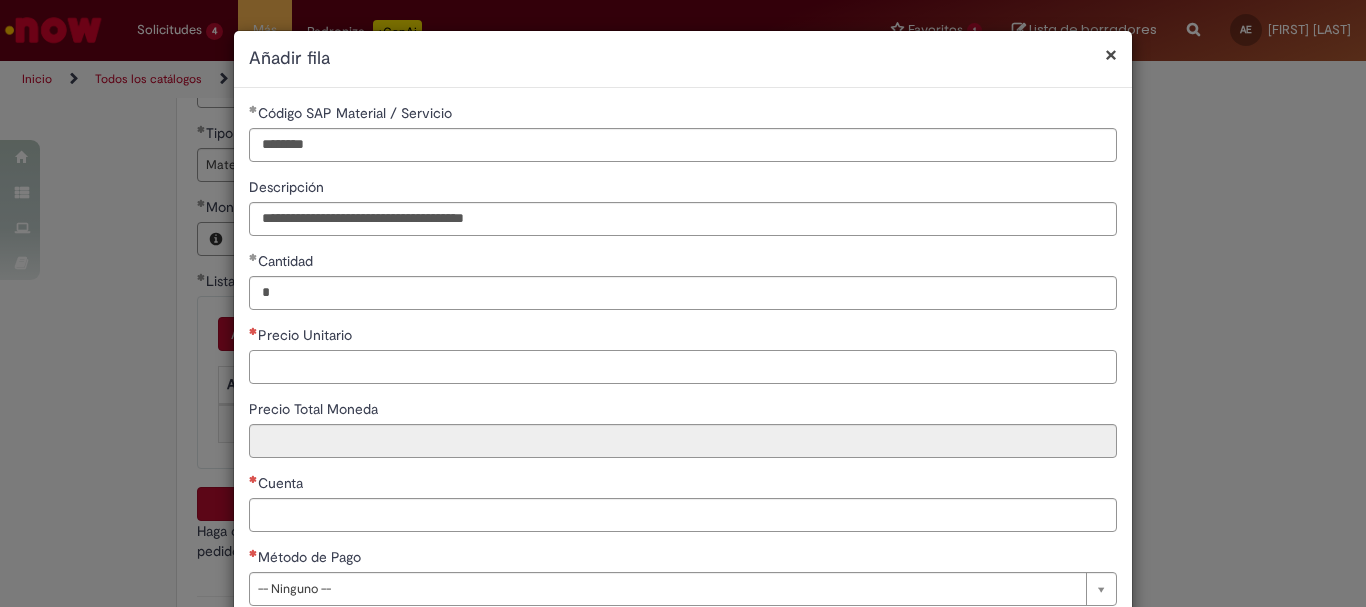 click on "Precio Unitario" at bounding box center (683, 367) 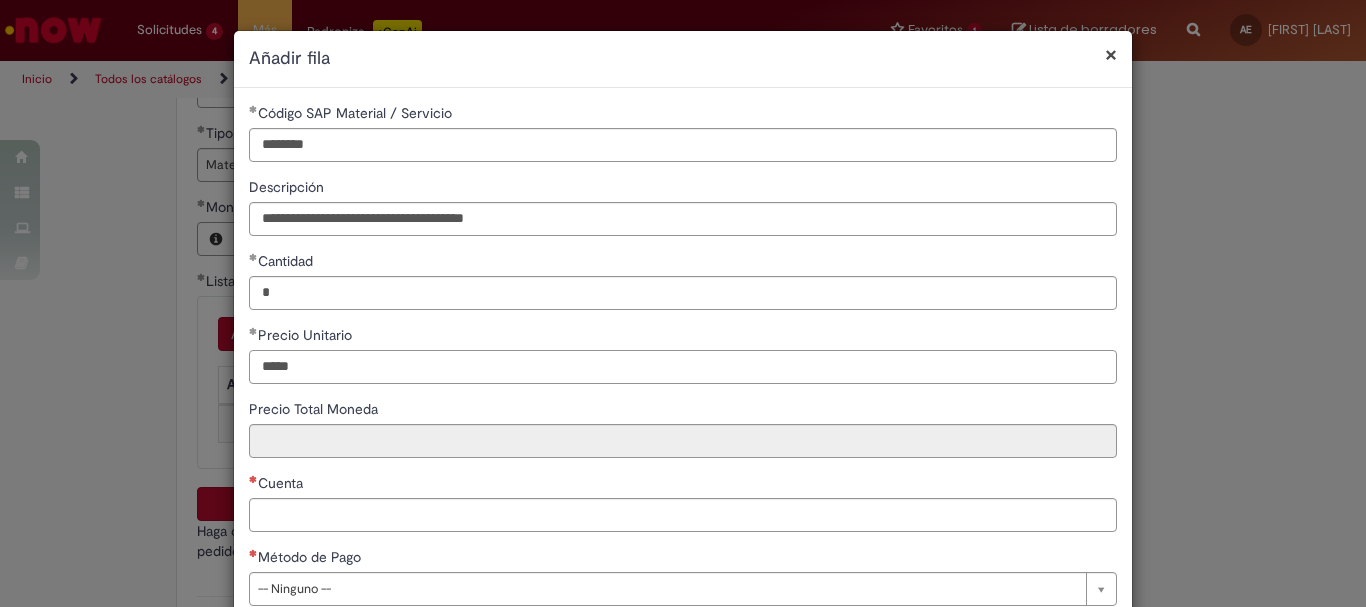 type on "*****" 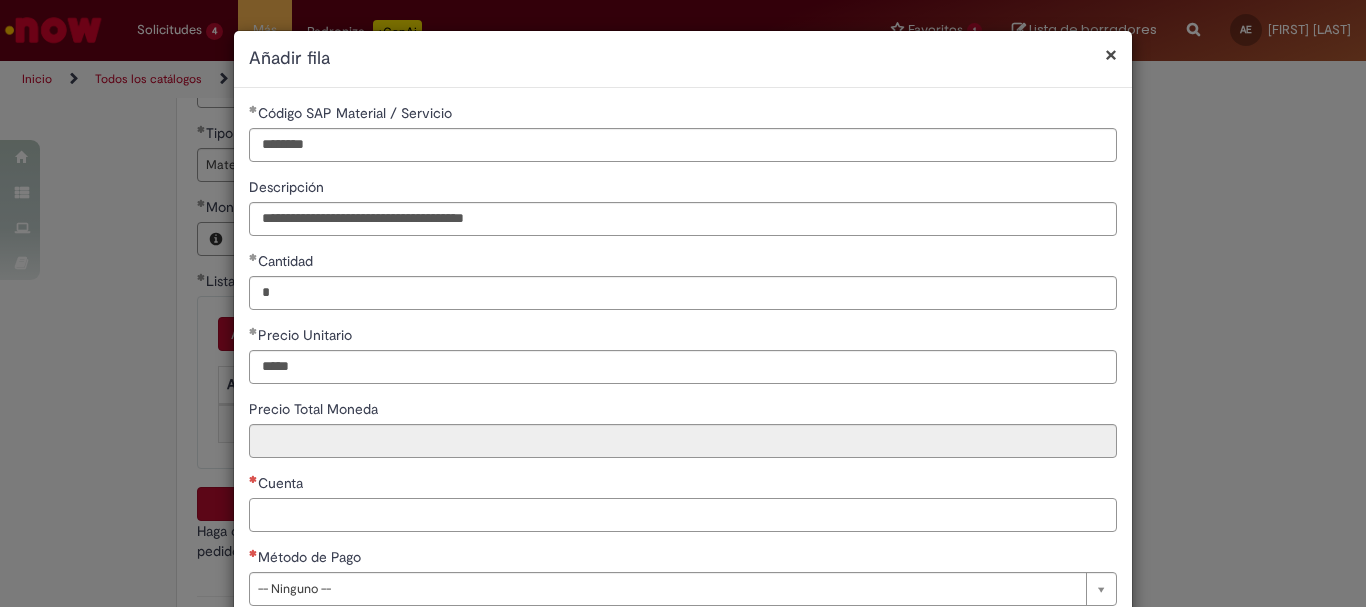 type on "*****" 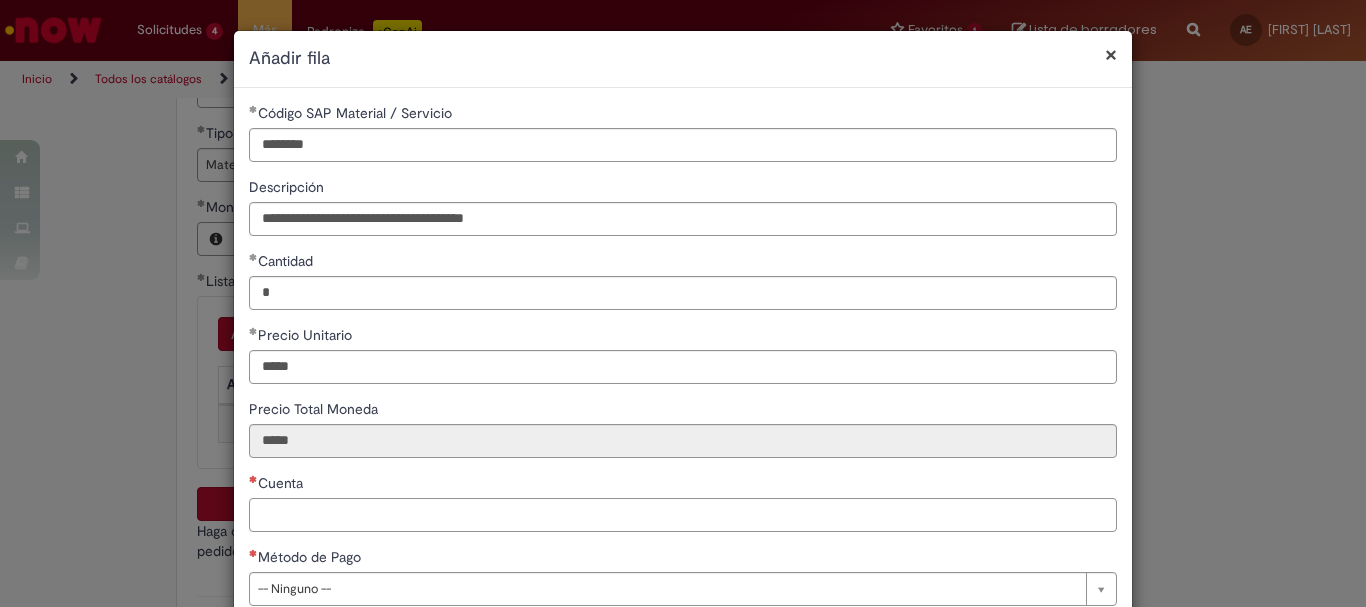 click on "Cuenta" at bounding box center (683, 515) 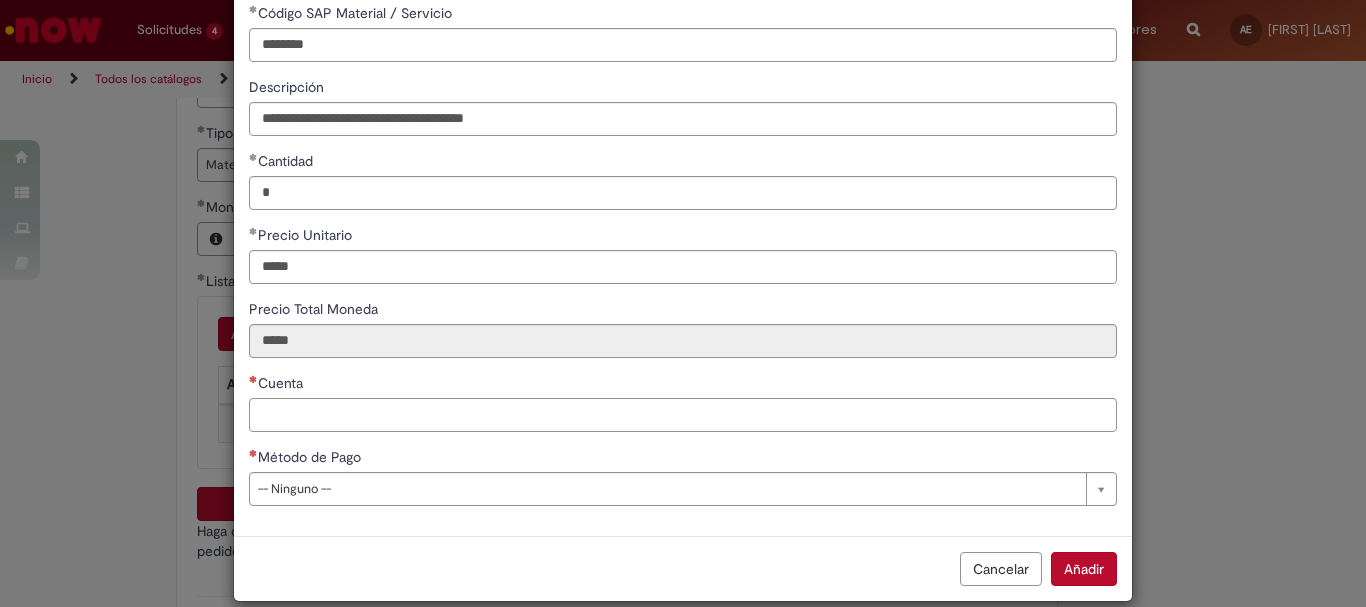 scroll, scrollTop: 125, scrollLeft: 0, axis: vertical 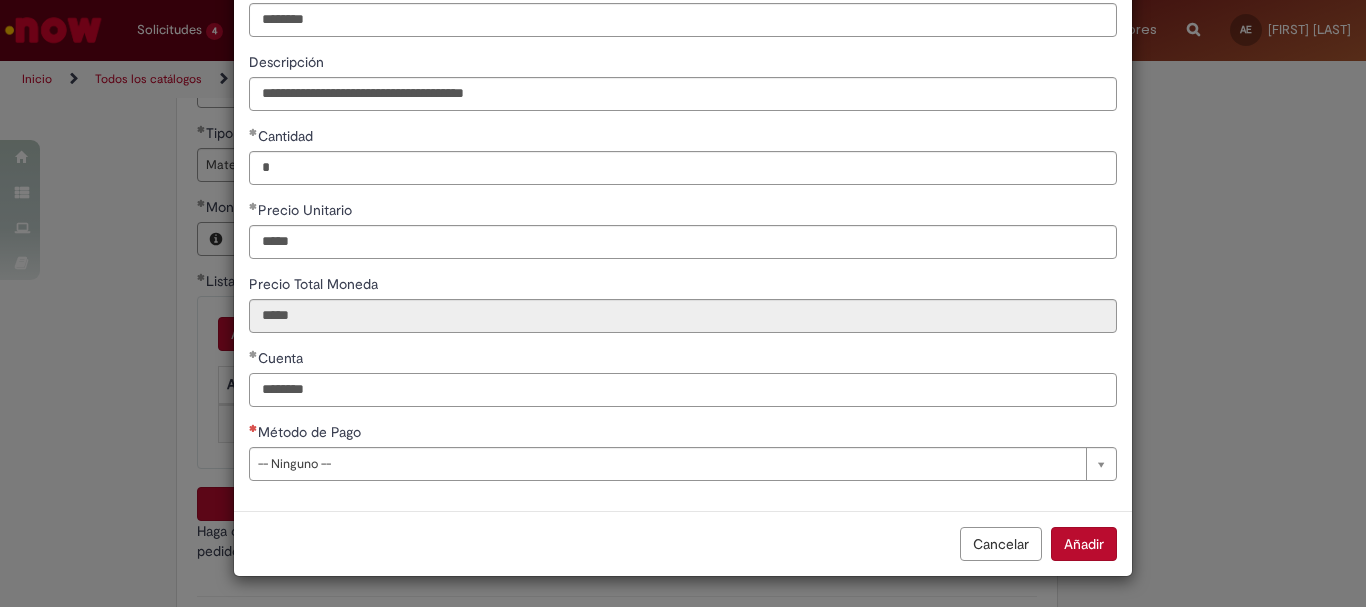click on "********" at bounding box center (683, 390) 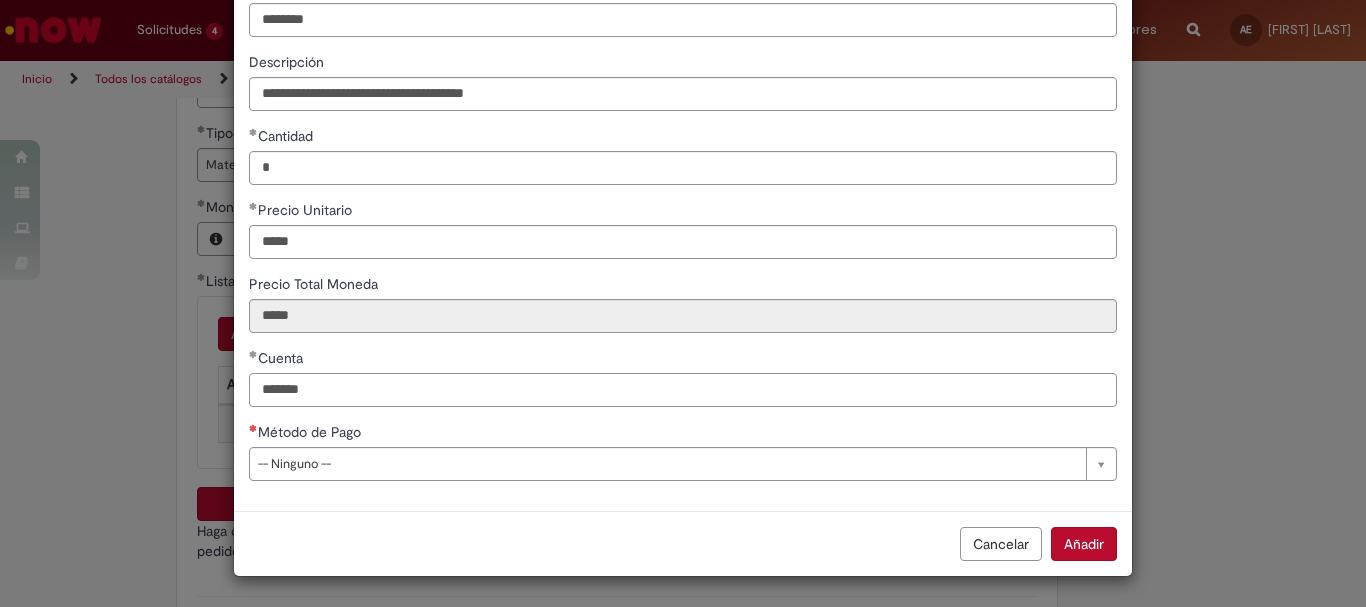 type on "*******" 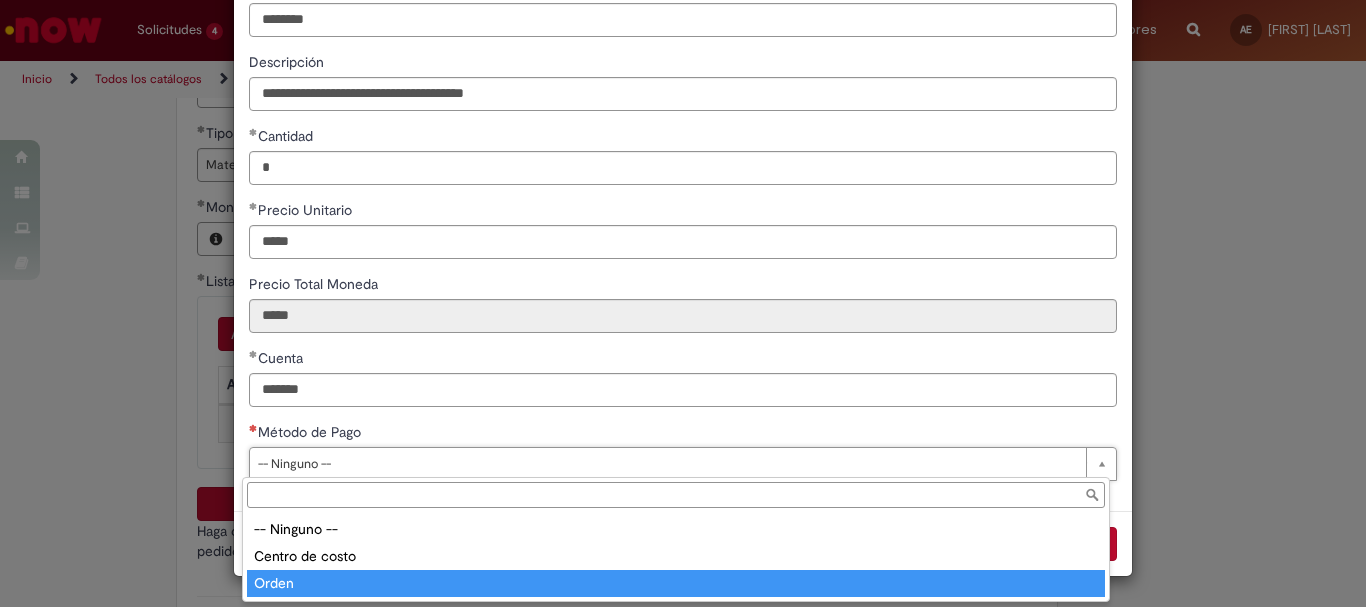 type on "*****" 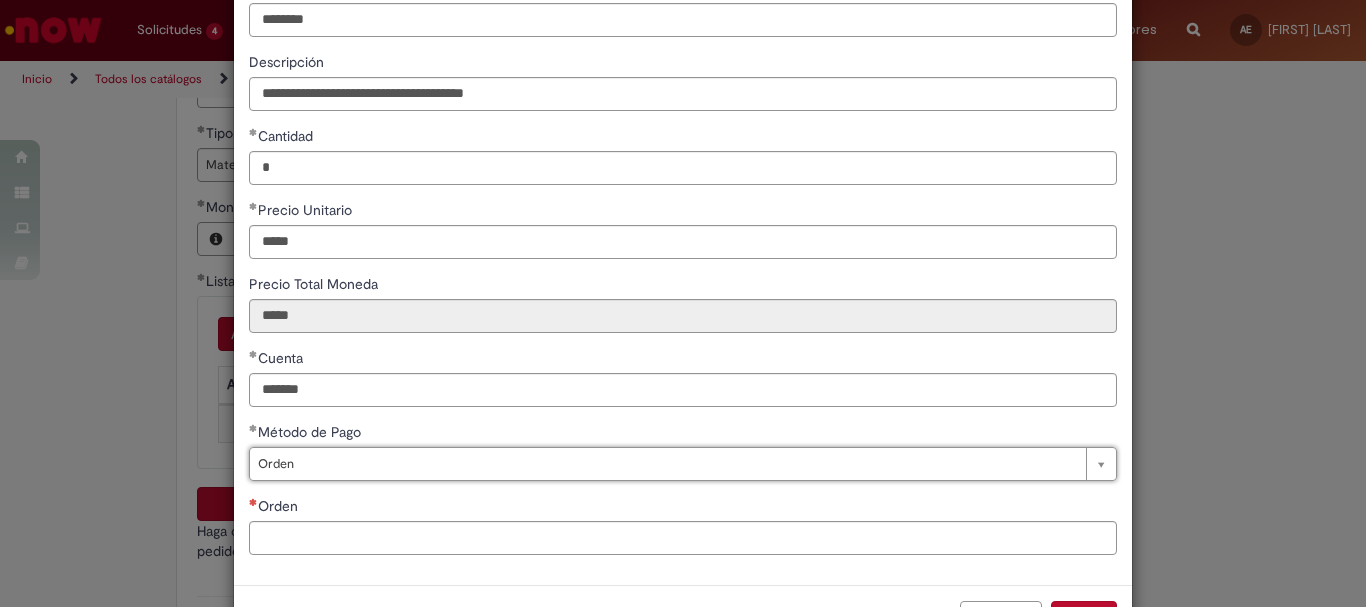 scroll, scrollTop: 199, scrollLeft: 0, axis: vertical 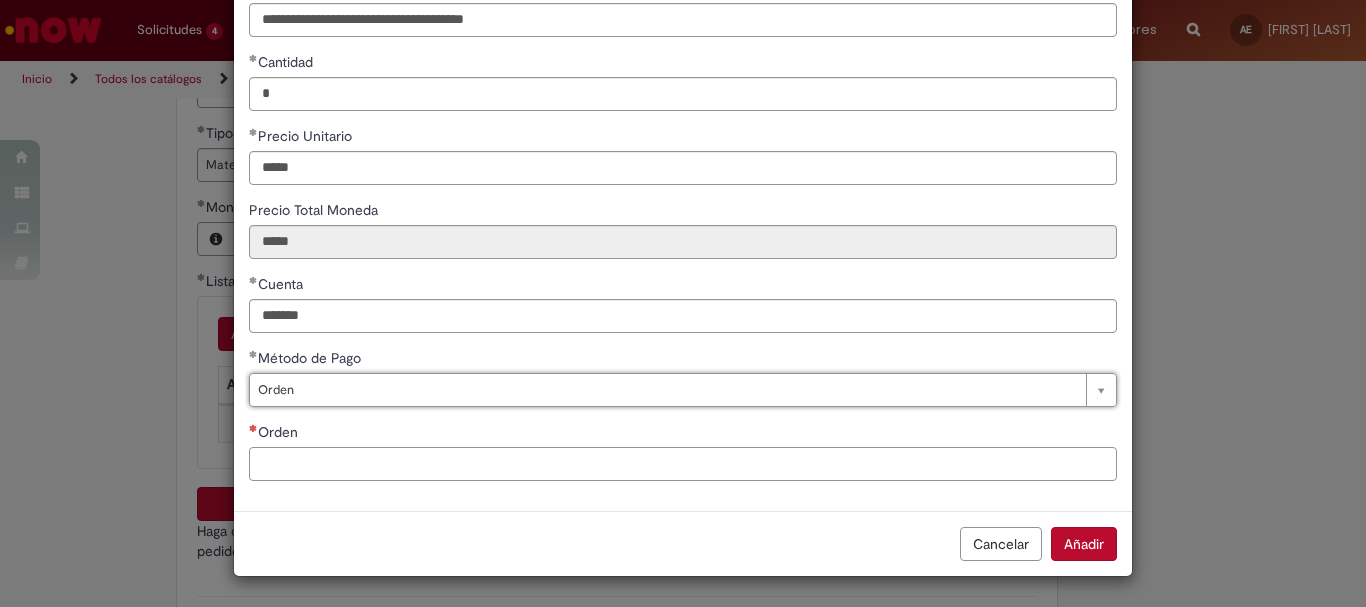 click on "Orden" at bounding box center [683, 464] 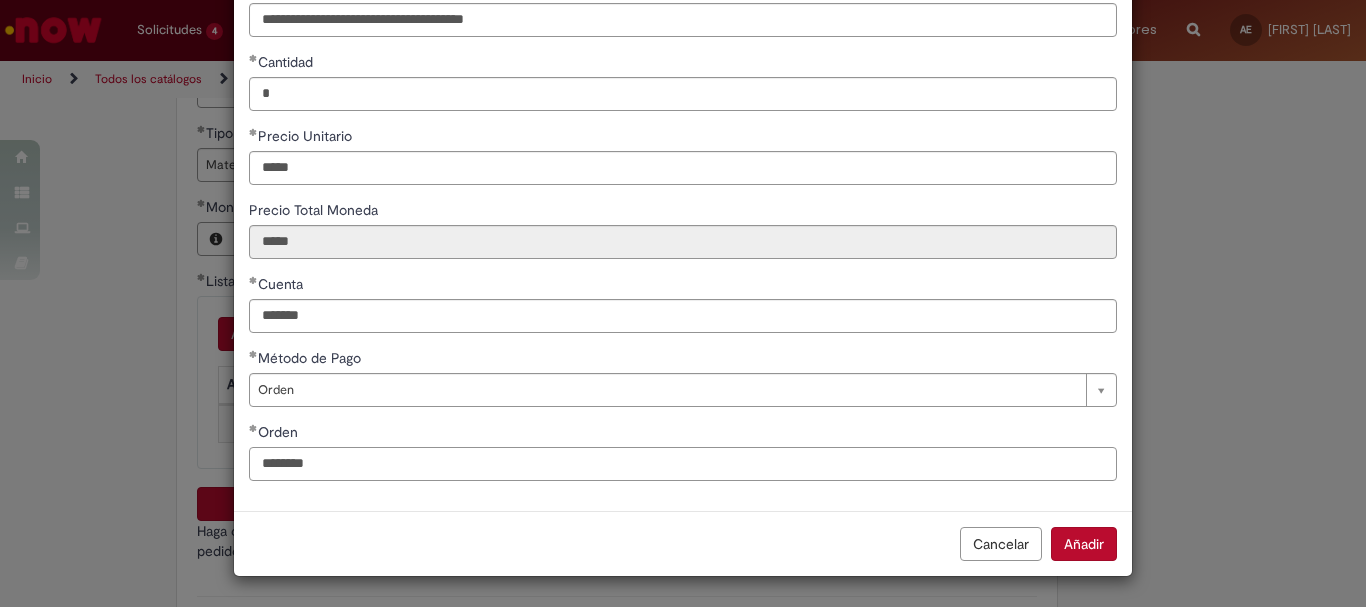type on "********" 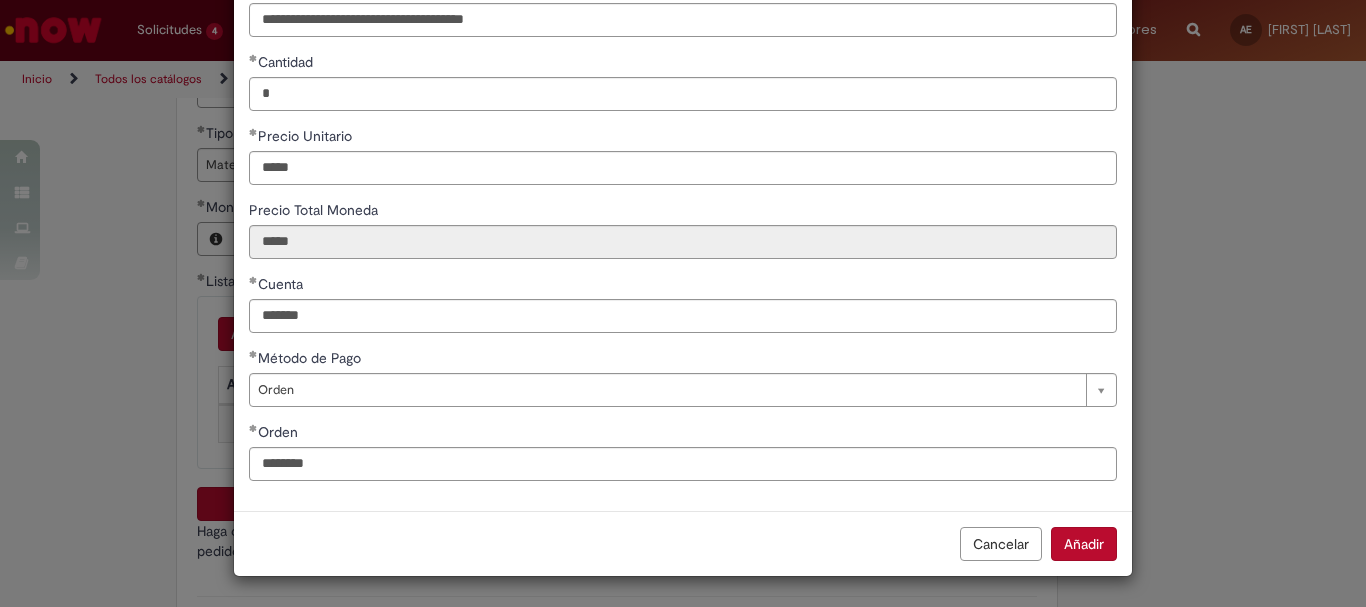 click on "Añadir" at bounding box center (1084, 544) 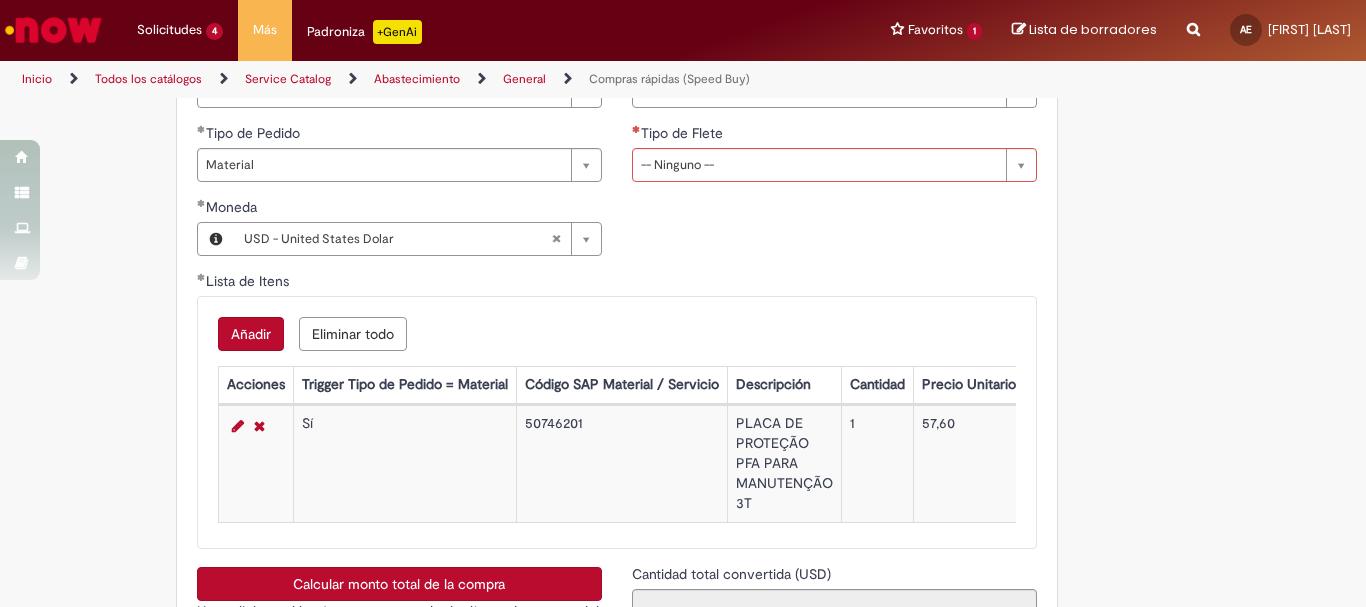 scroll, scrollTop: 2800, scrollLeft: 0, axis: vertical 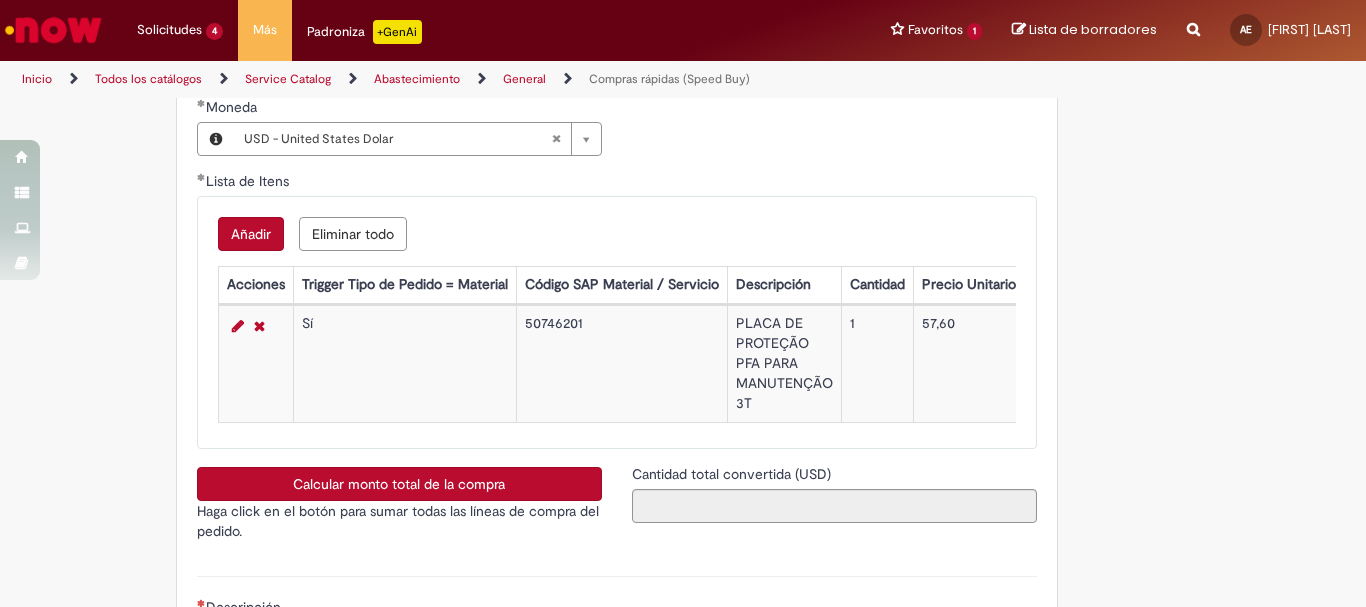 click on "Añadir" at bounding box center [251, 234] 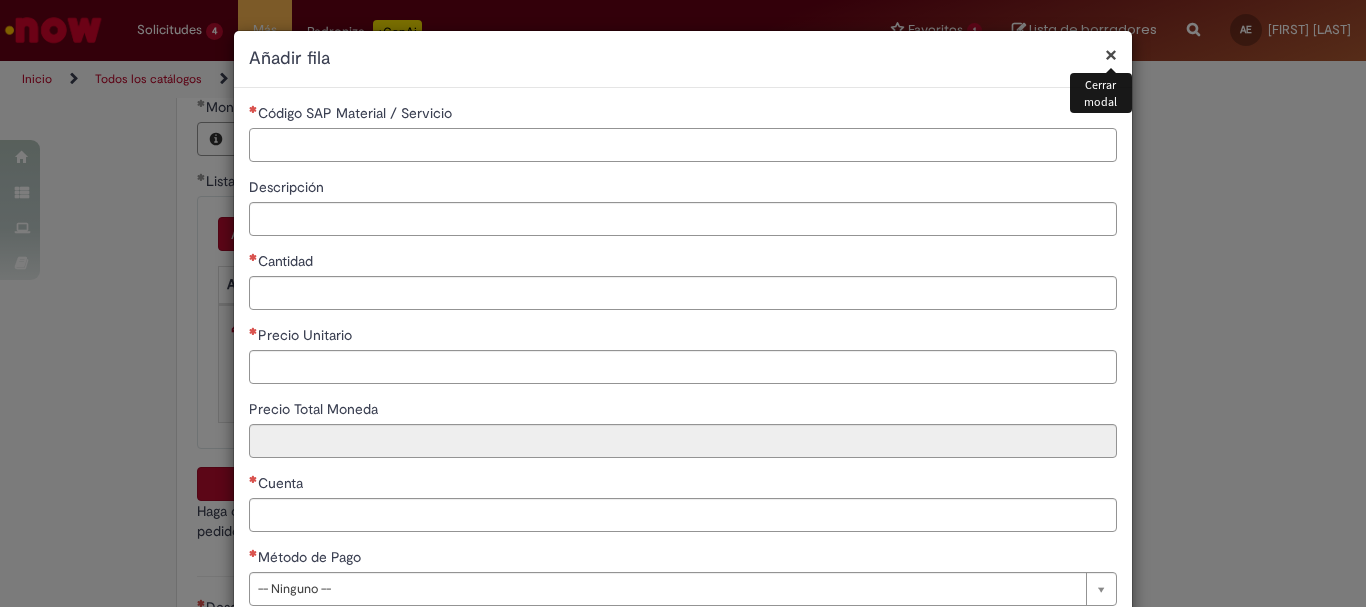 click on "Código SAP Material / Servicio" at bounding box center (683, 145) 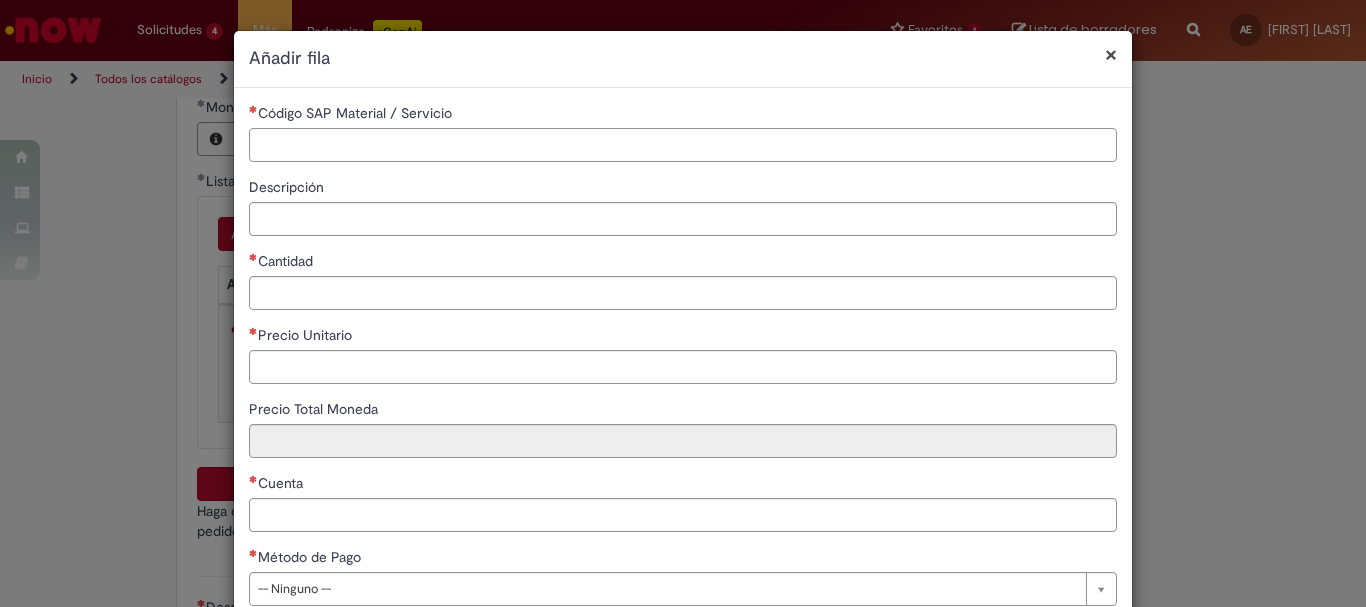 paste on "********" 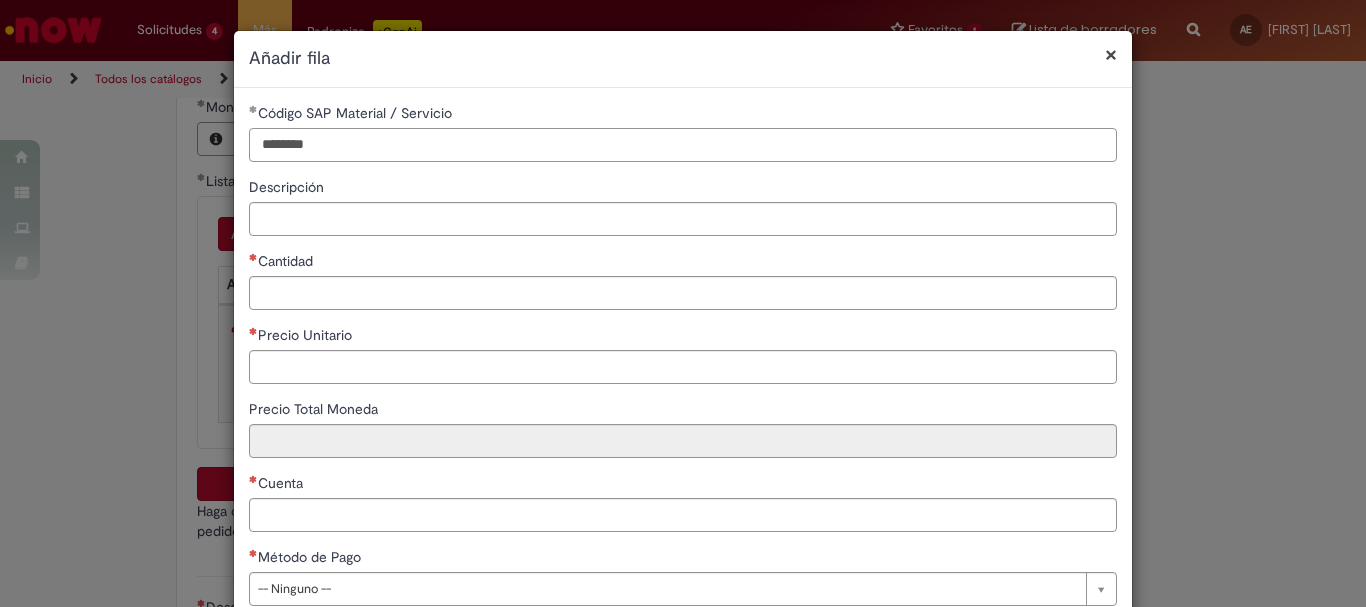 type on "********" 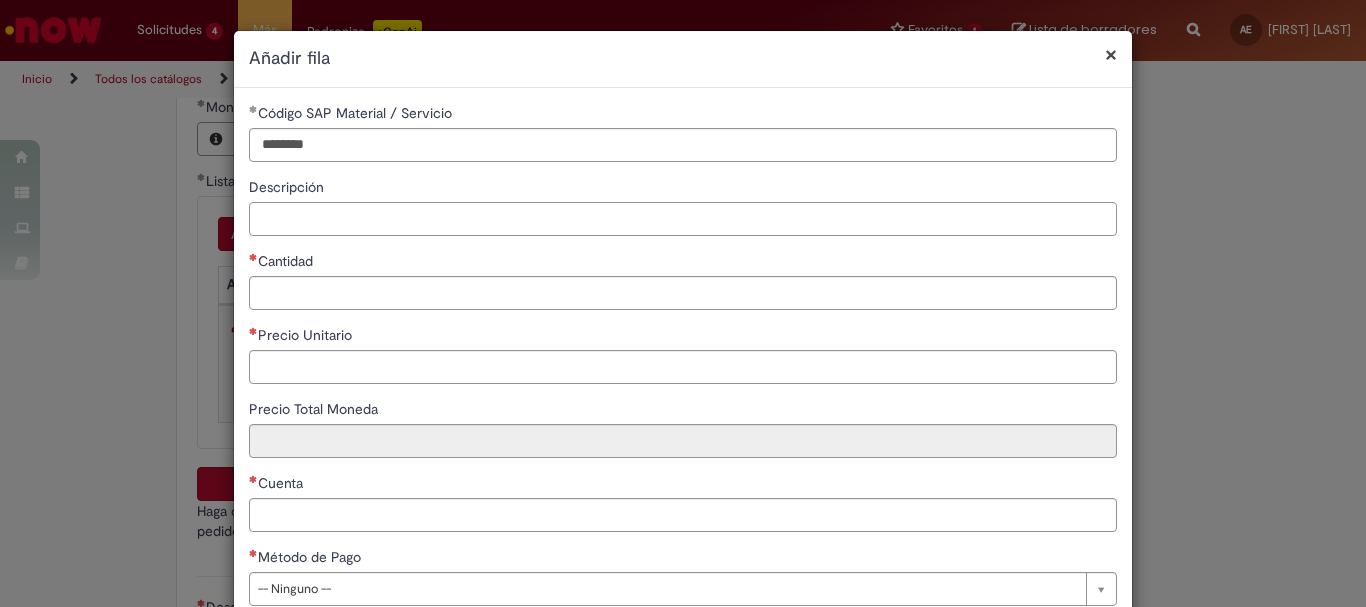 click on "Descripción" at bounding box center (683, 219) 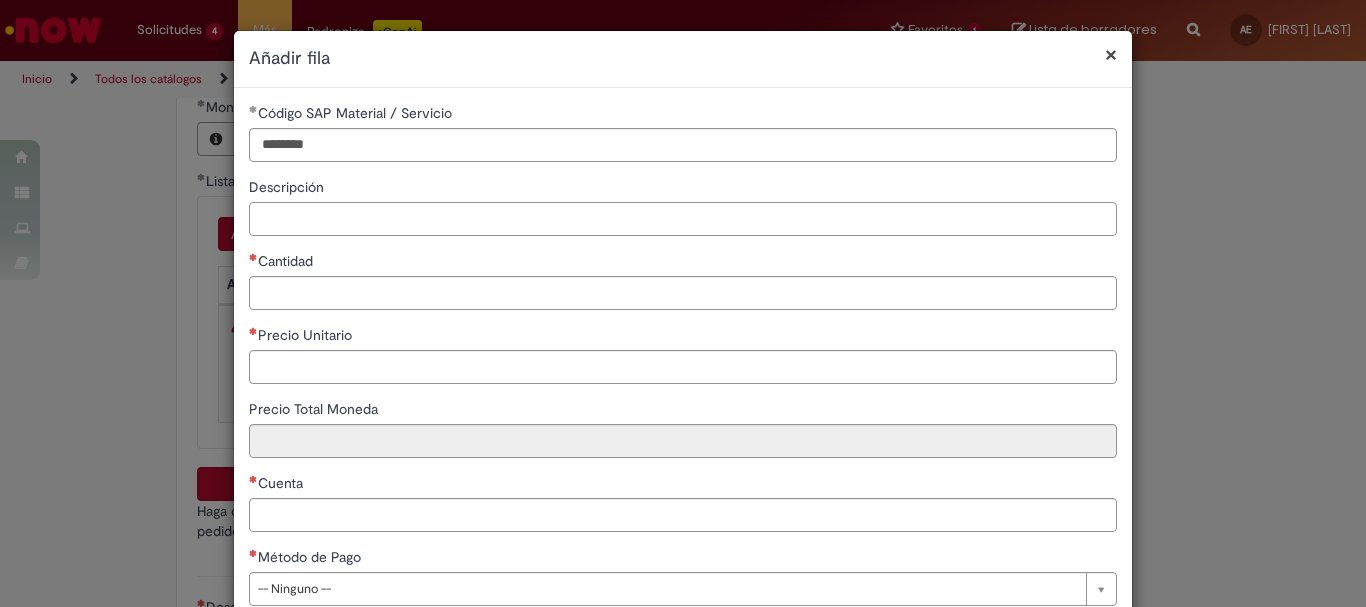 paste on "**********" 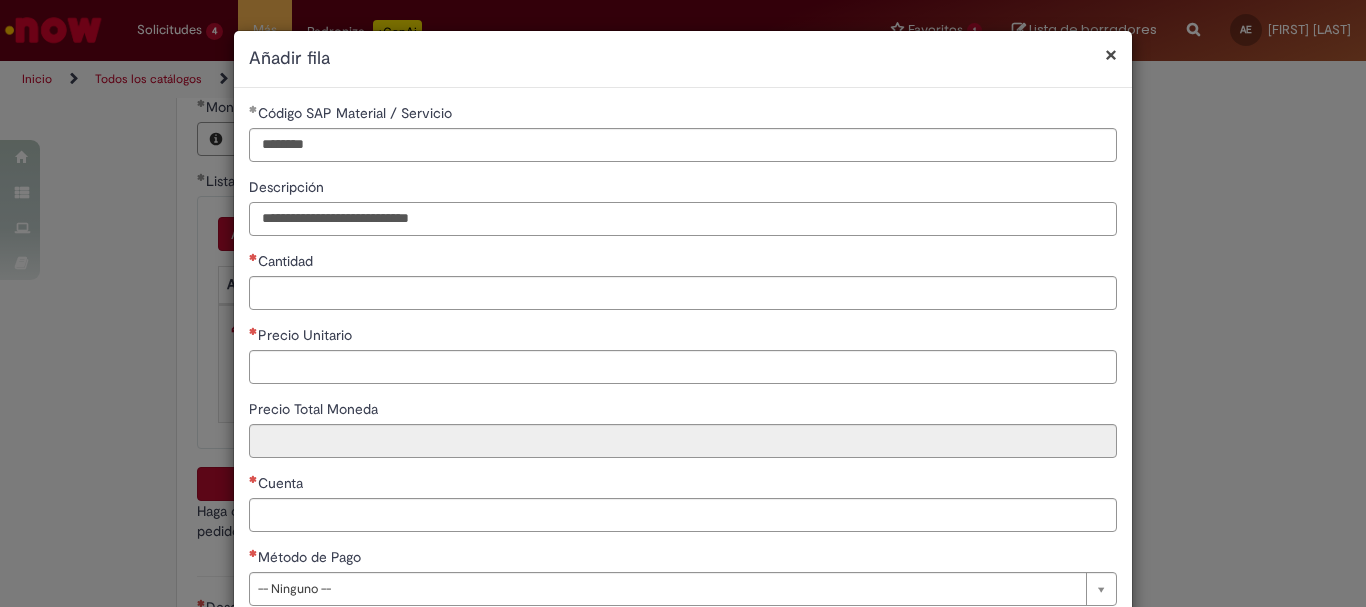type on "**********" 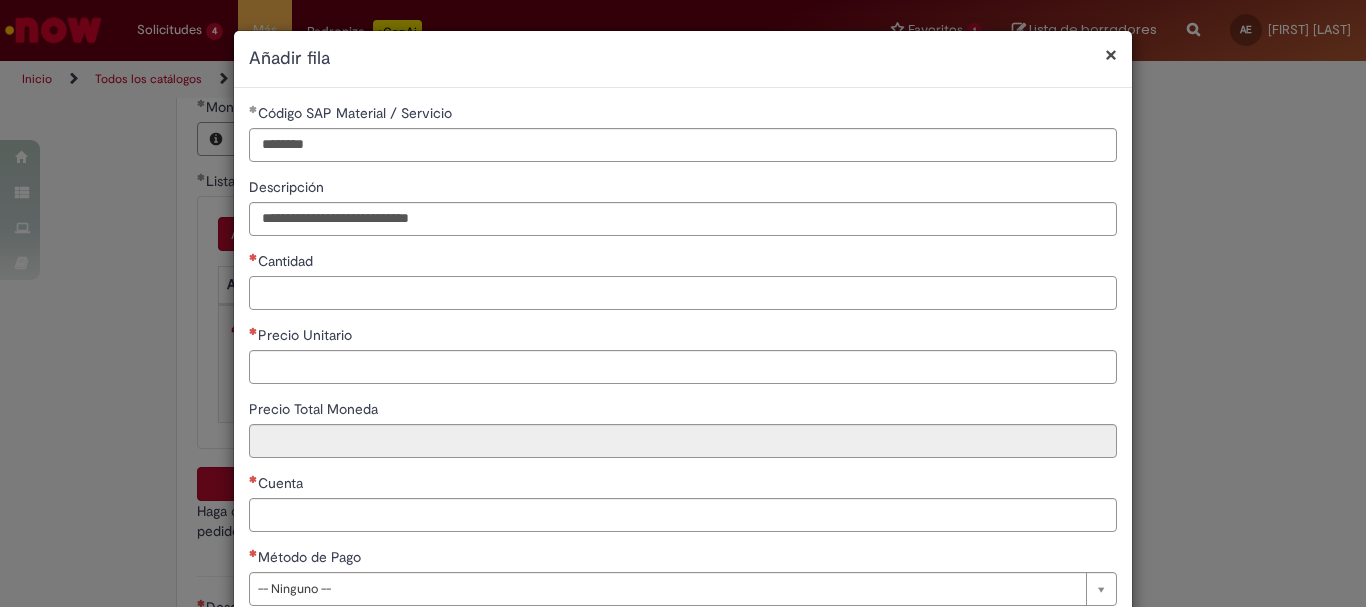 click on "Cantidad" at bounding box center [683, 293] 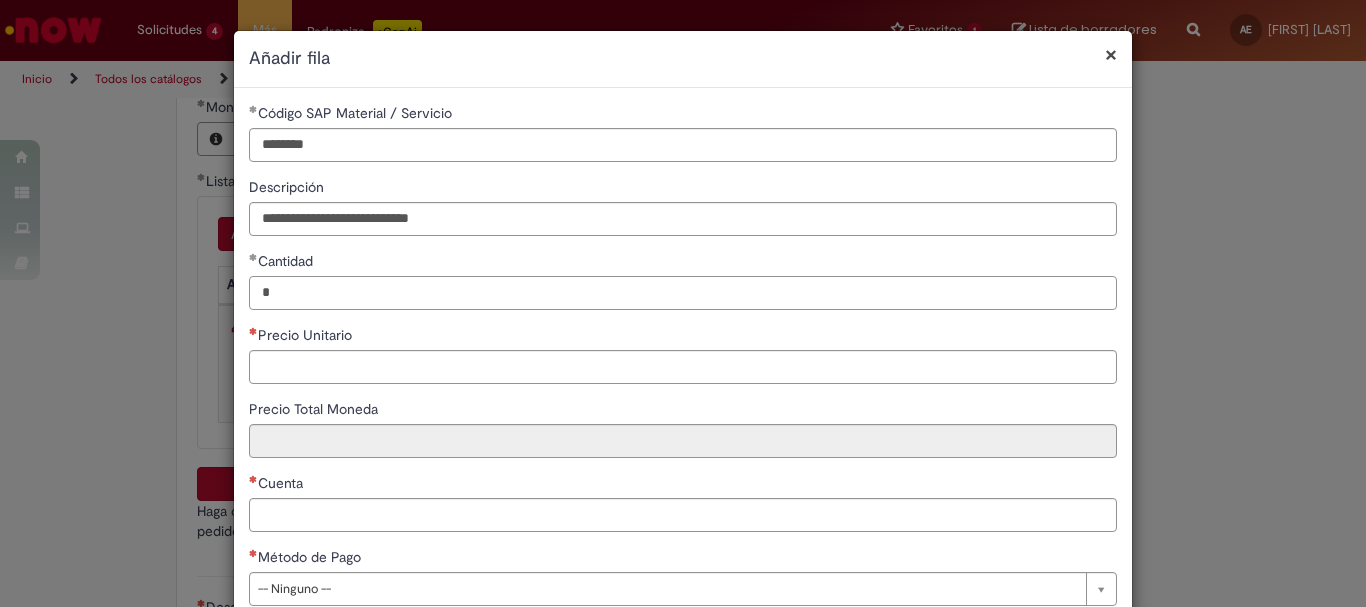 type on "*" 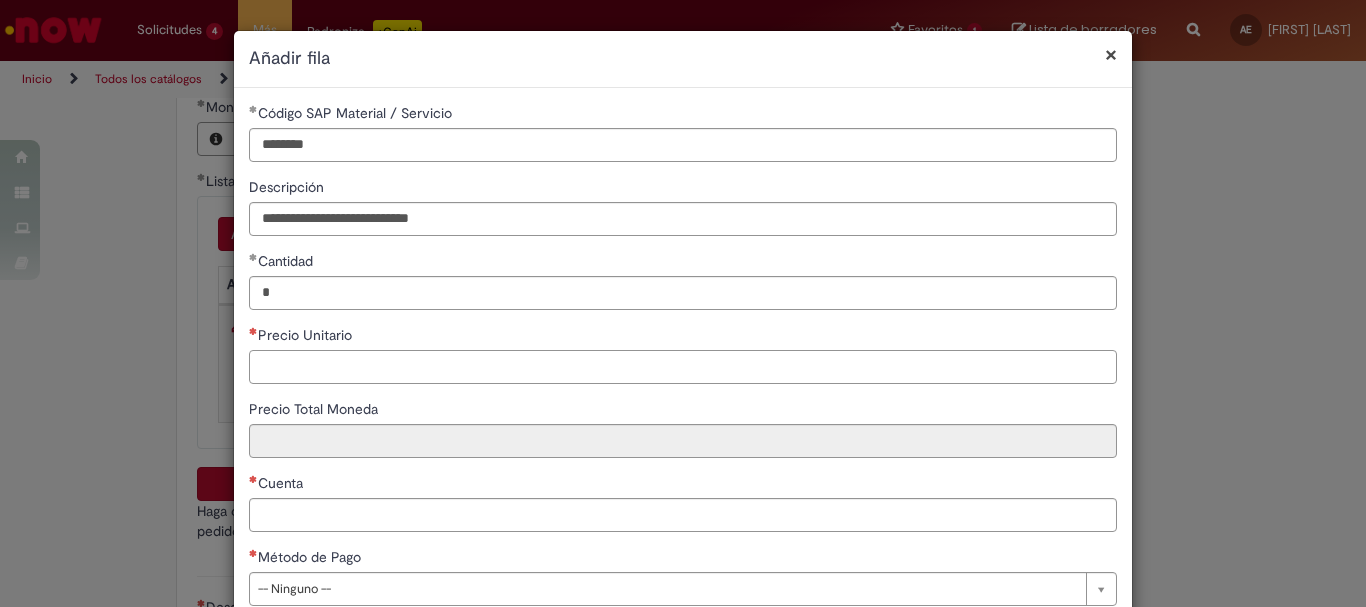 click on "Precio Unitario" at bounding box center [683, 367] 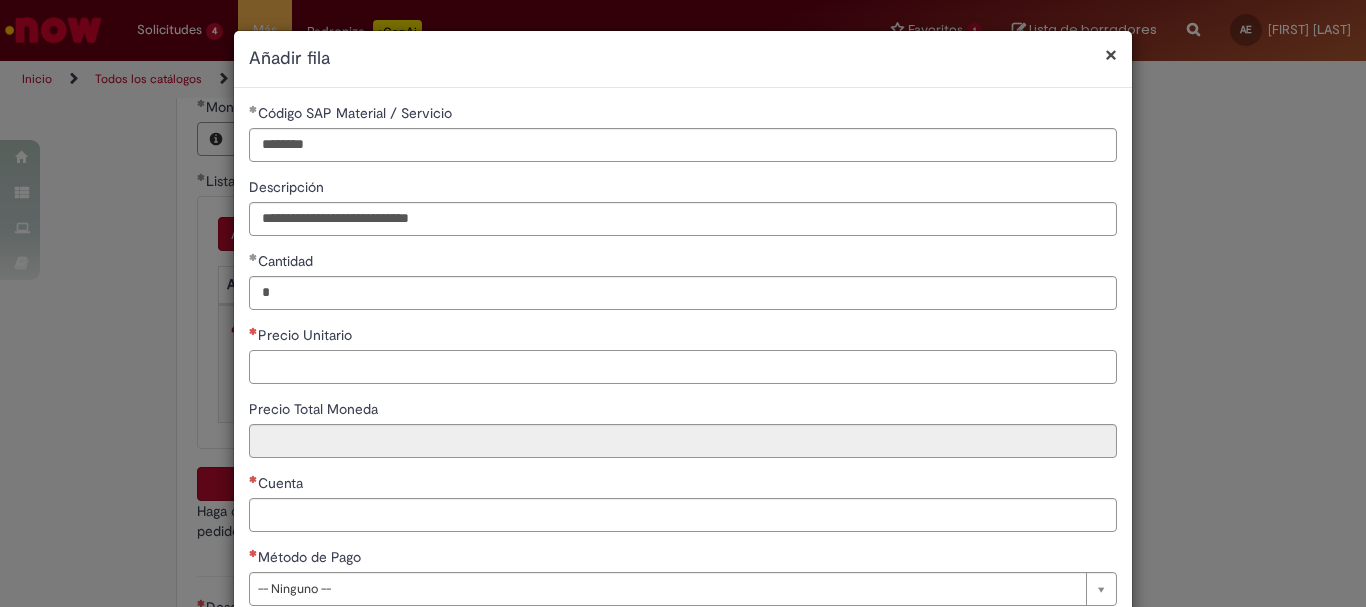 paste on "******" 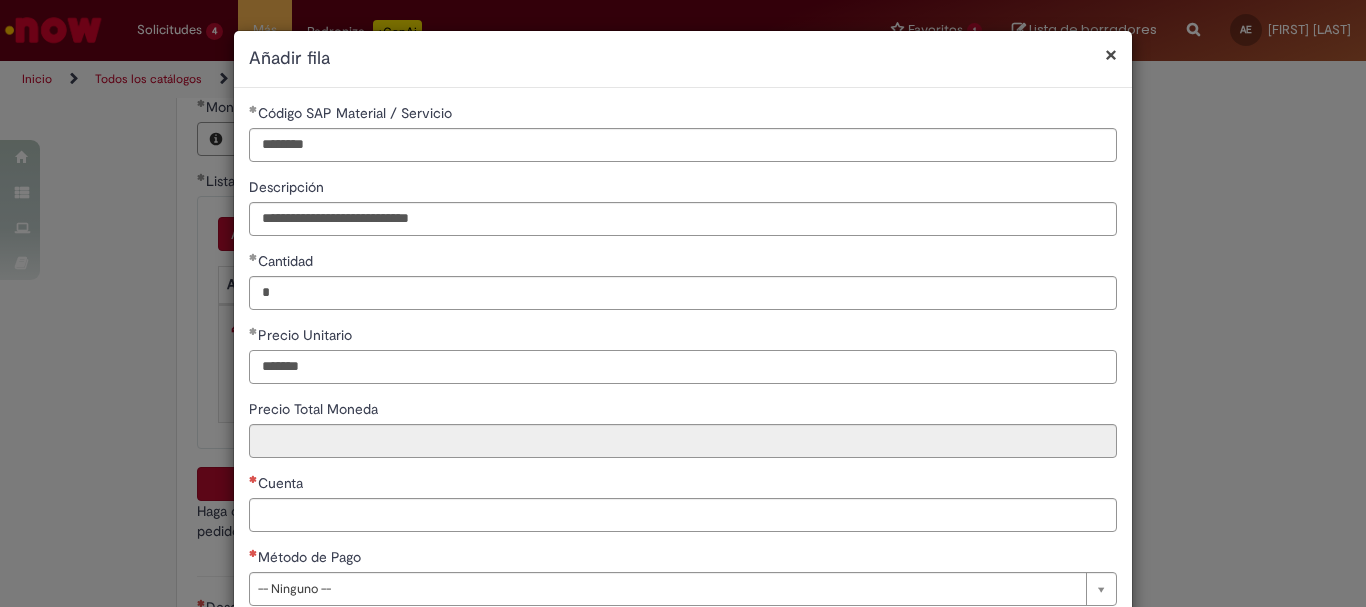 type on "******" 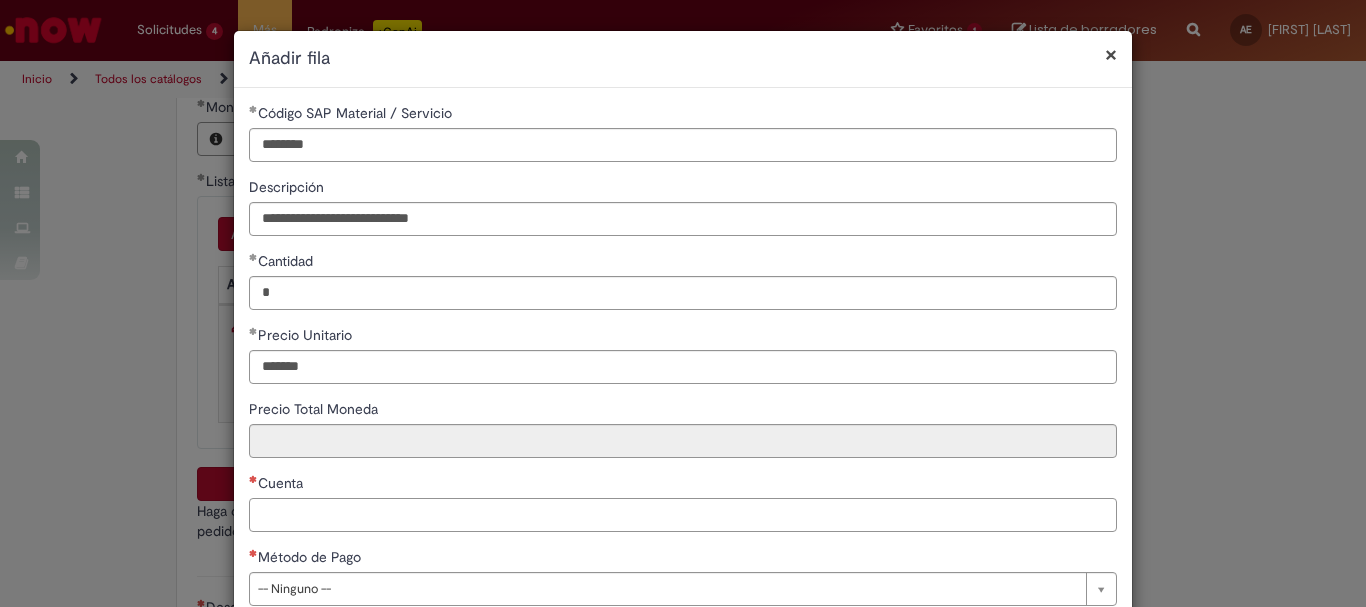 type 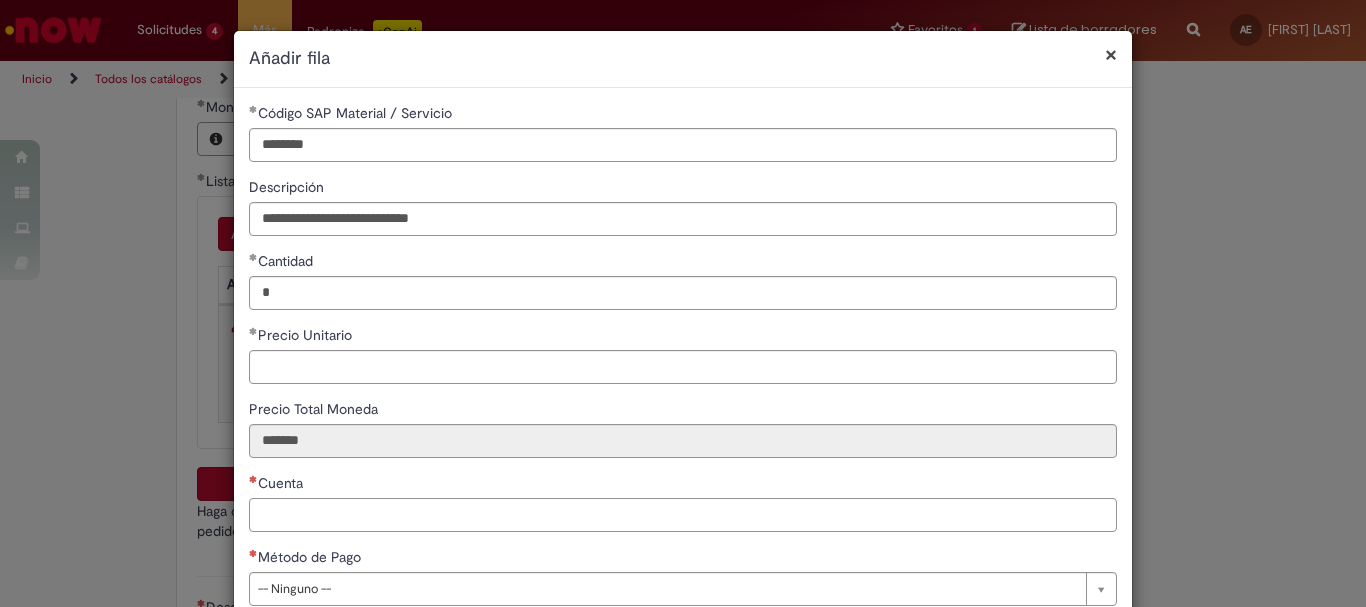 click on "Cuenta" at bounding box center (683, 502) 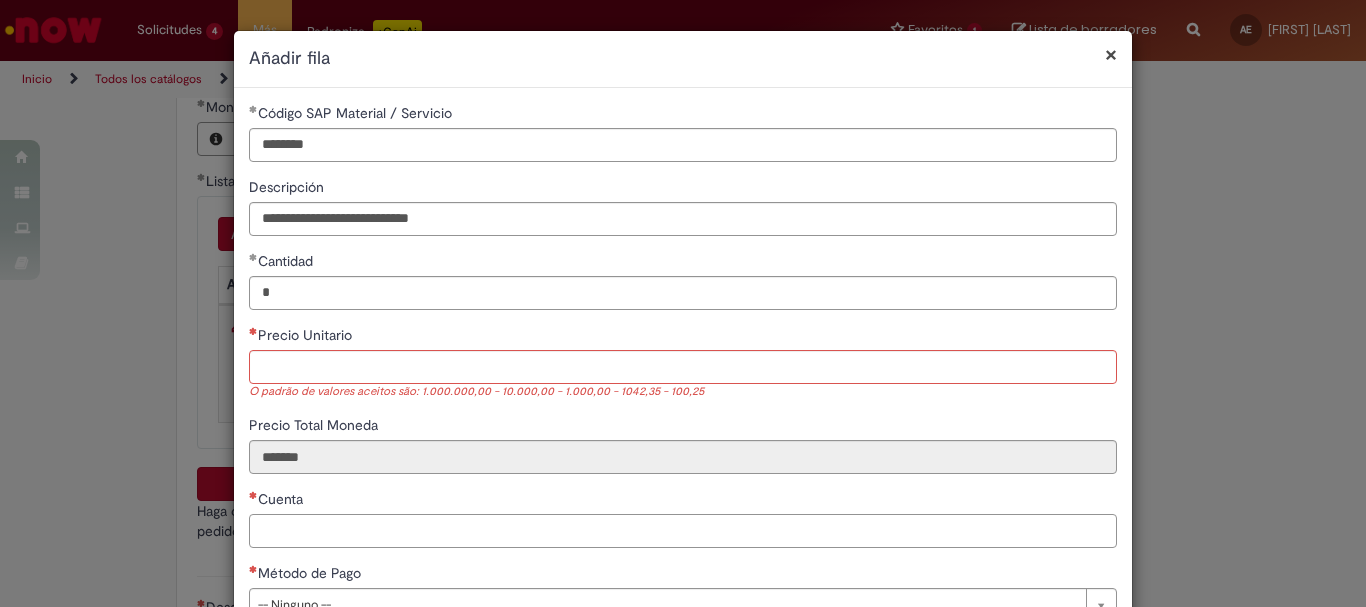 scroll, scrollTop: 100, scrollLeft: 0, axis: vertical 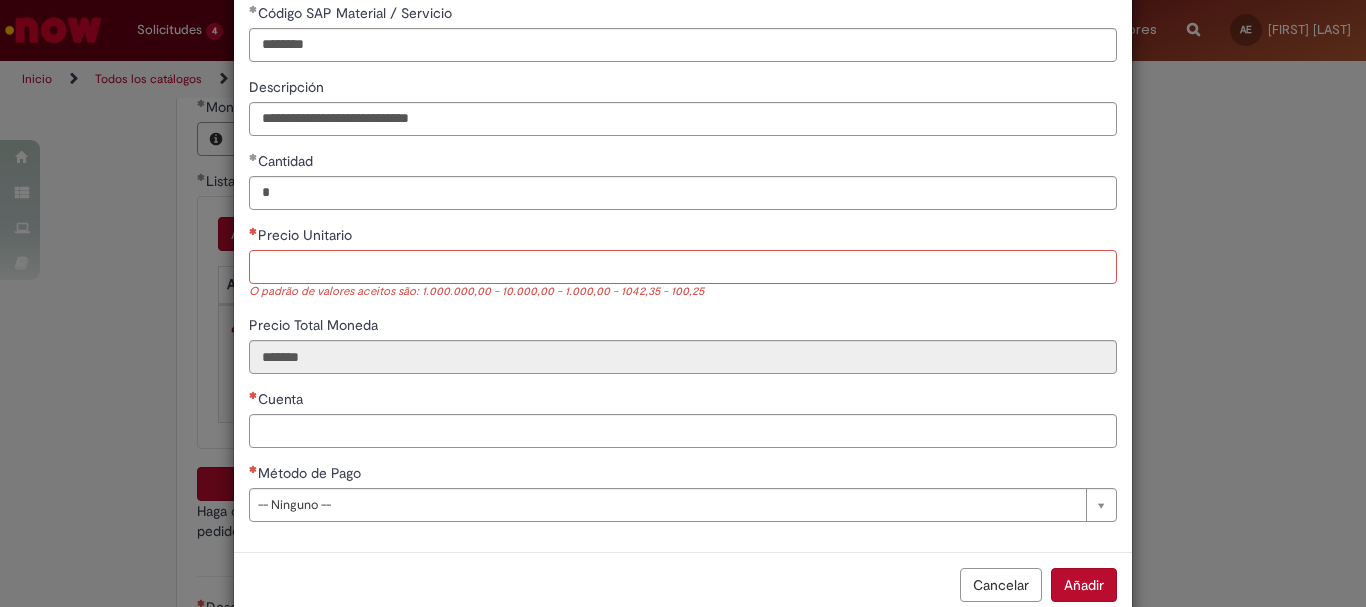 click on "Precio Unitario" at bounding box center (683, 267) 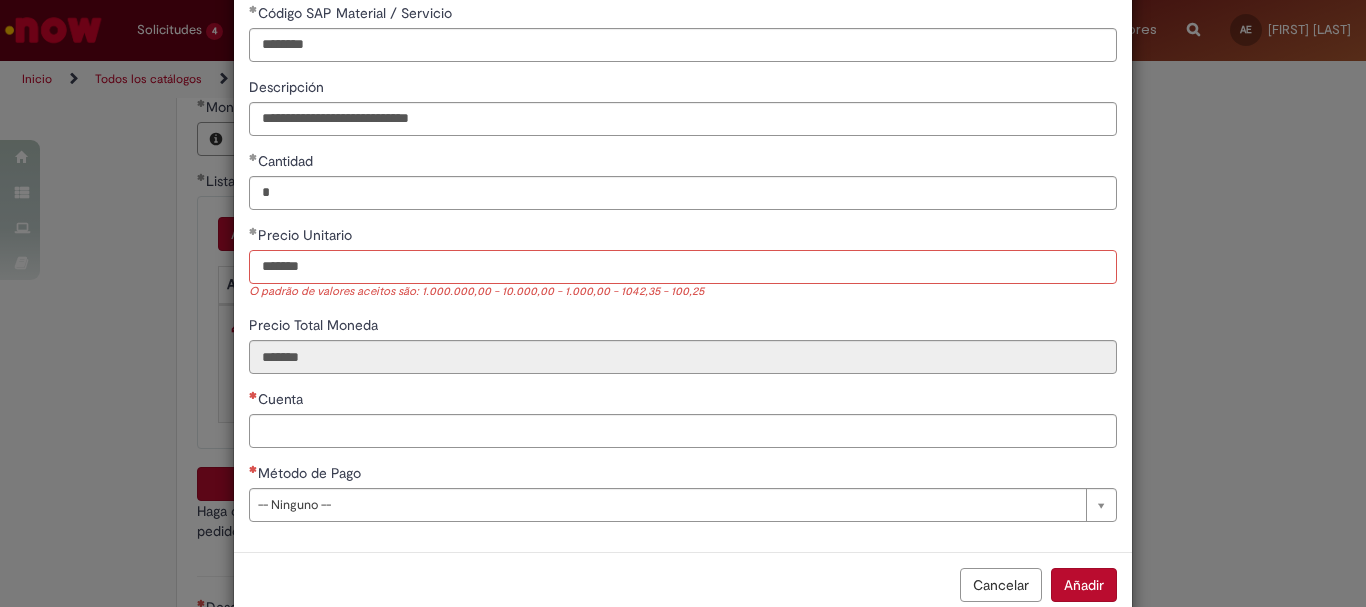 type on "******" 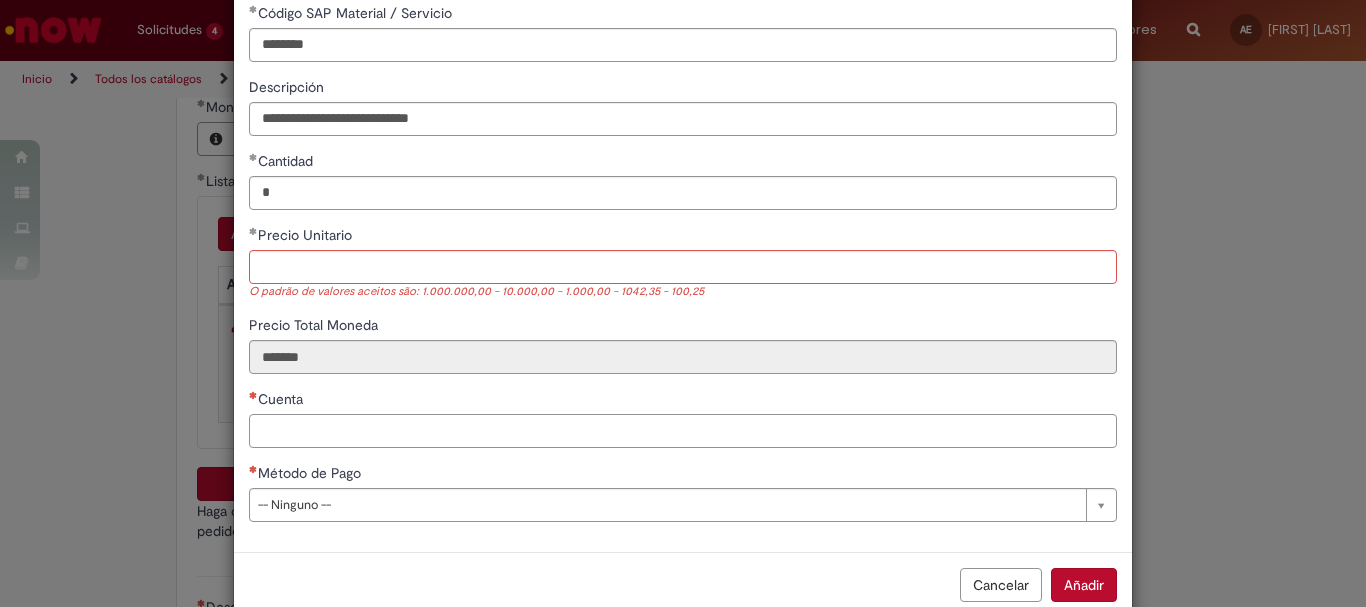 click on "Cuenta" at bounding box center [683, 431] 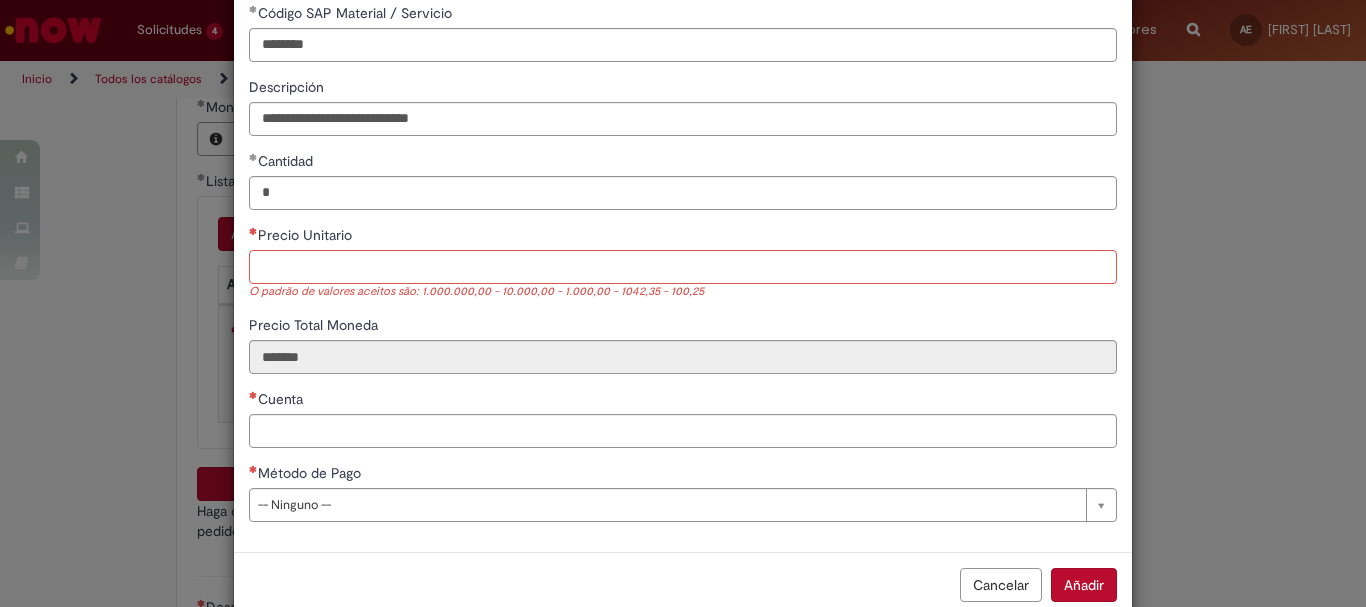 click on "Precio Unitario" at bounding box center [683, 267] 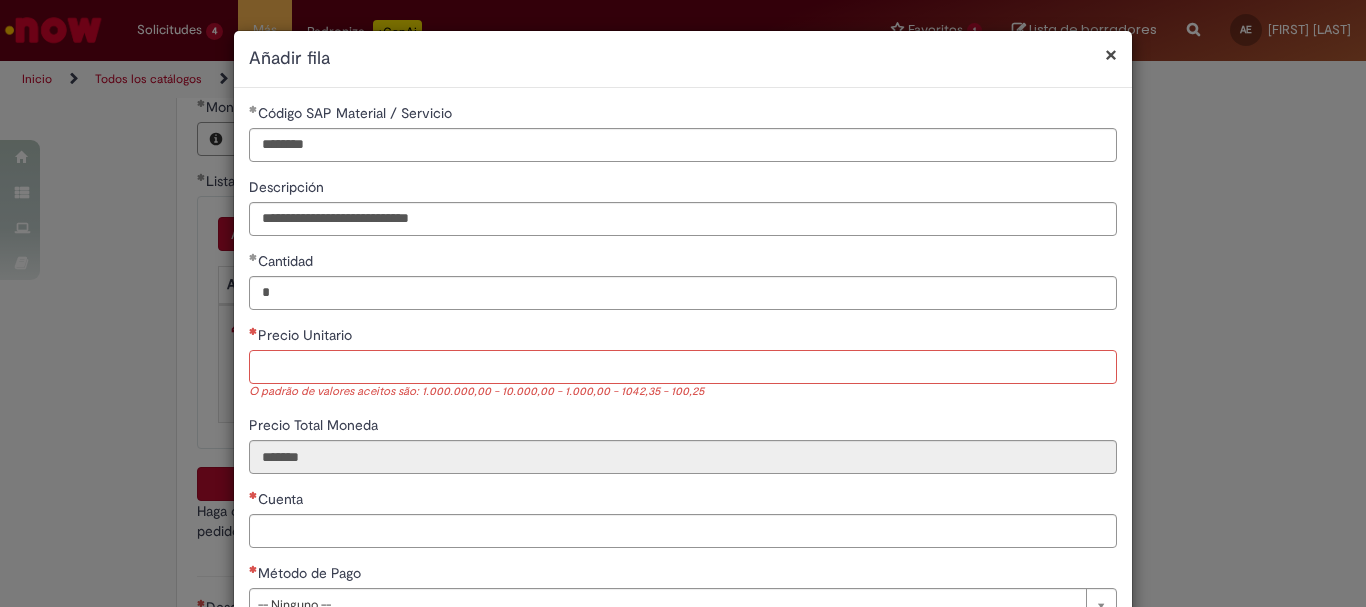 scroll, scrollTop: 141, scrollLeft: 0, axis: vertical 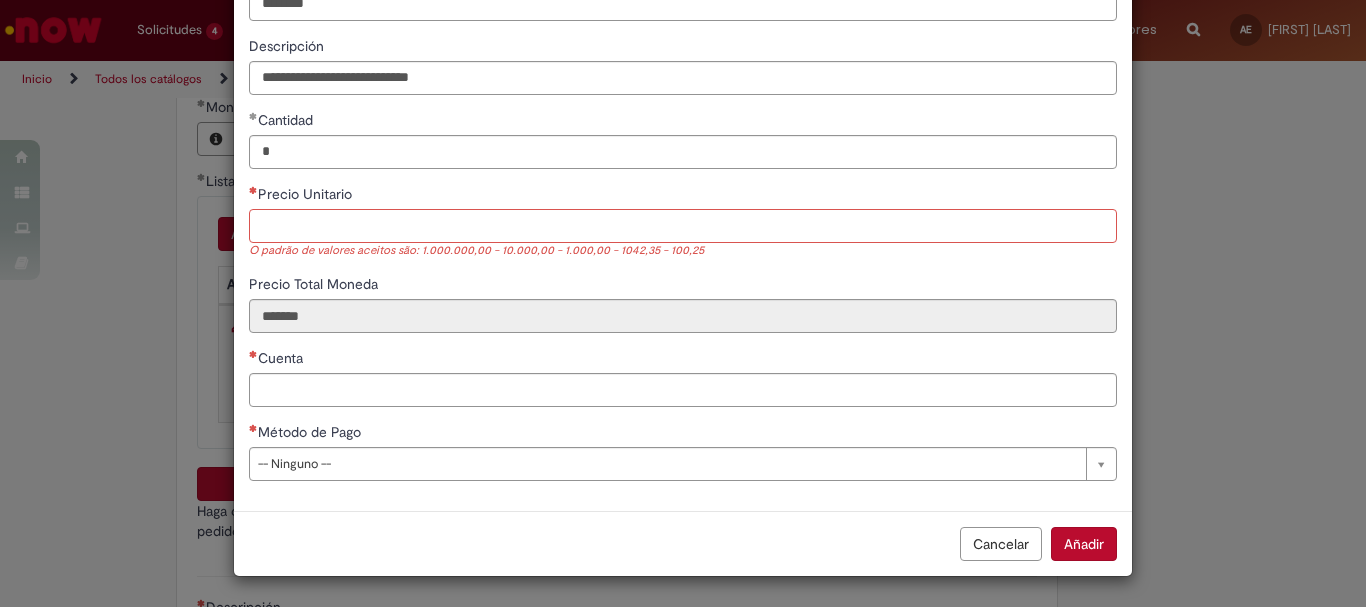 click on "Precio Unitario" at bounding box center [683, 226] 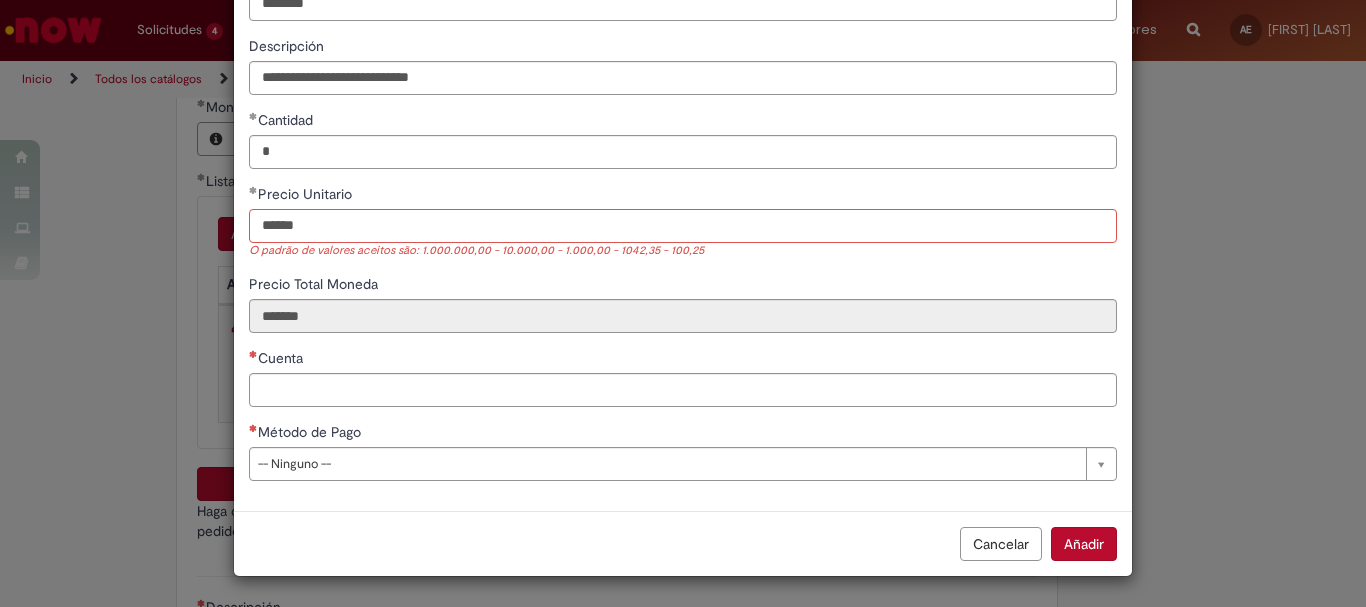 type on "******" 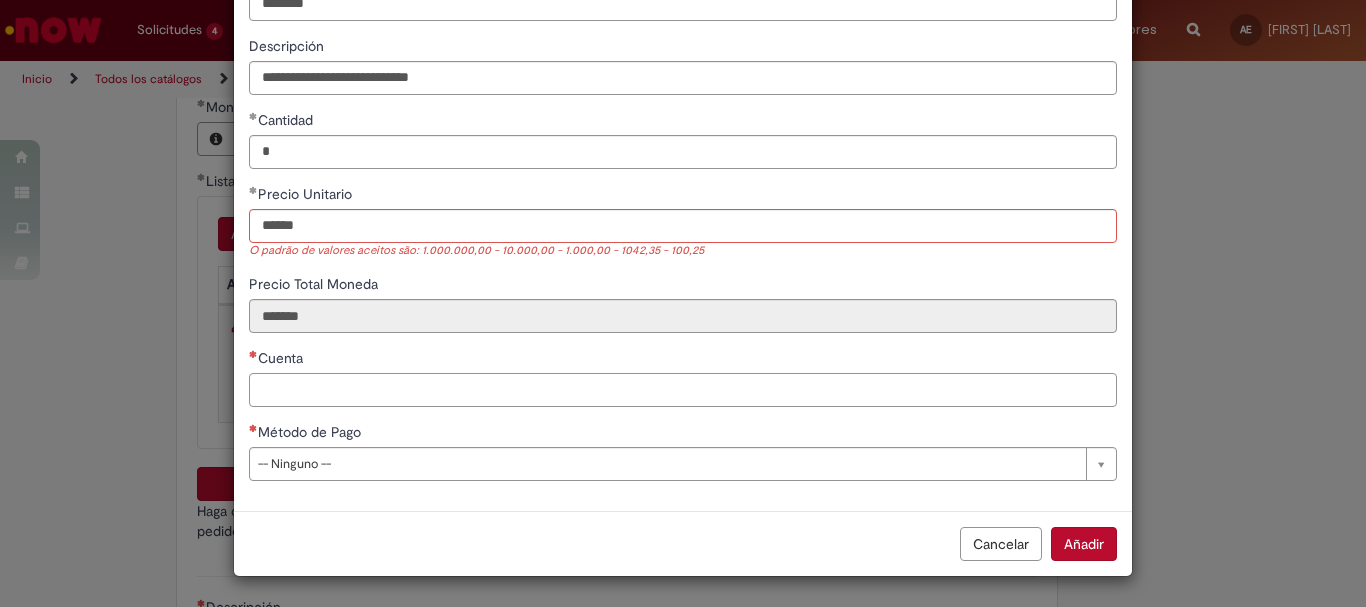 type on "******" 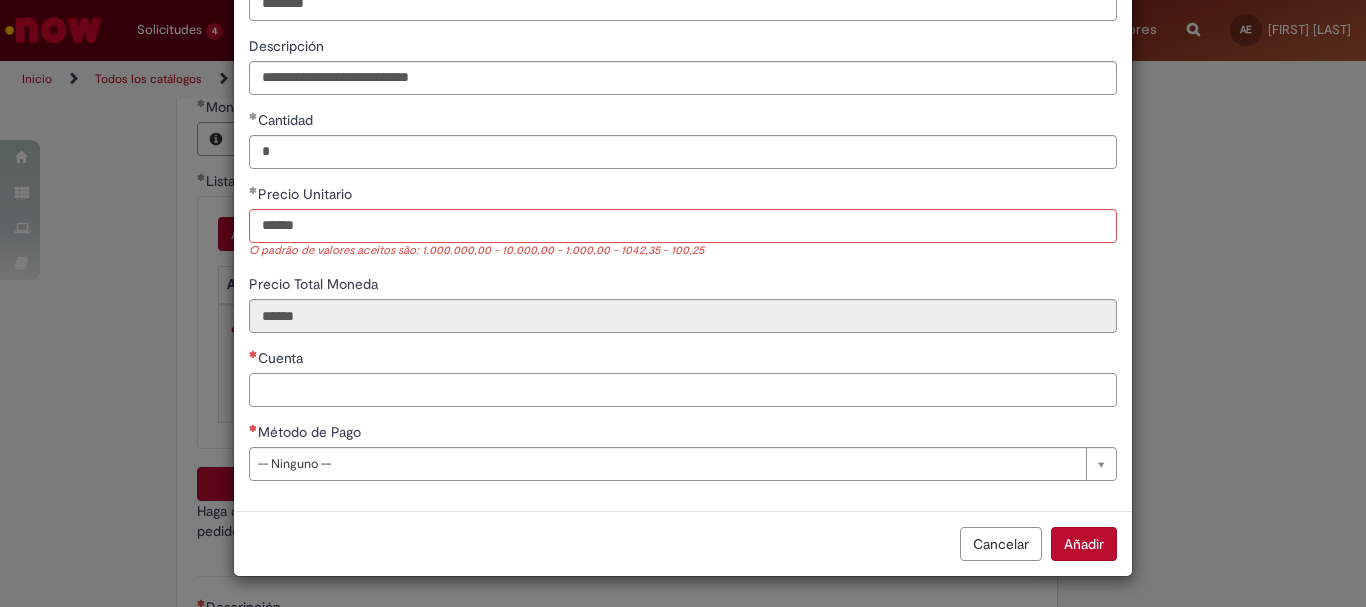 click on "Cuenta" at bounding box center [683, 390] 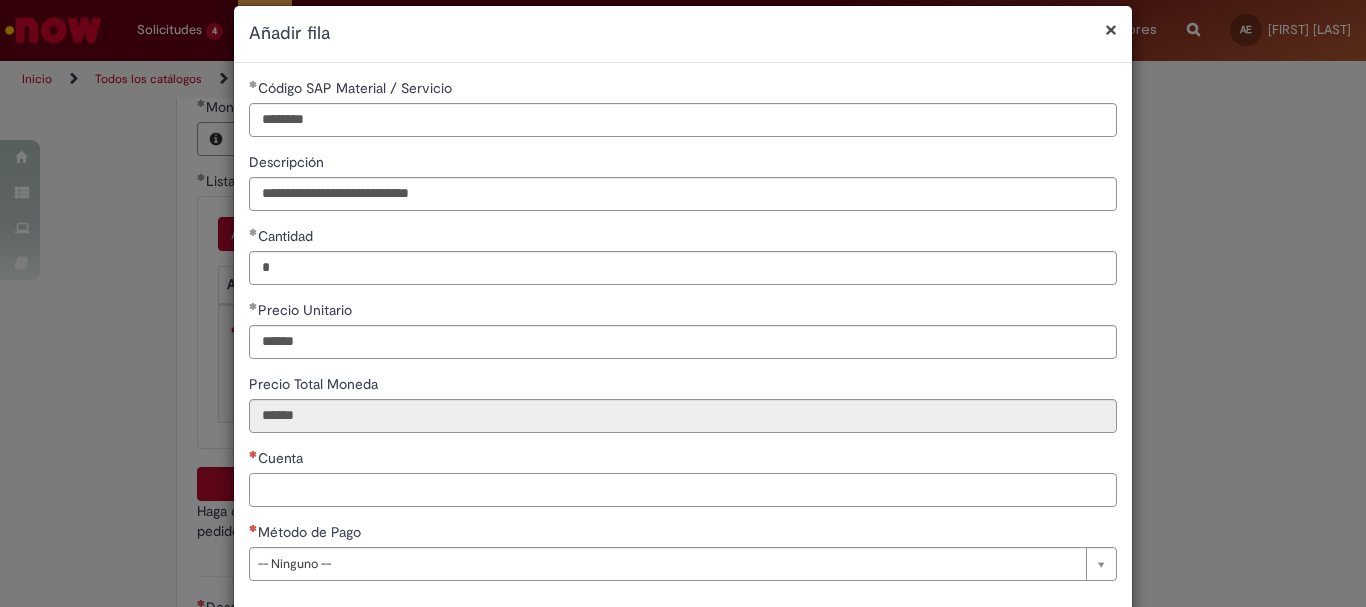 scroll, scrollTop: 125, scrollLeft: 0, axis: vertical 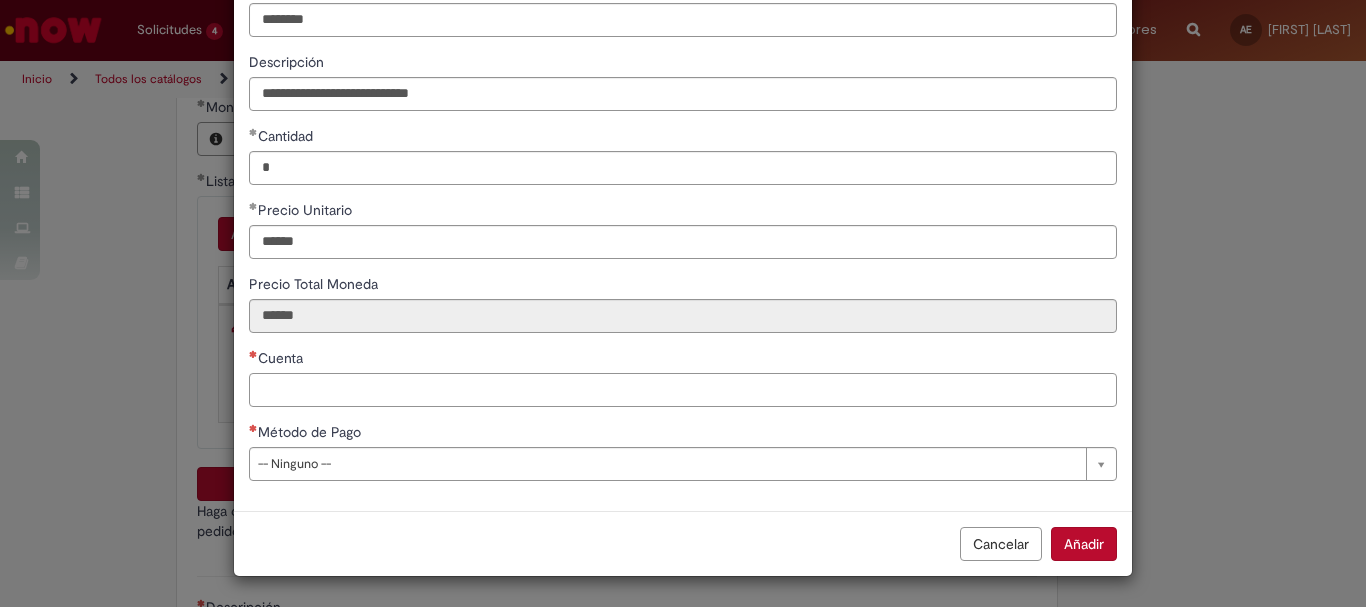 click on "Cuenta" at bounding box center [683, 390] 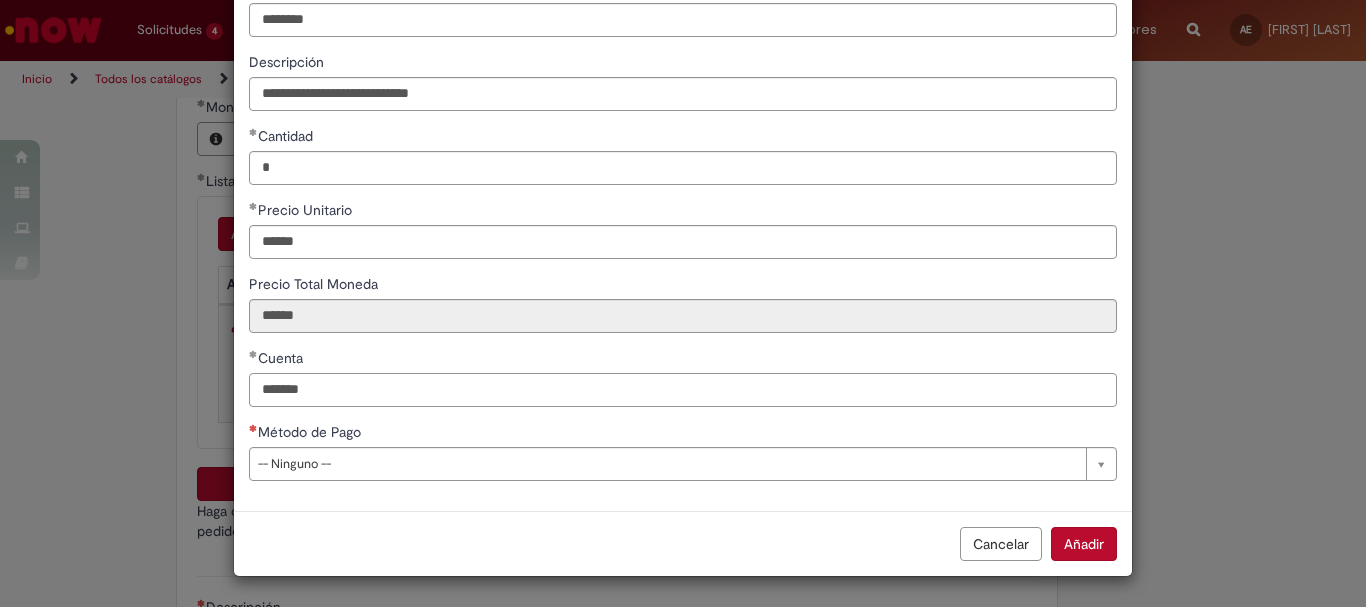 type on "*******" 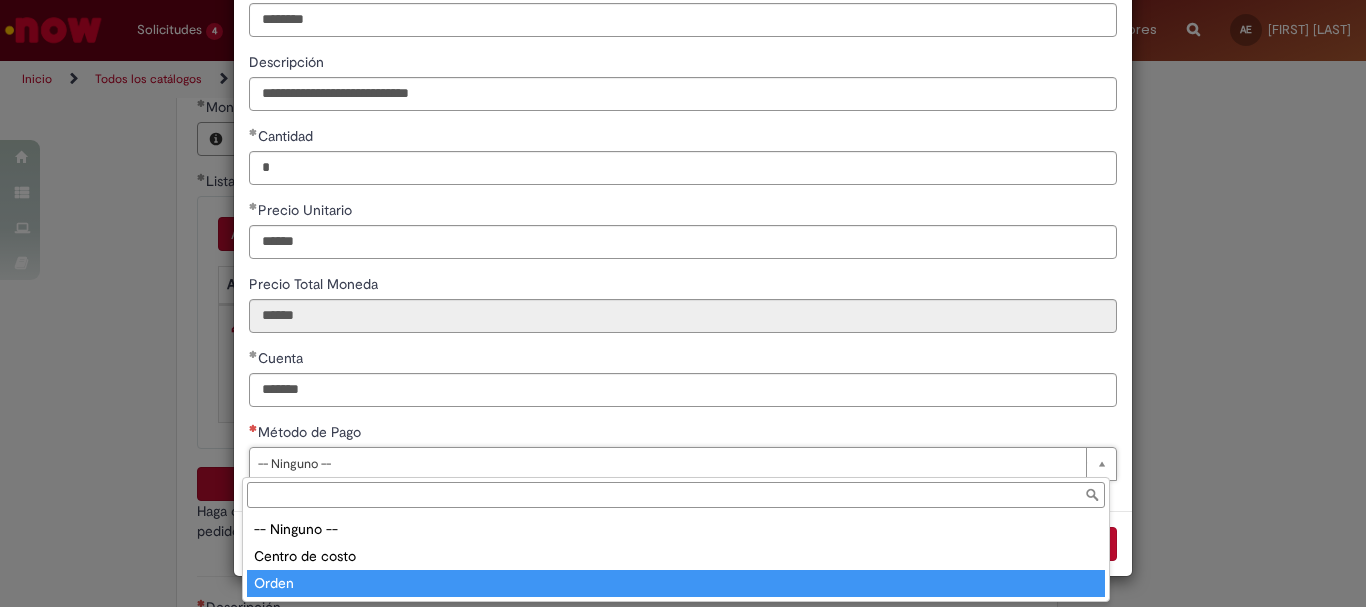 type on "*****" 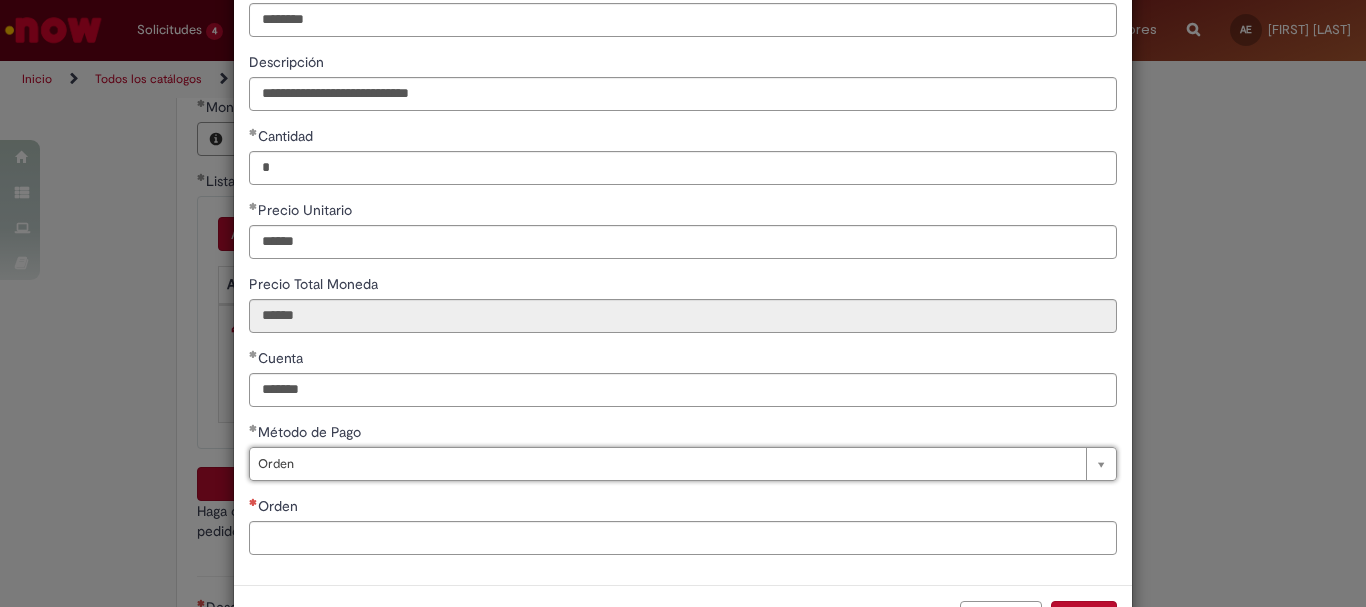scroll, scrollTop: 199, scrollLeft: 0, axis: vertical 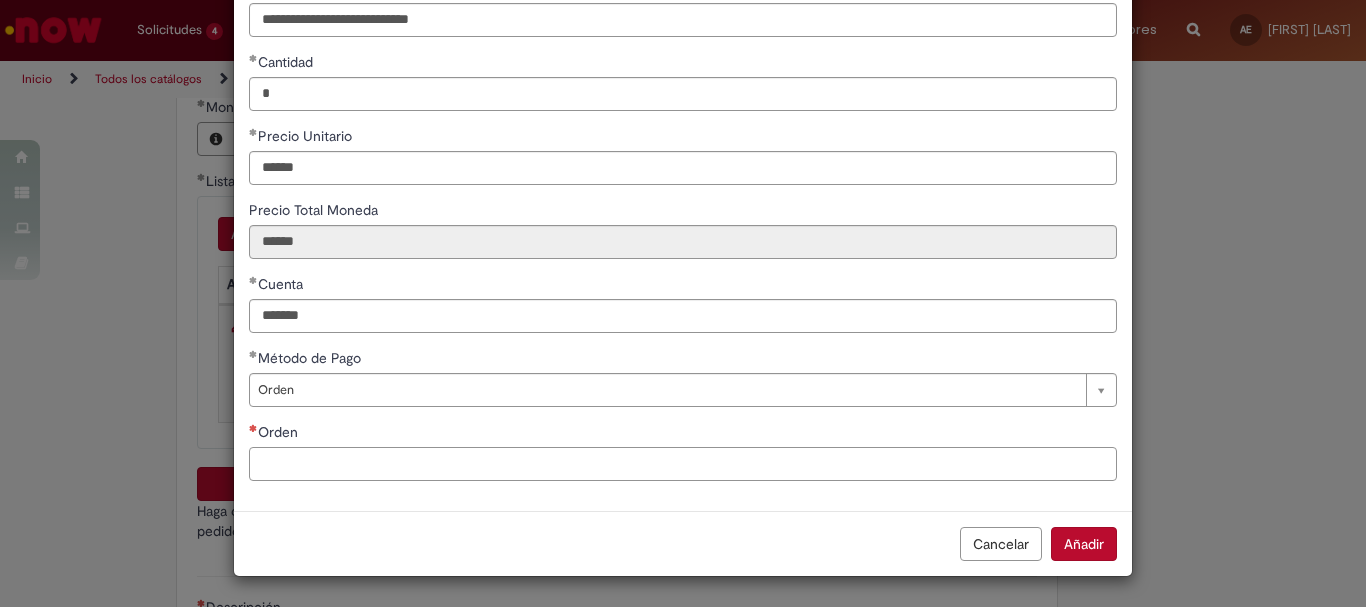 click on "Orden" at bounding box center [683, 464] 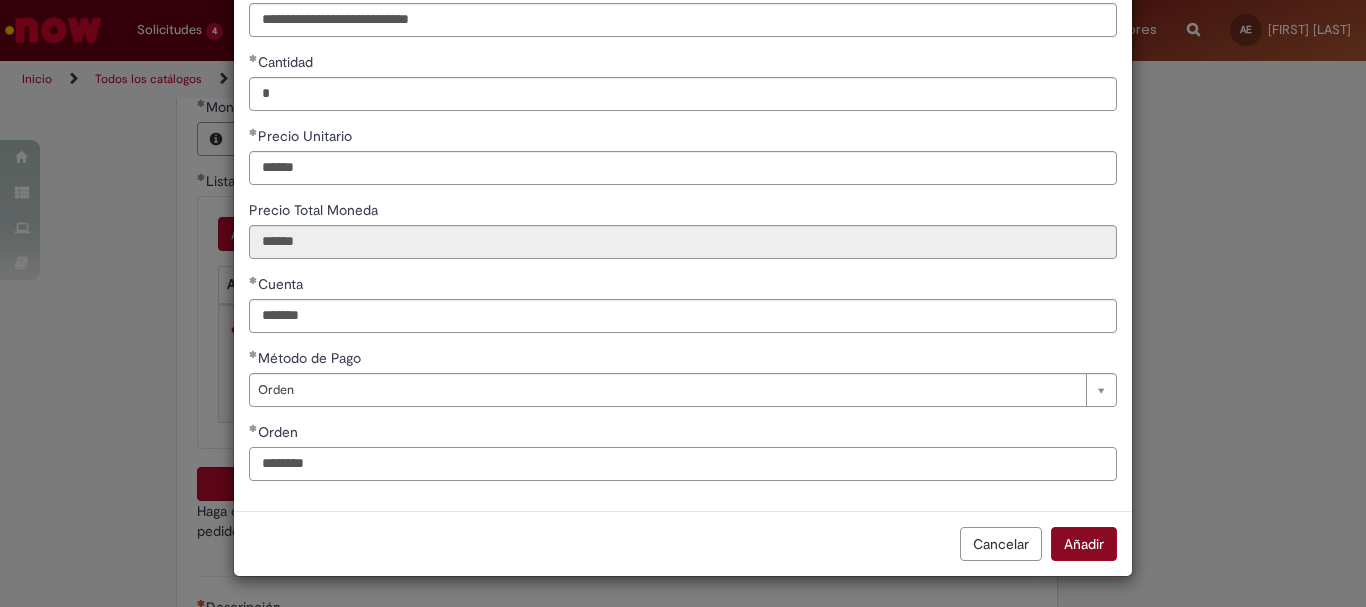 type on "********" 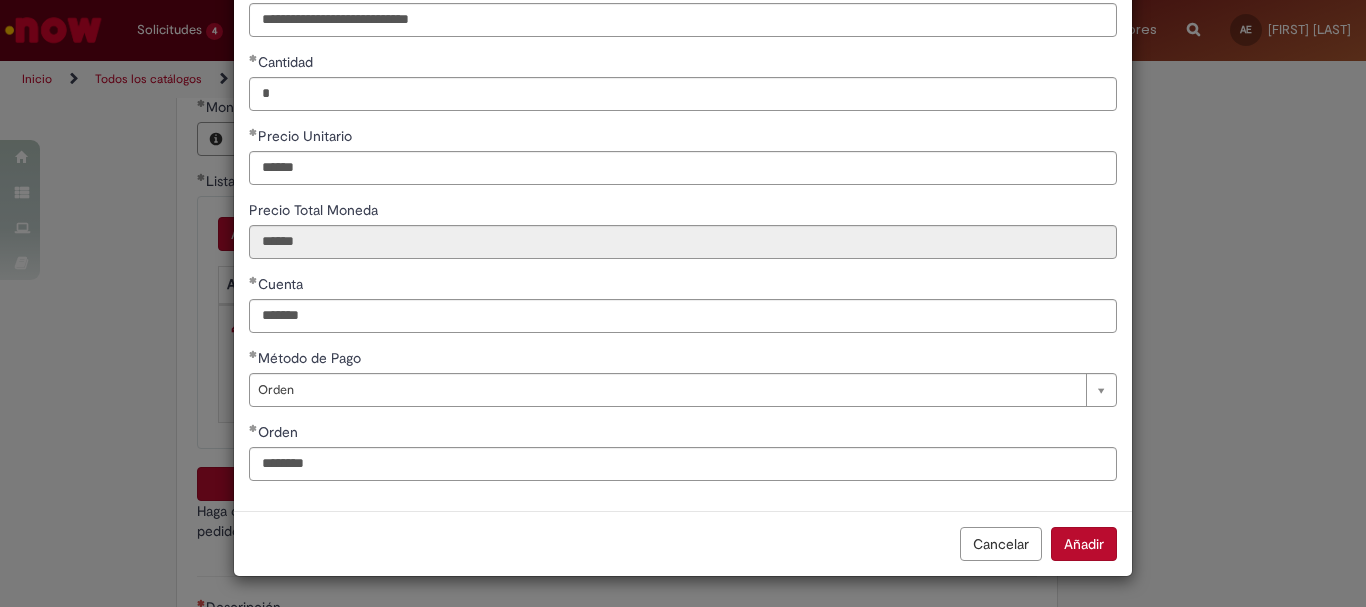 click on "Añadir" at bounding box center [1084, 544] 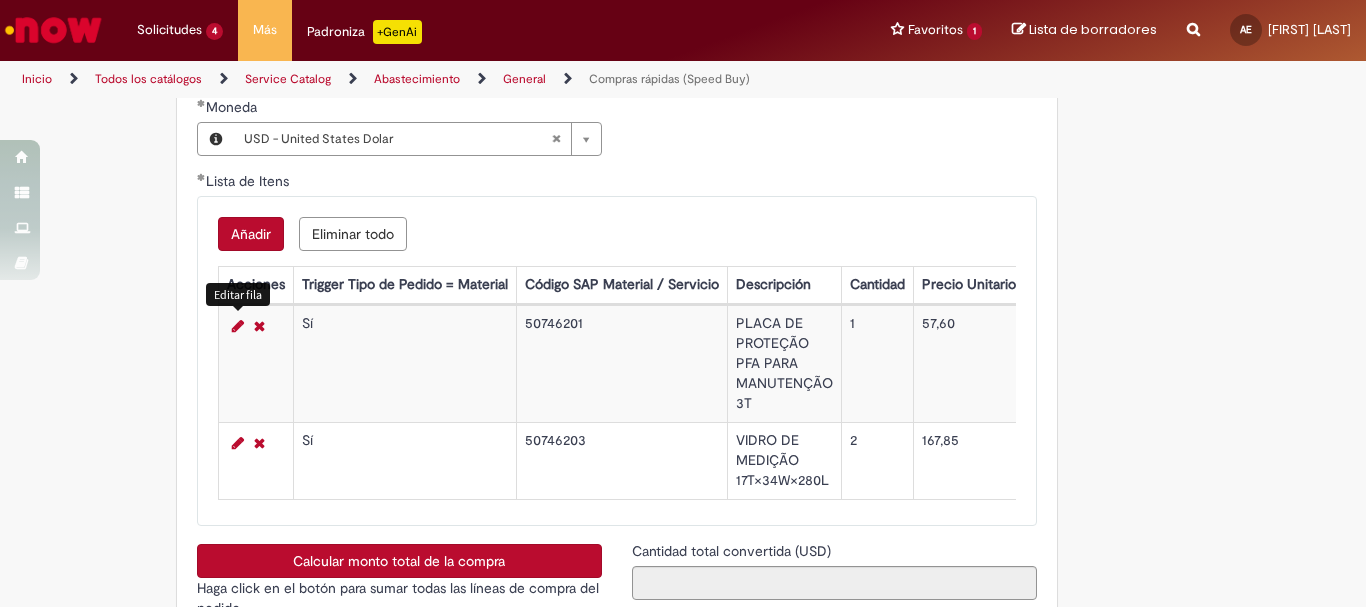 click at bounding box center [238, 326] 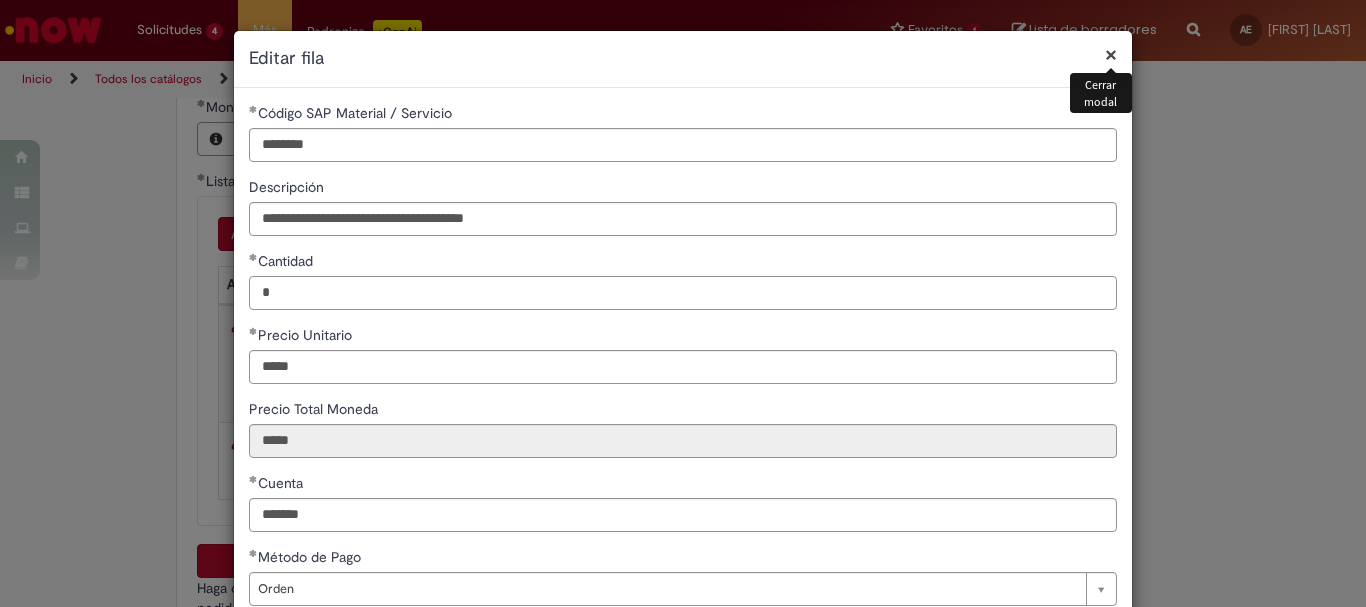 click on "*" at bounding box center [683, 293] 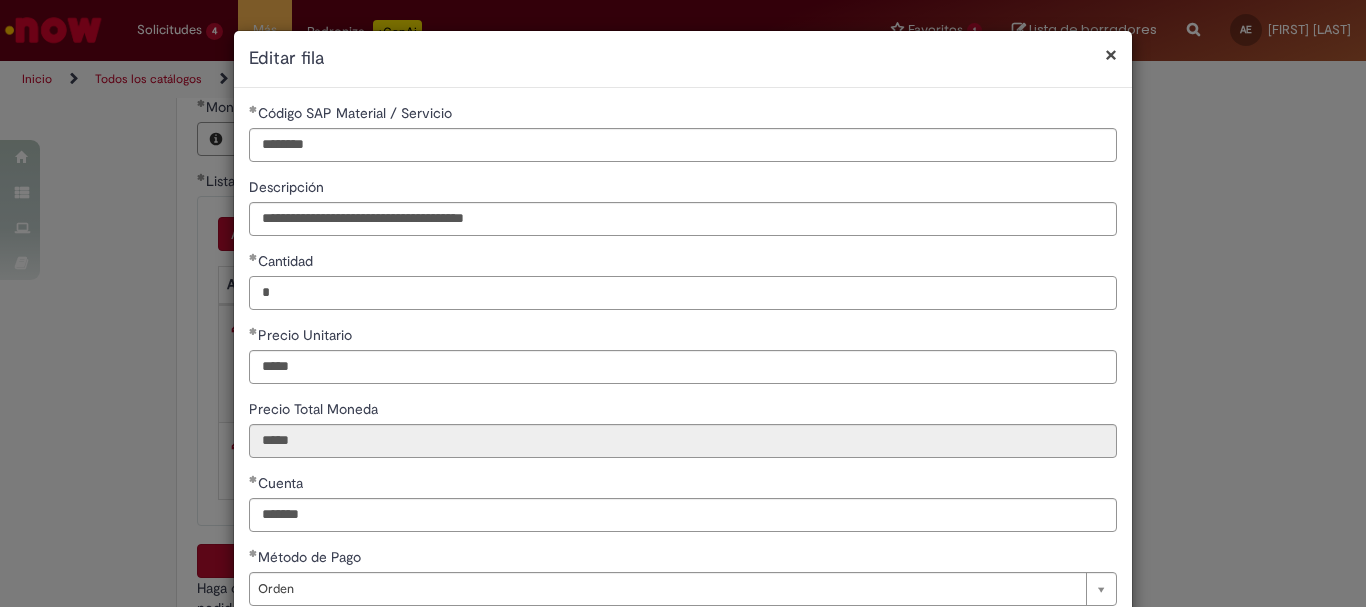 scroll, scrollTop: 199, scrollLeft: 0, axis: vertical 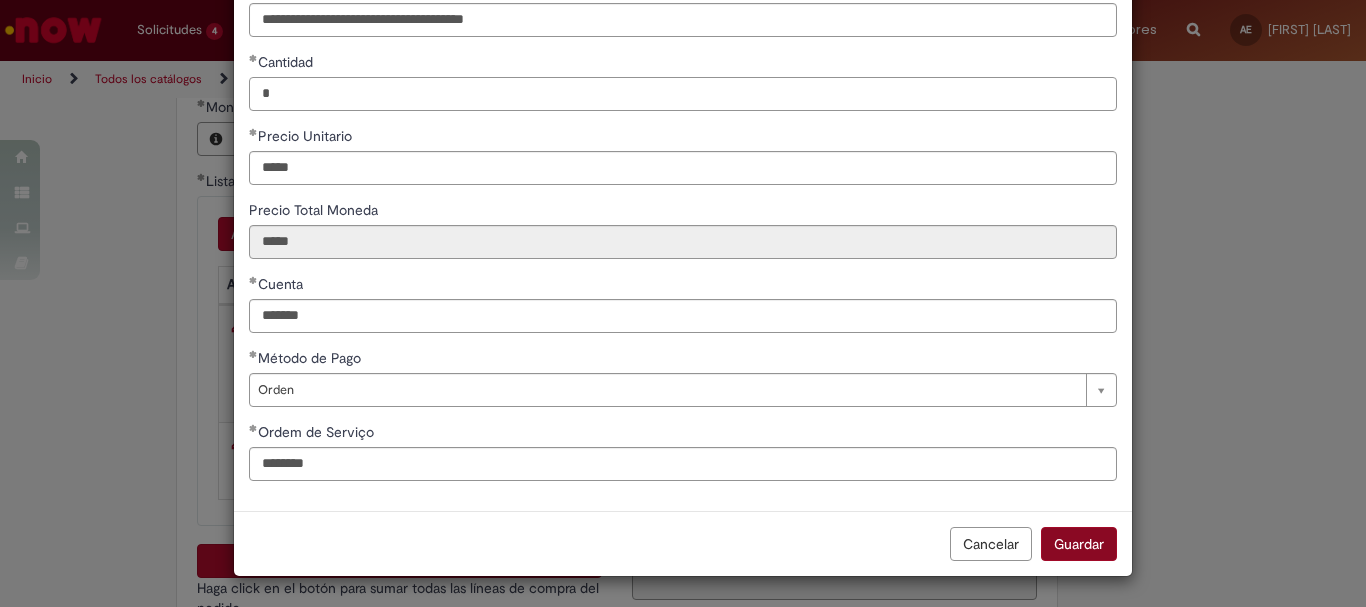 type on "*" 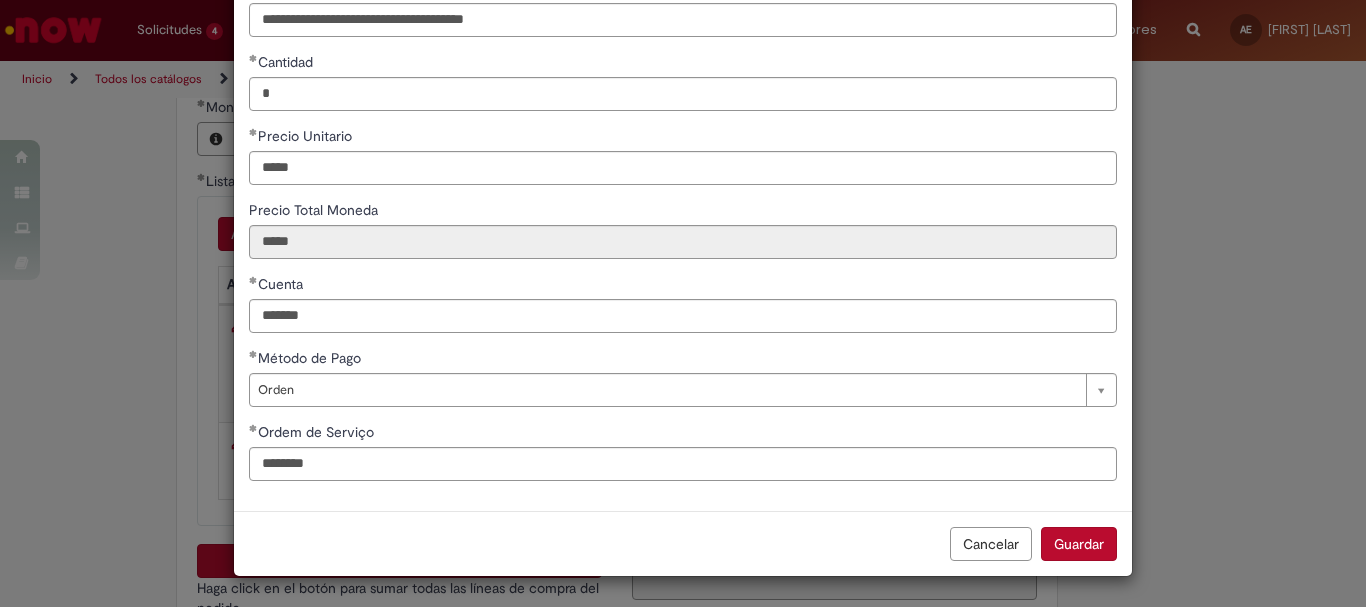 click on "Guardar" at bounding box center (1079, 544) 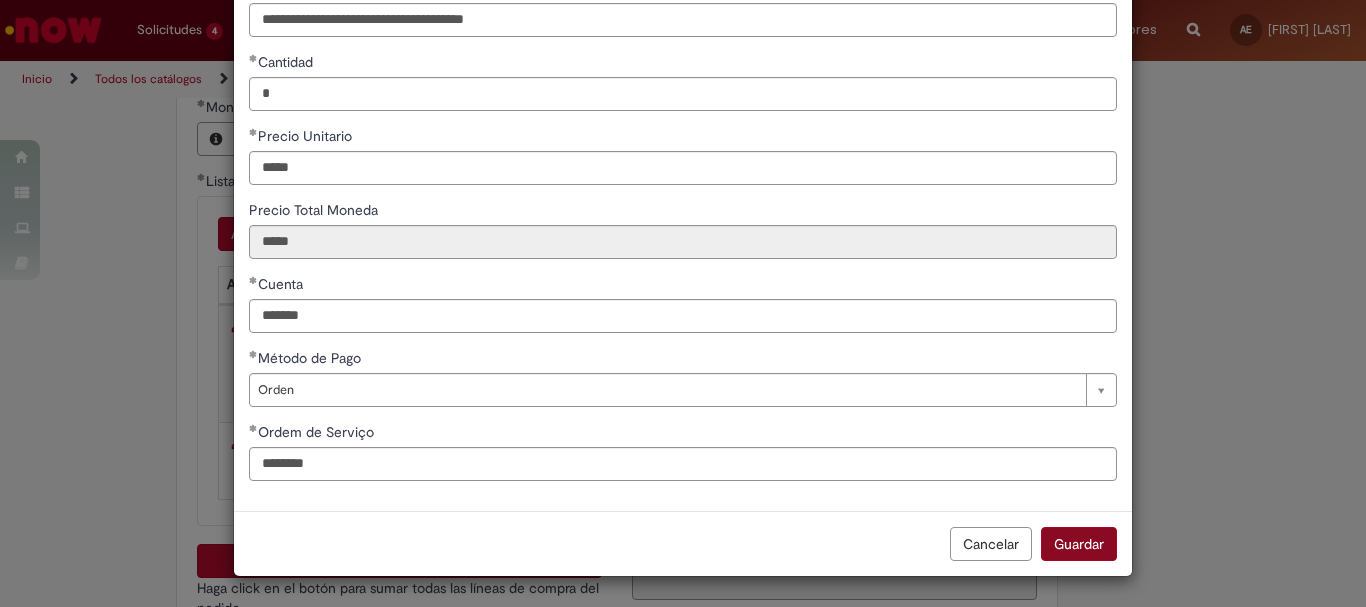 type on "******" 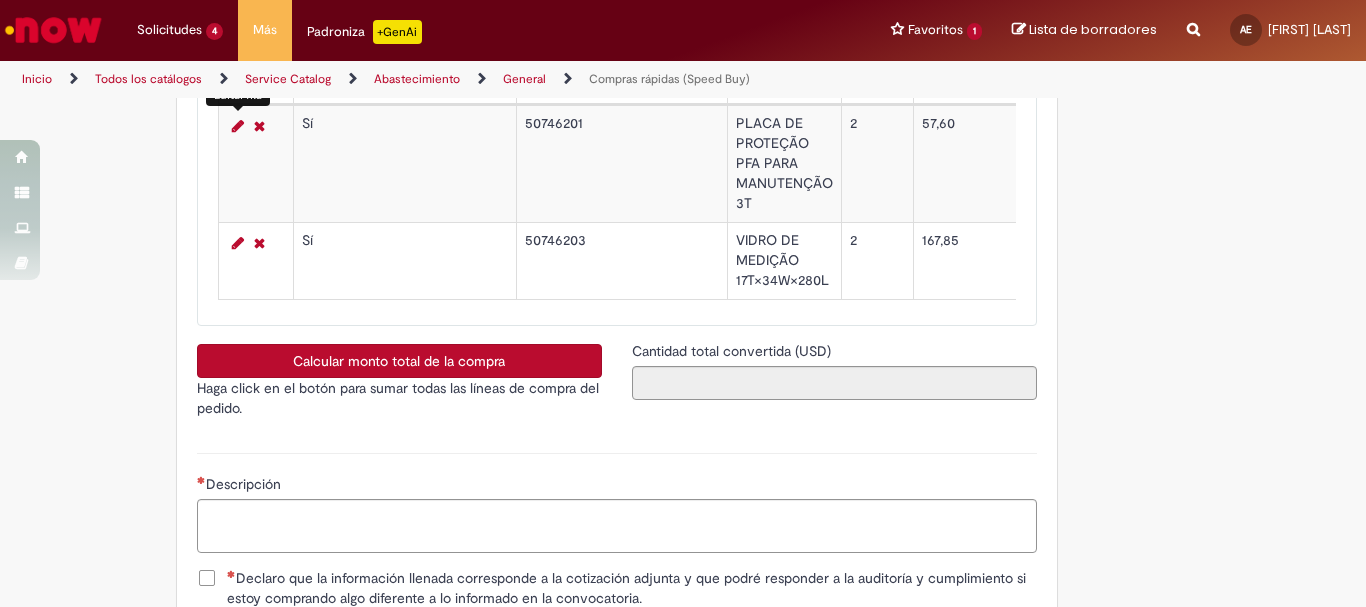 scroll, scrollTop: 2900, scrollLeft: 0, axis: vertical 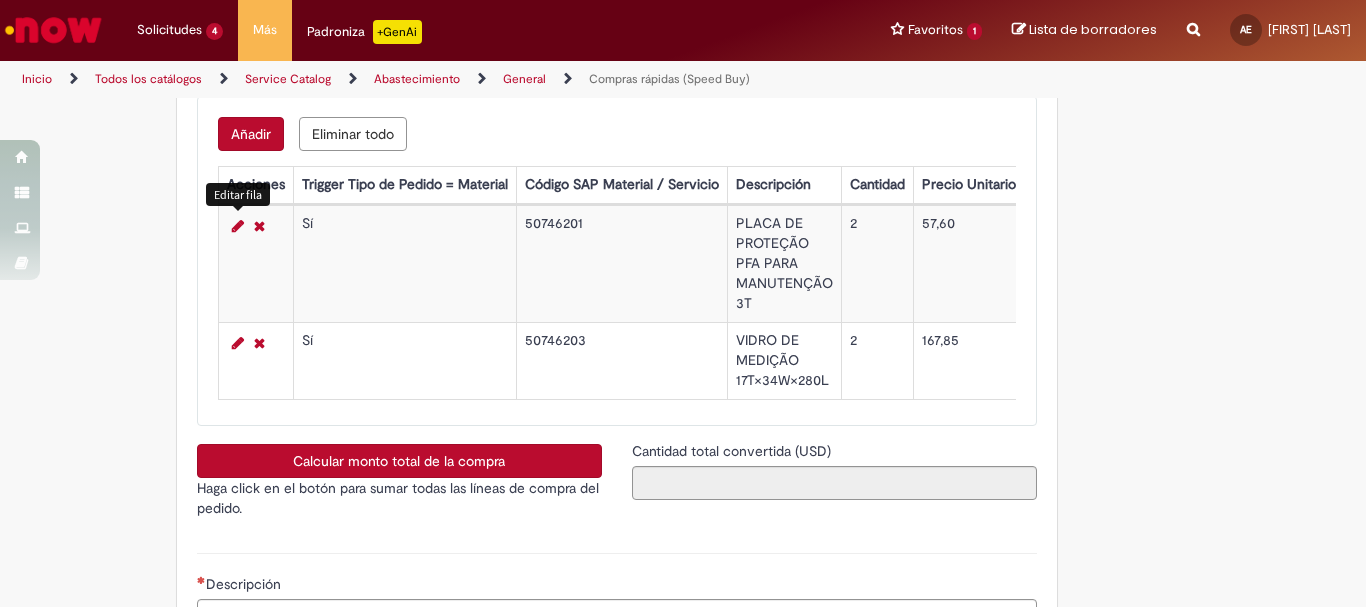 click on "Añadir" at bounding box center [251, 134] 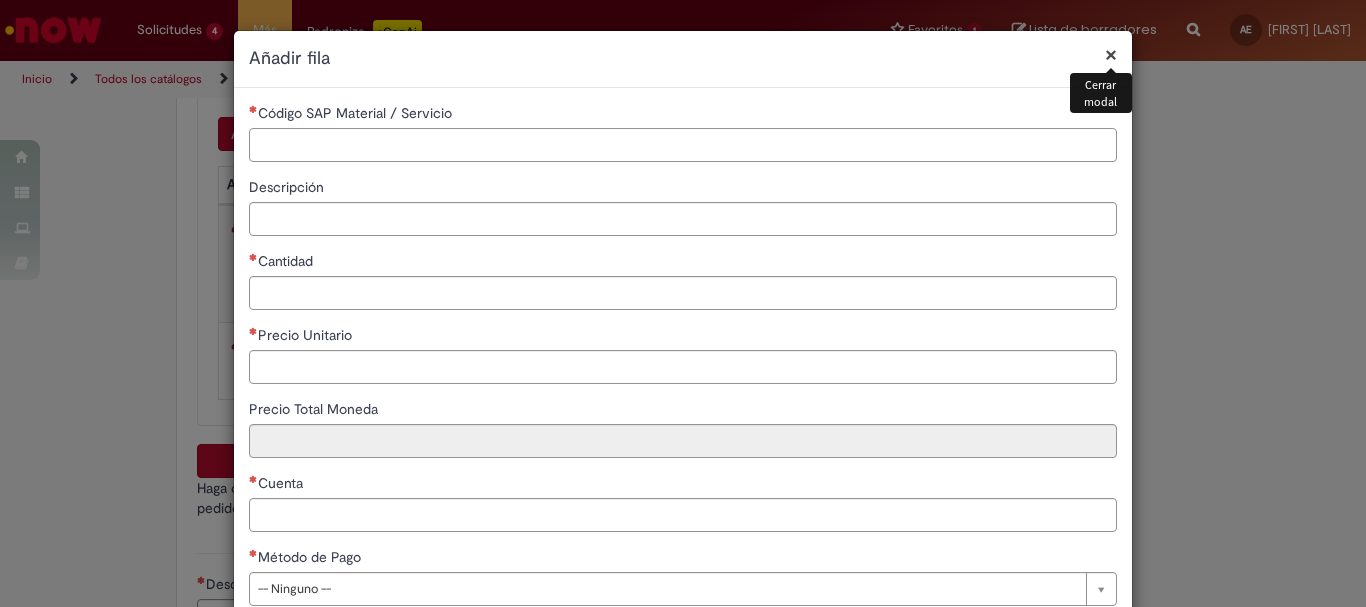 click on "Código SAP Material / Servicio" at bounding box center (683, 145) 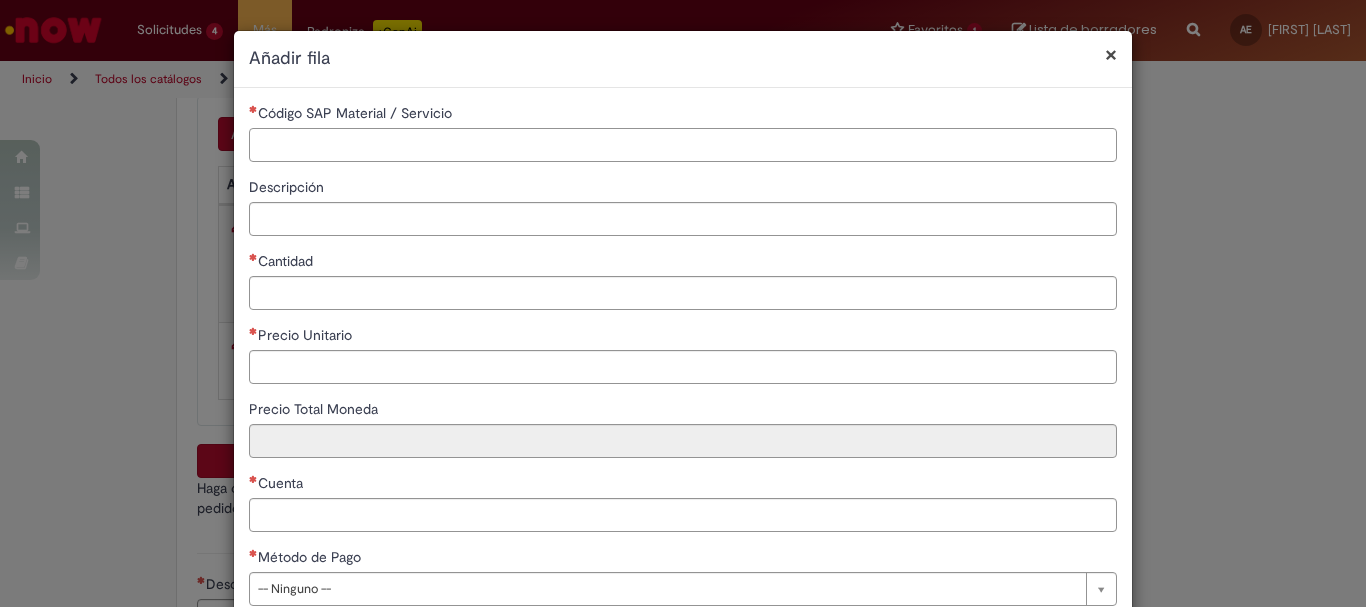 paste on "********" 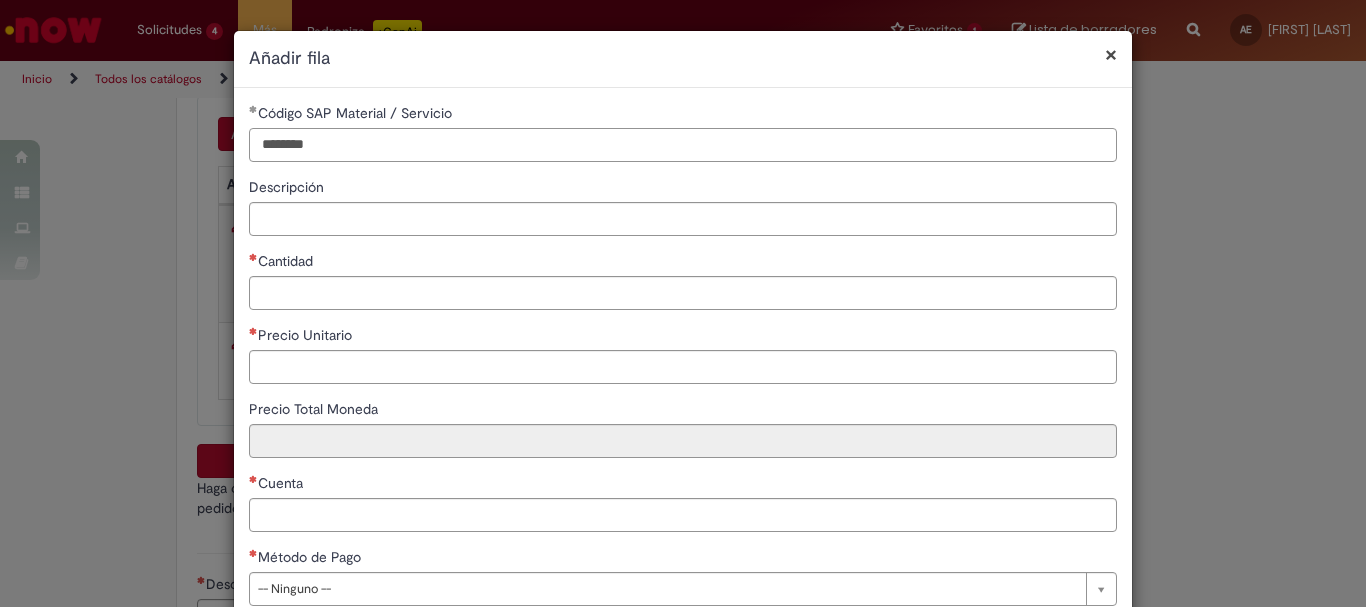 type on "********" 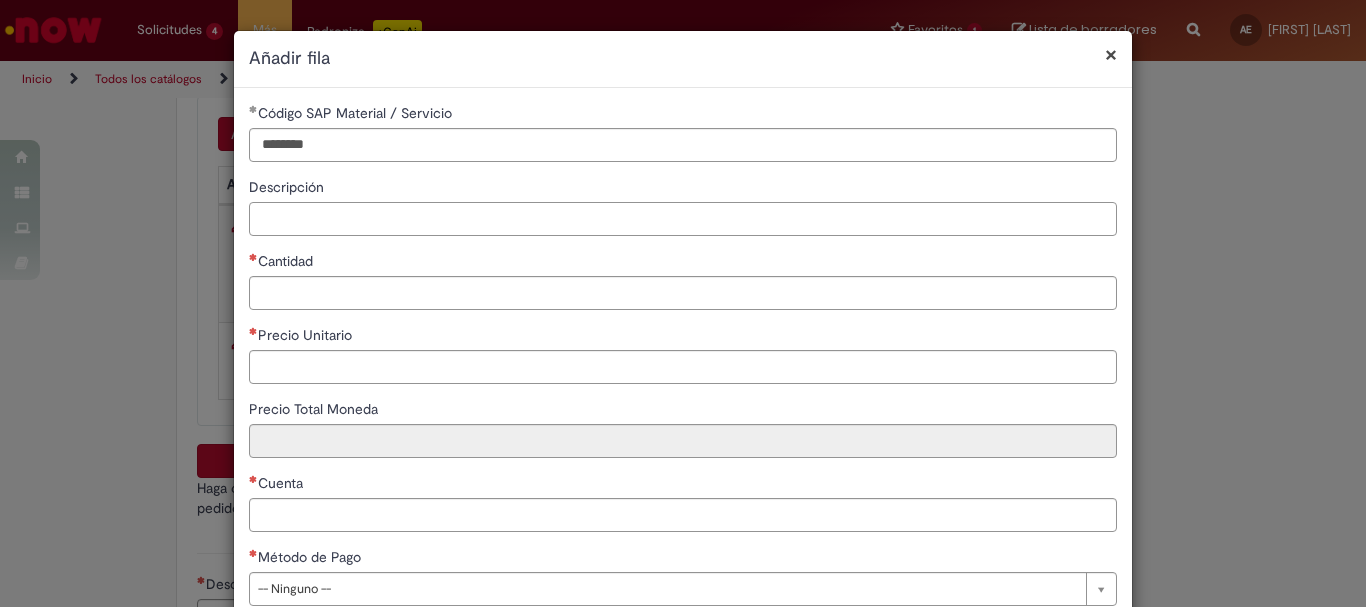 click on "Descripción" at bounding box center (683, 219) 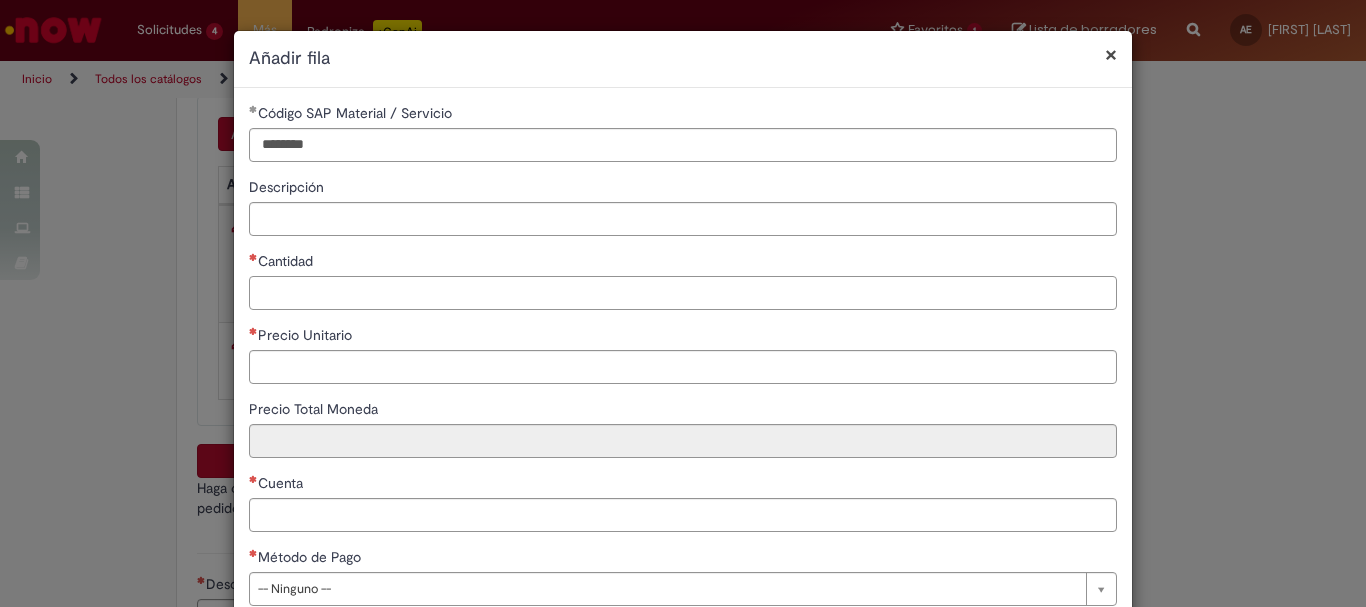 drag, startPoint x: 382, startPoint y: 218, endPoint x: 765, endPoint y: 299, distance: 391.4716 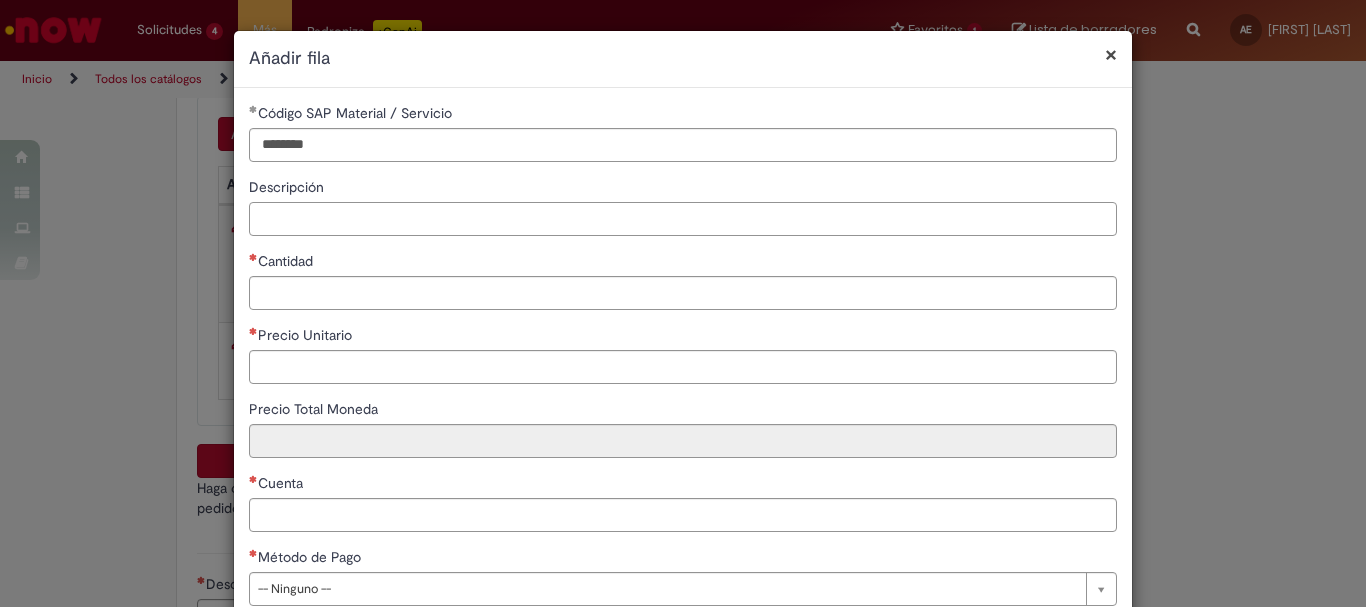 click on "Descripción" at bounding box center [683, 219] 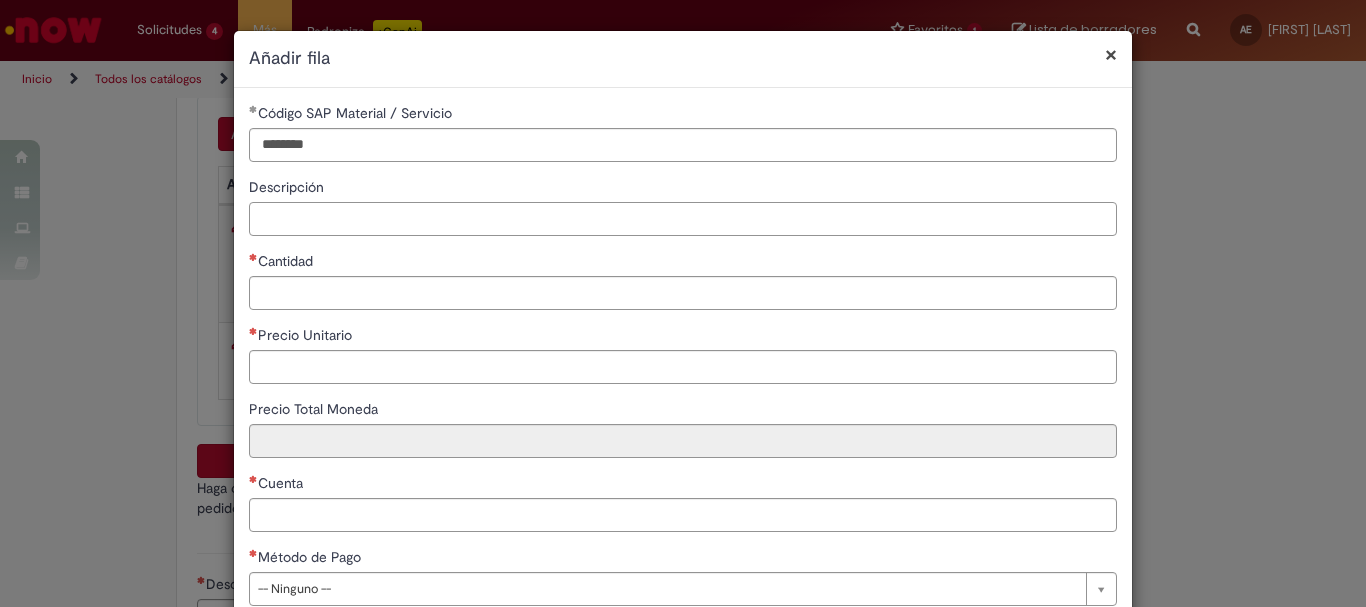 paste on "**********" 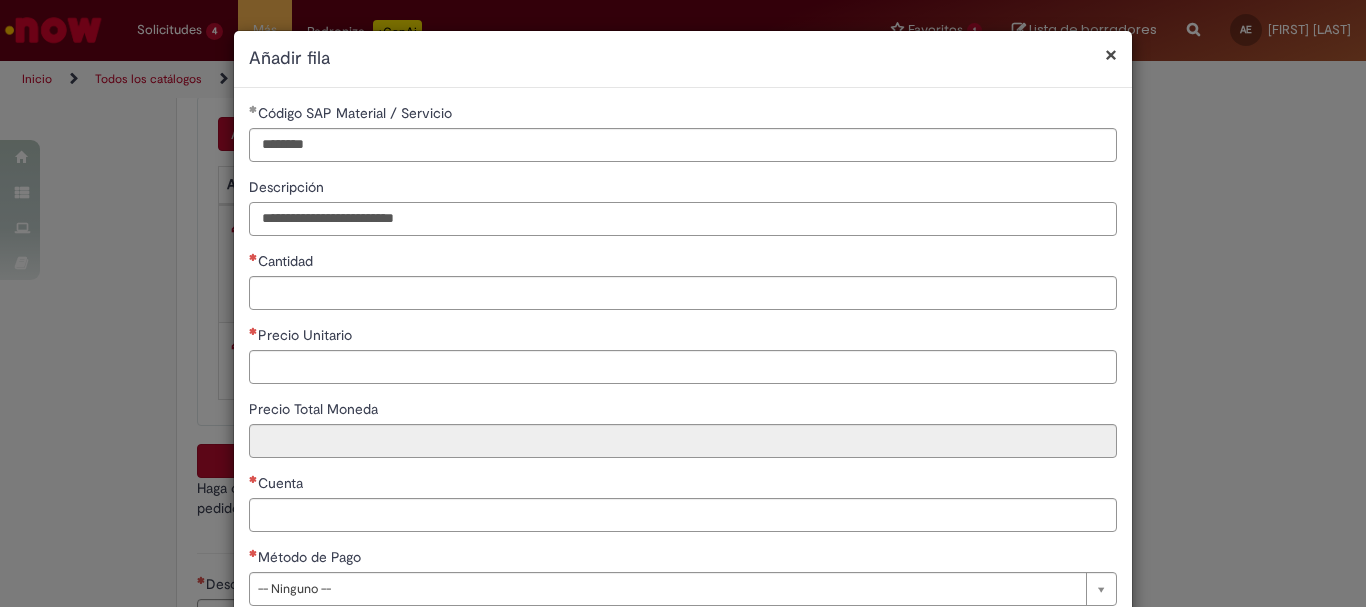 type on "**********" 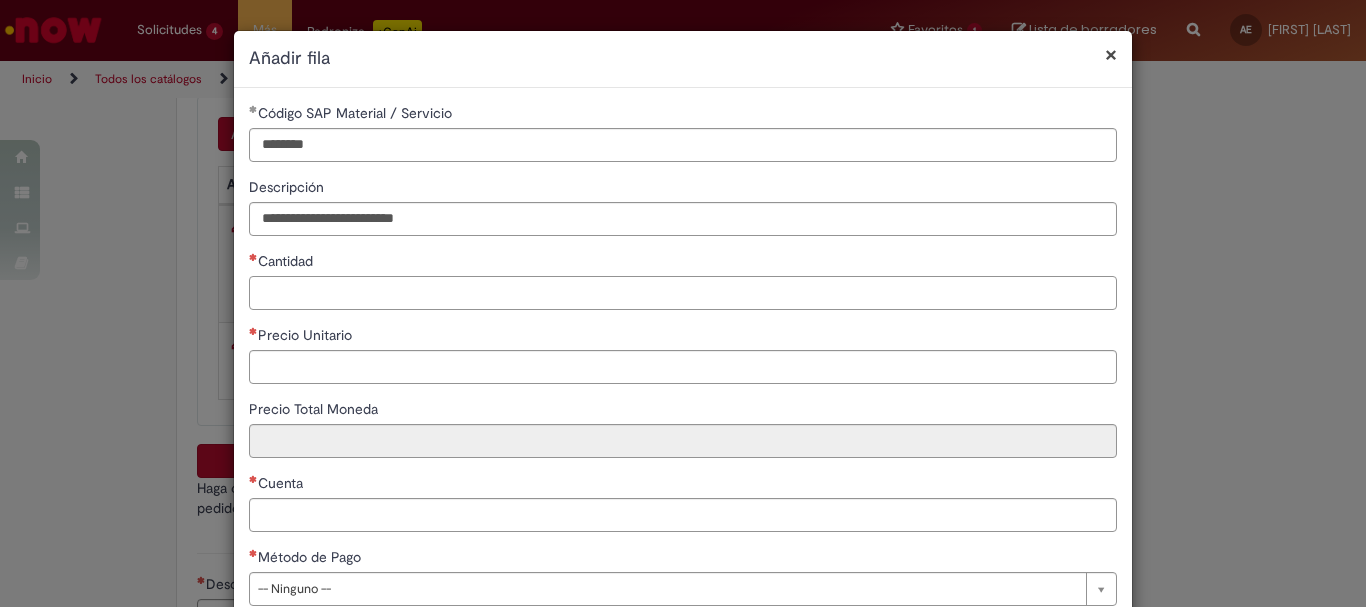 click on "Cantidad" at bounding box center [683, 293] 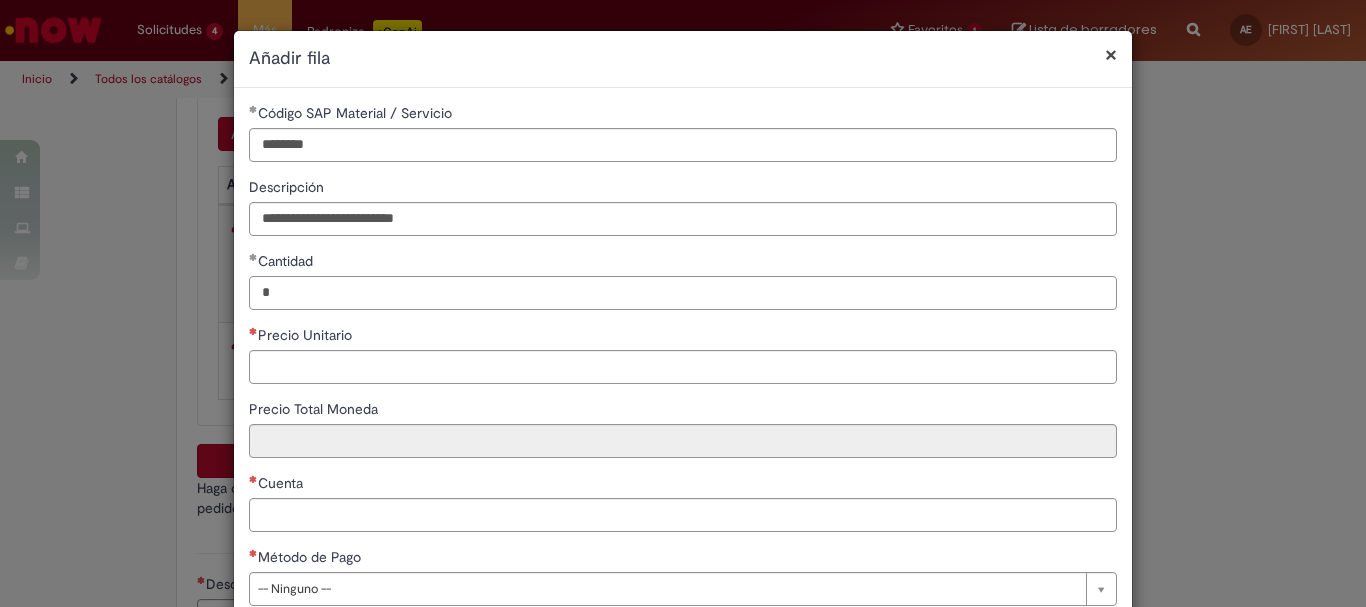 type on "*" 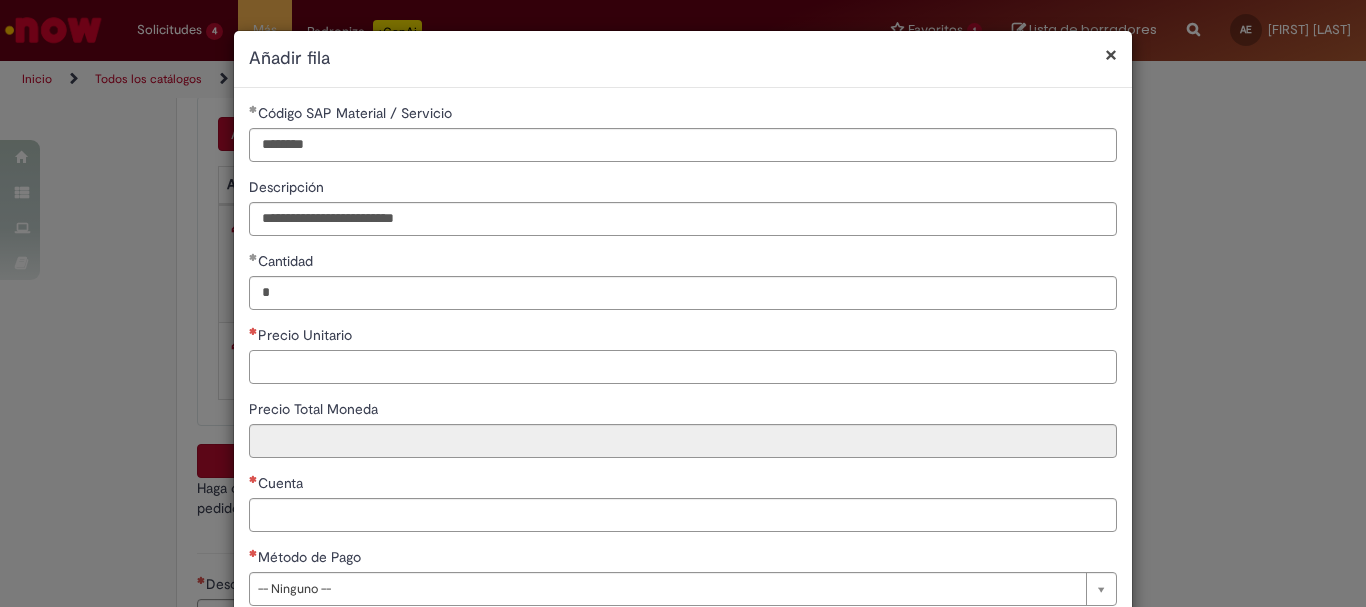 click on "Precio Unitario" at bounding box center [683, 367] 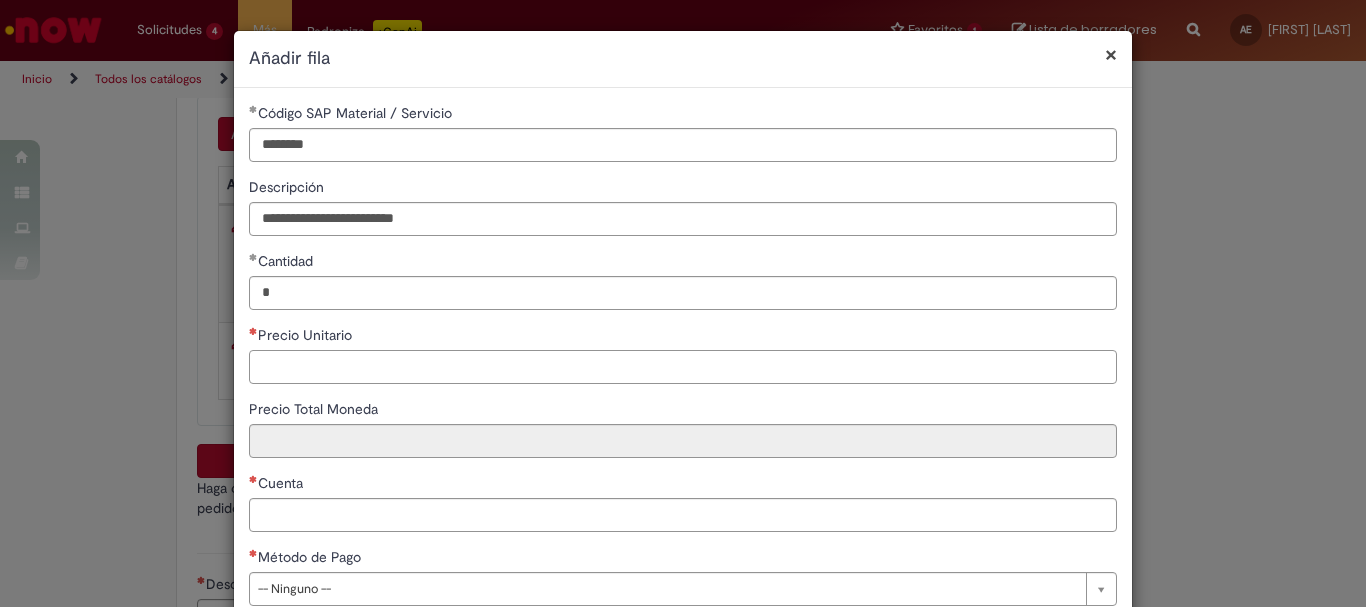 paste on "********" 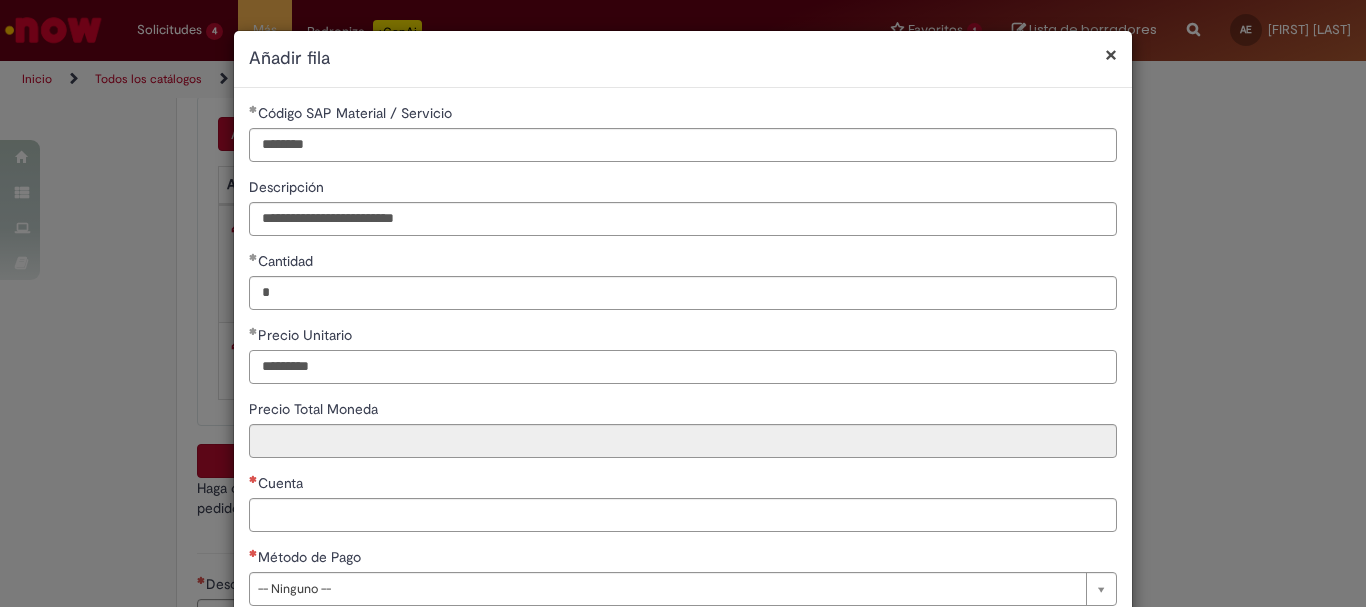 type on "********" 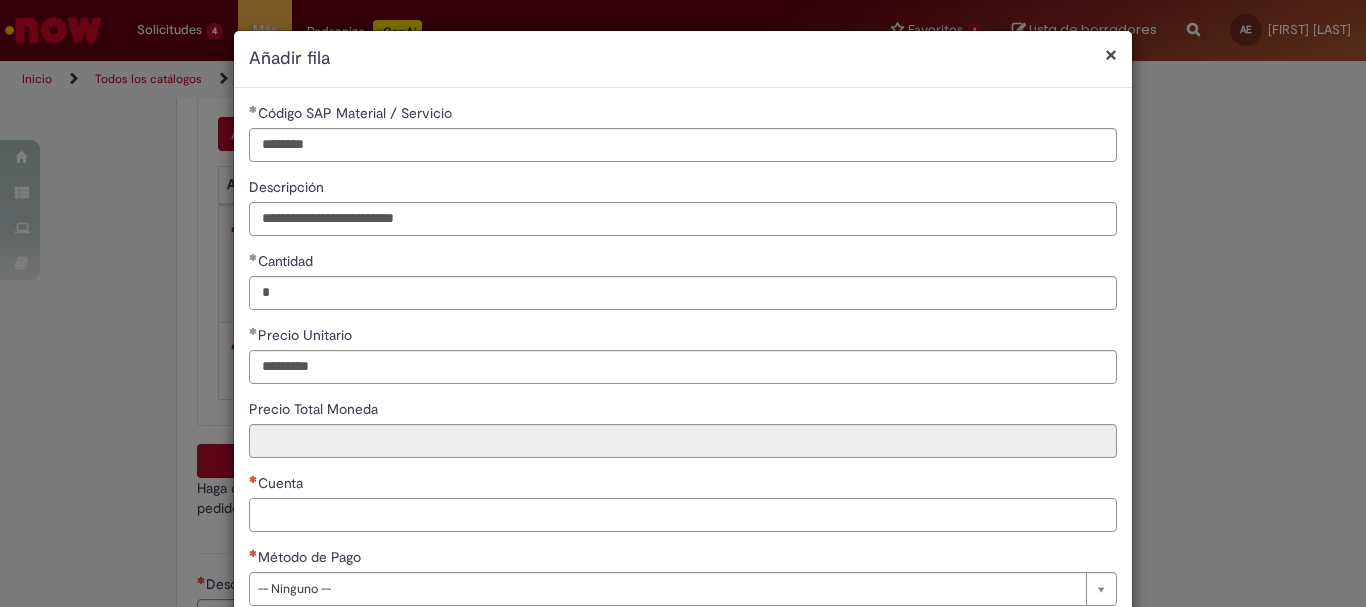 type 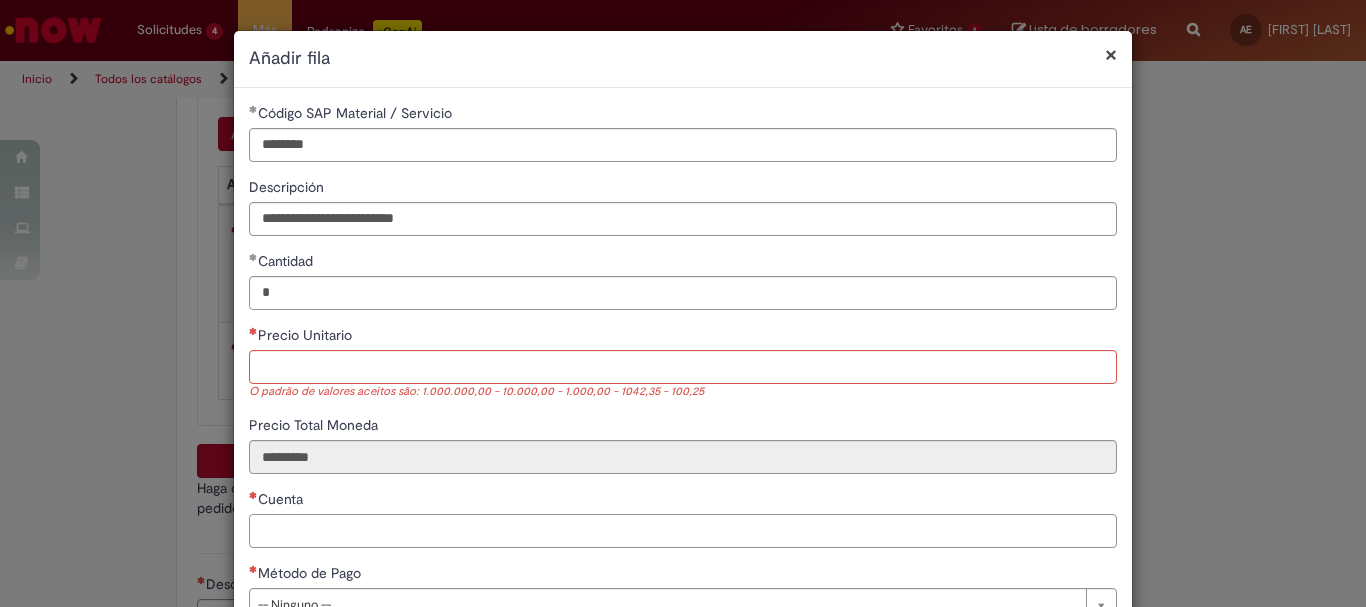 click on "Cuenta" at bounding box center (683, 518) 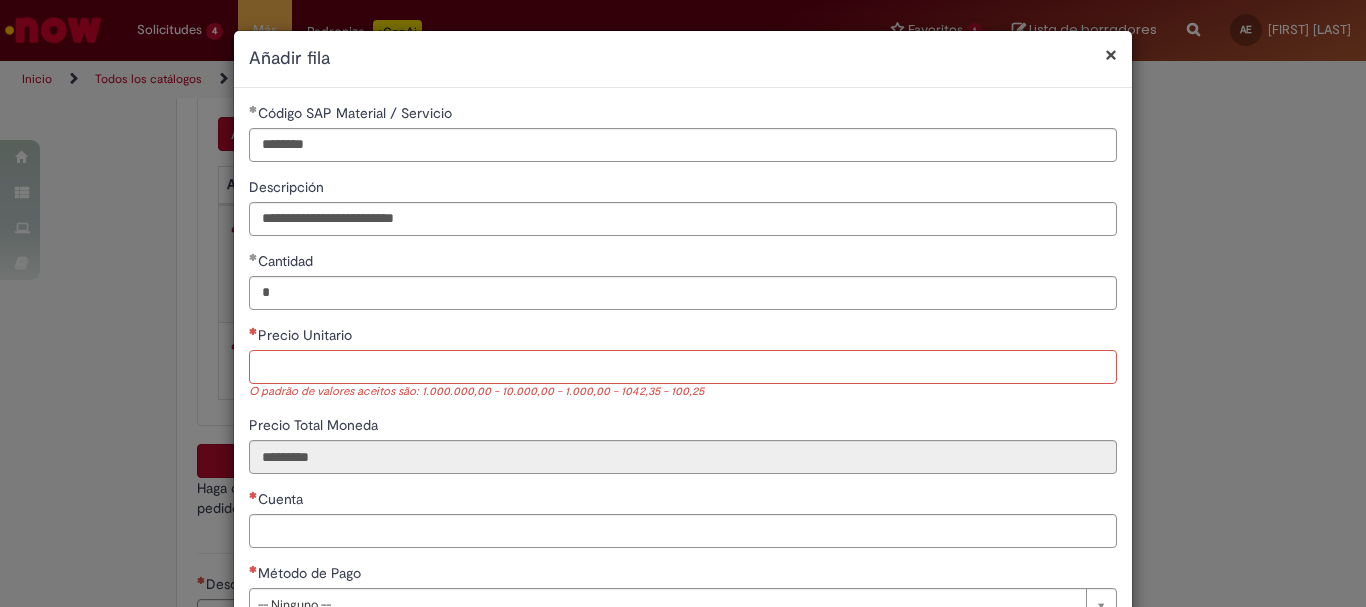 click on "Precio Unitario" at bounding box center [683, 367] 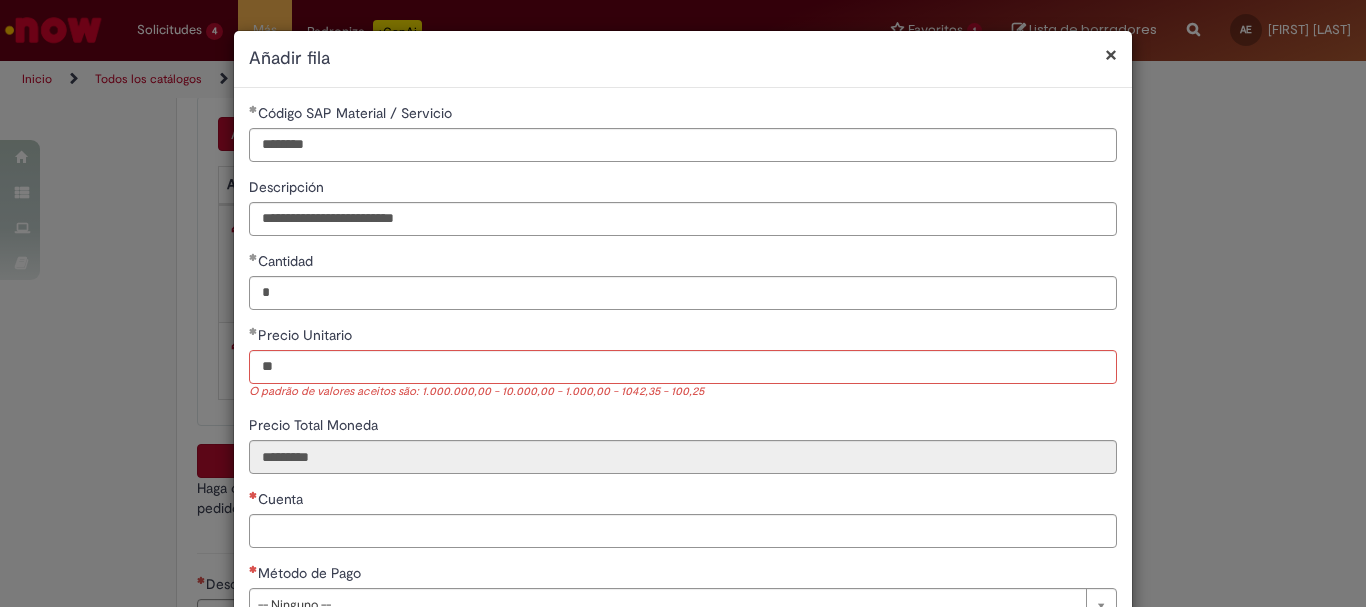 type on "*****" 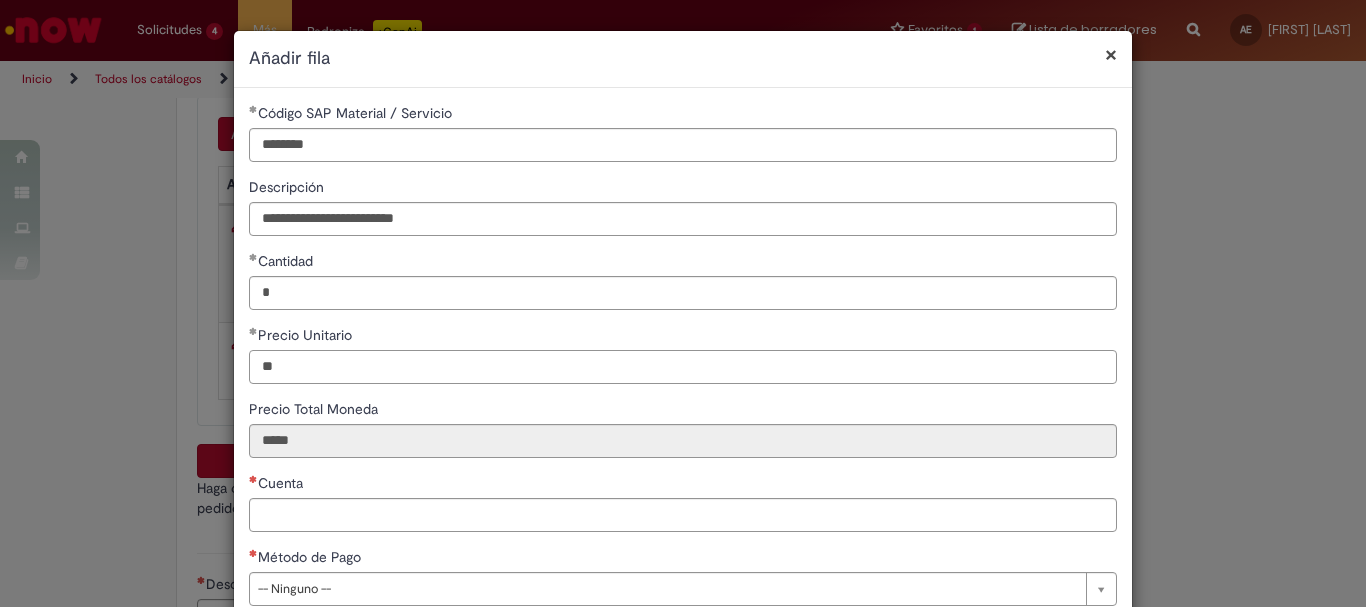 type on "*" 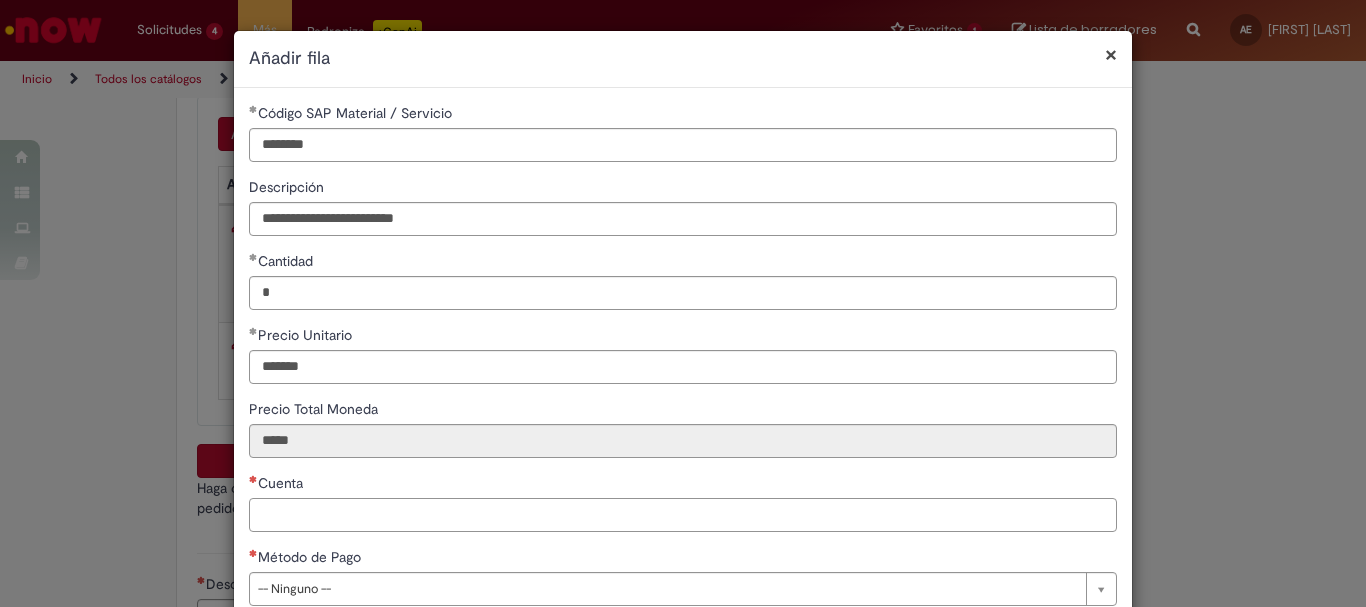 type on "********" 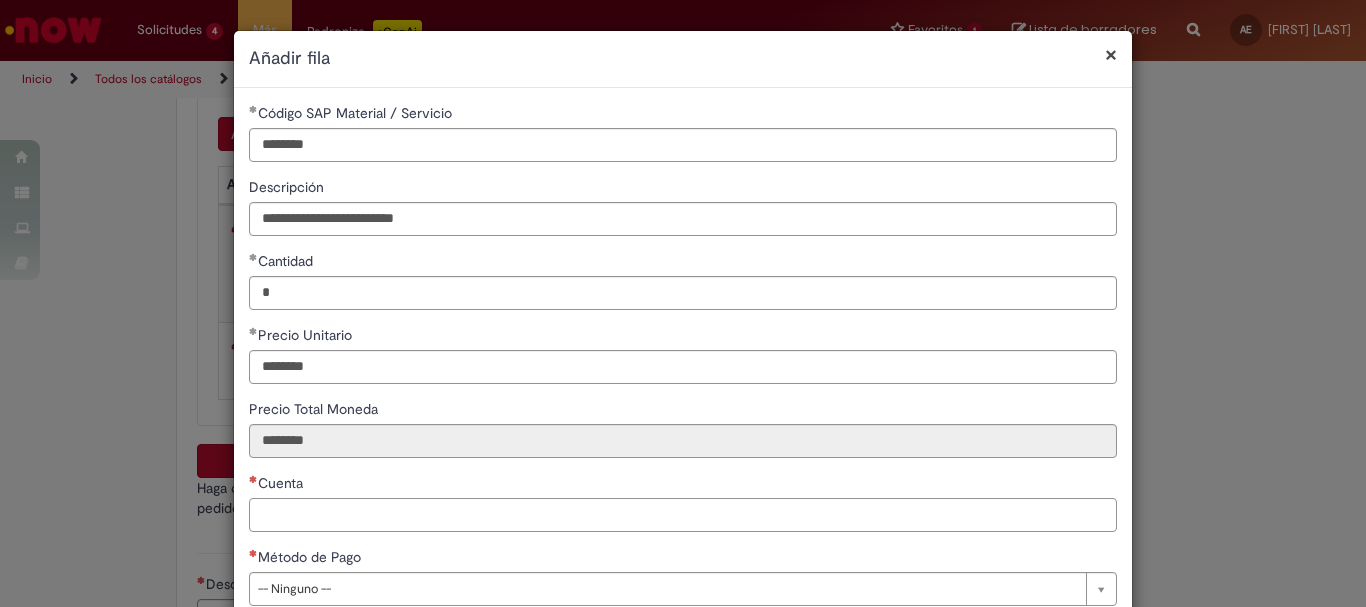 click on "Cuenta" at bounding box center [683, 515] 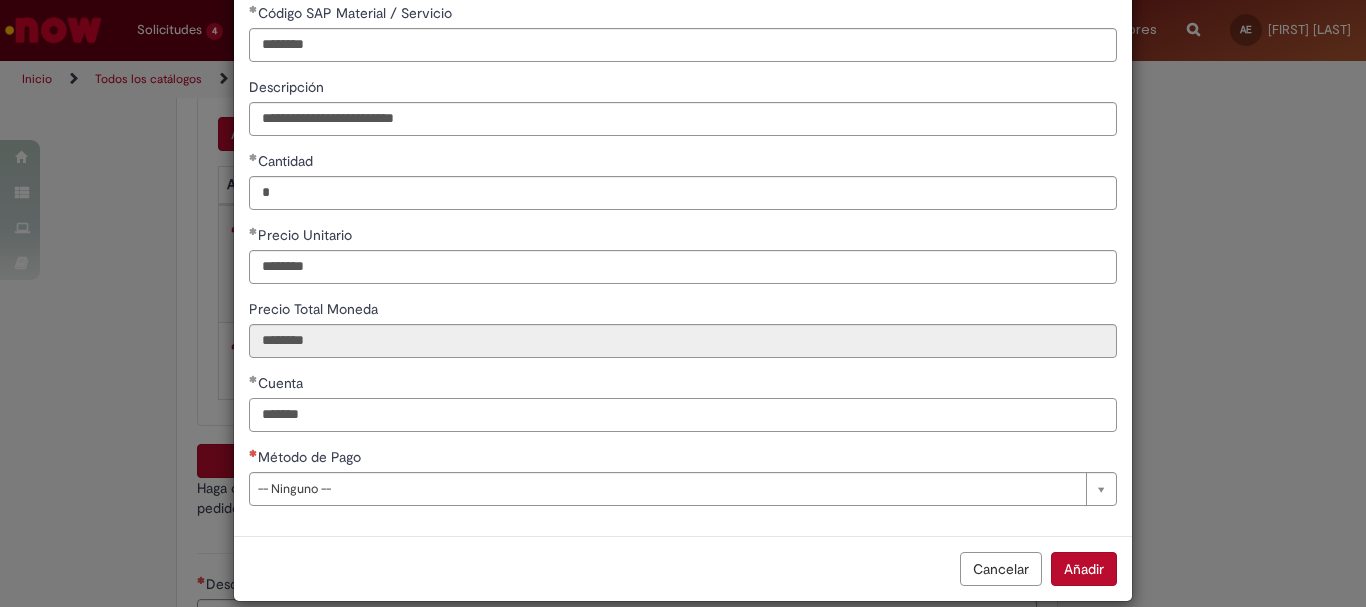 type on "*******" 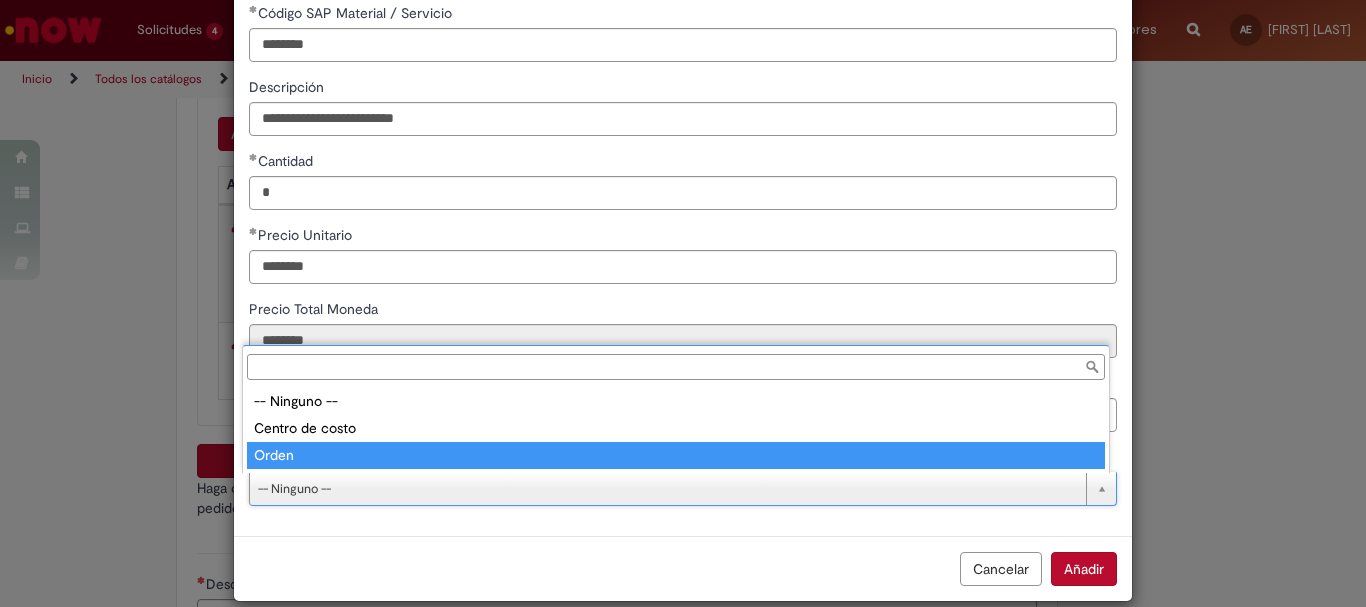 type on "*****" 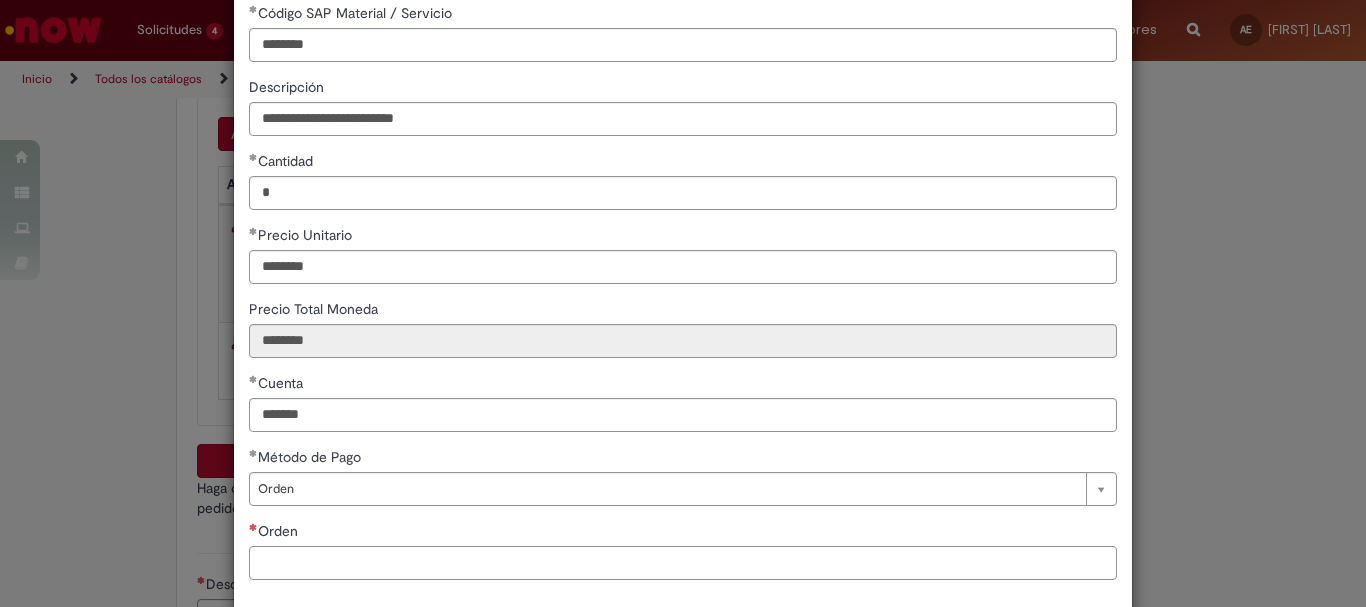 click on "Orden" at bounding box center [683, 563] 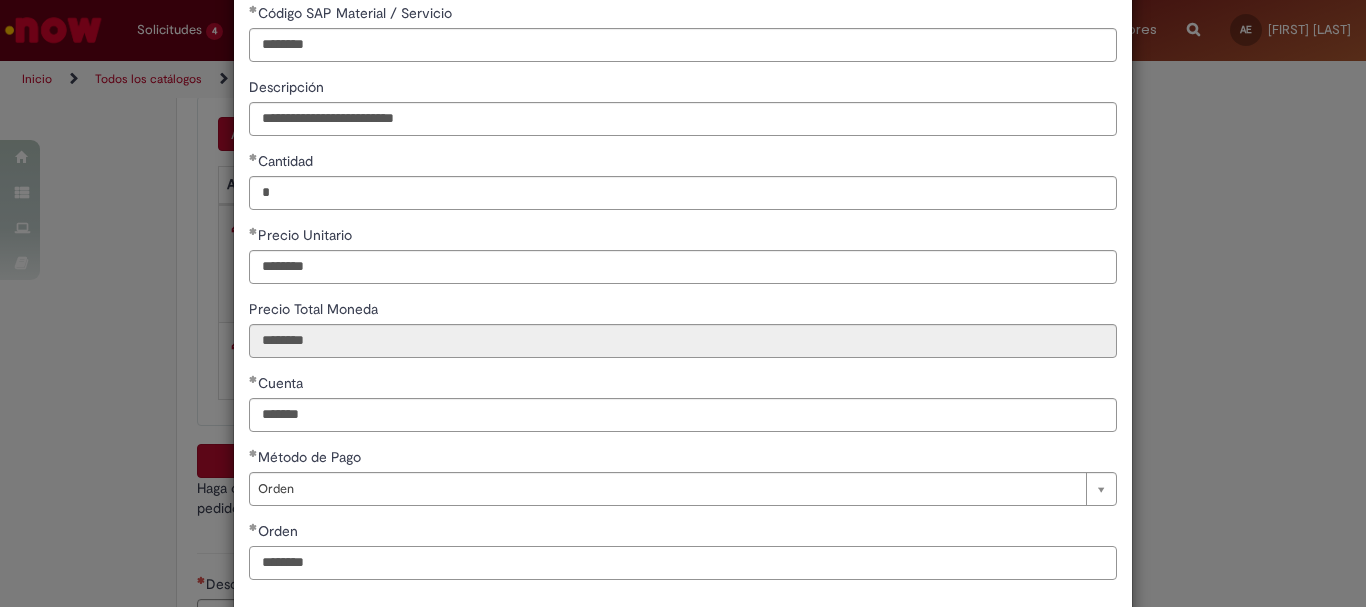 scroll, scrollTop: 199, scrollLeft: 0, axis: vertical 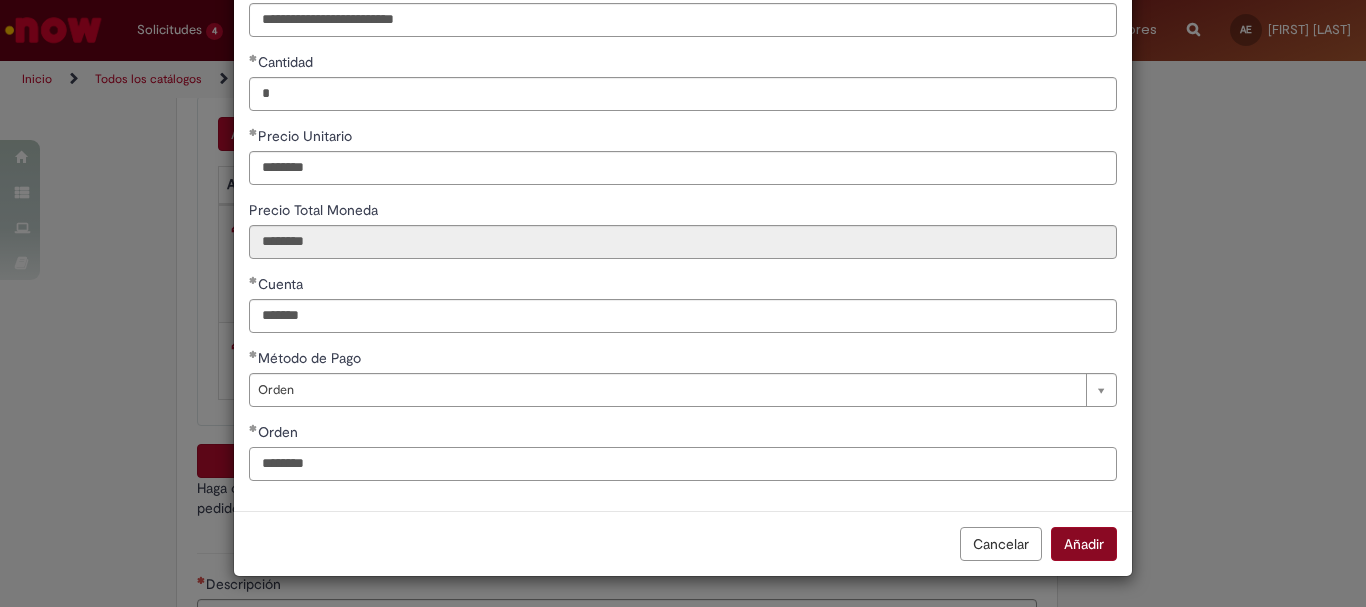 type on "********" 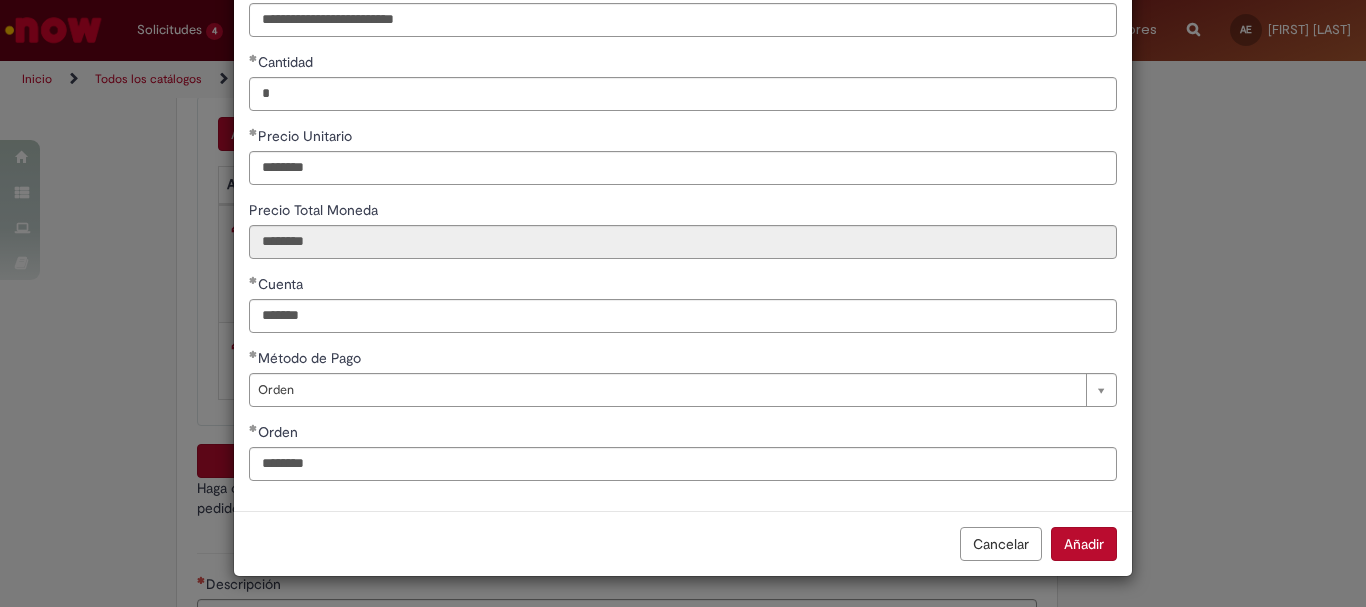 click on "Añadir" at bounding box center [1084, 544] 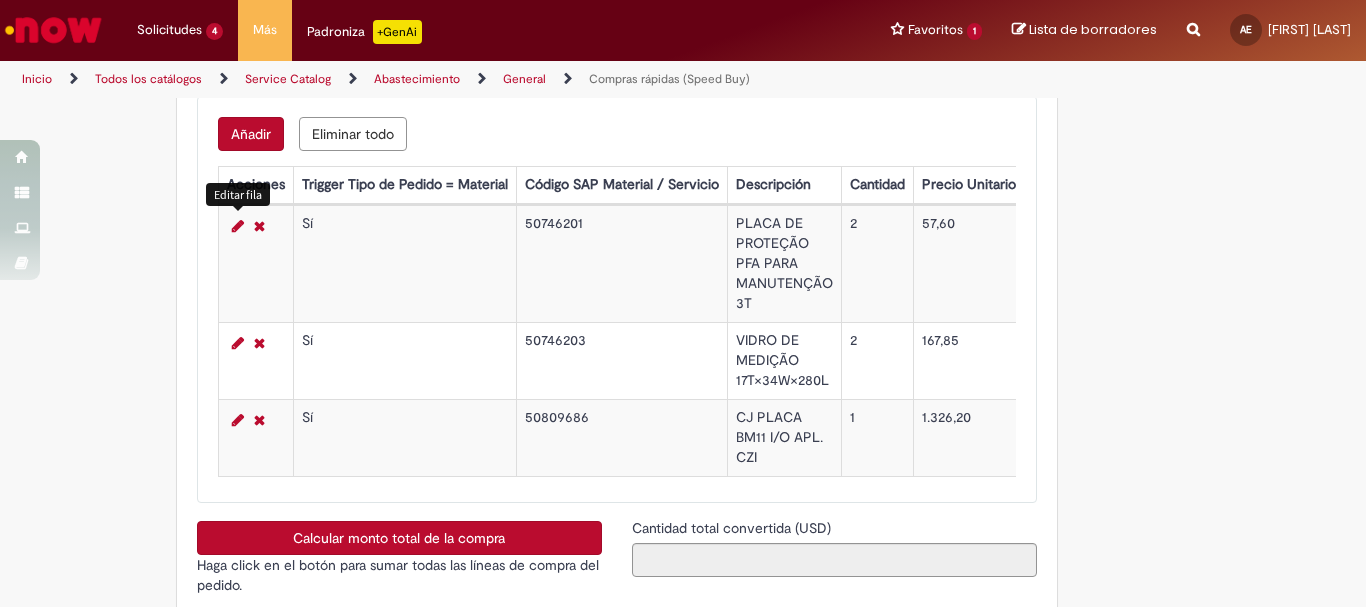 click at bounding box center (238, 226) 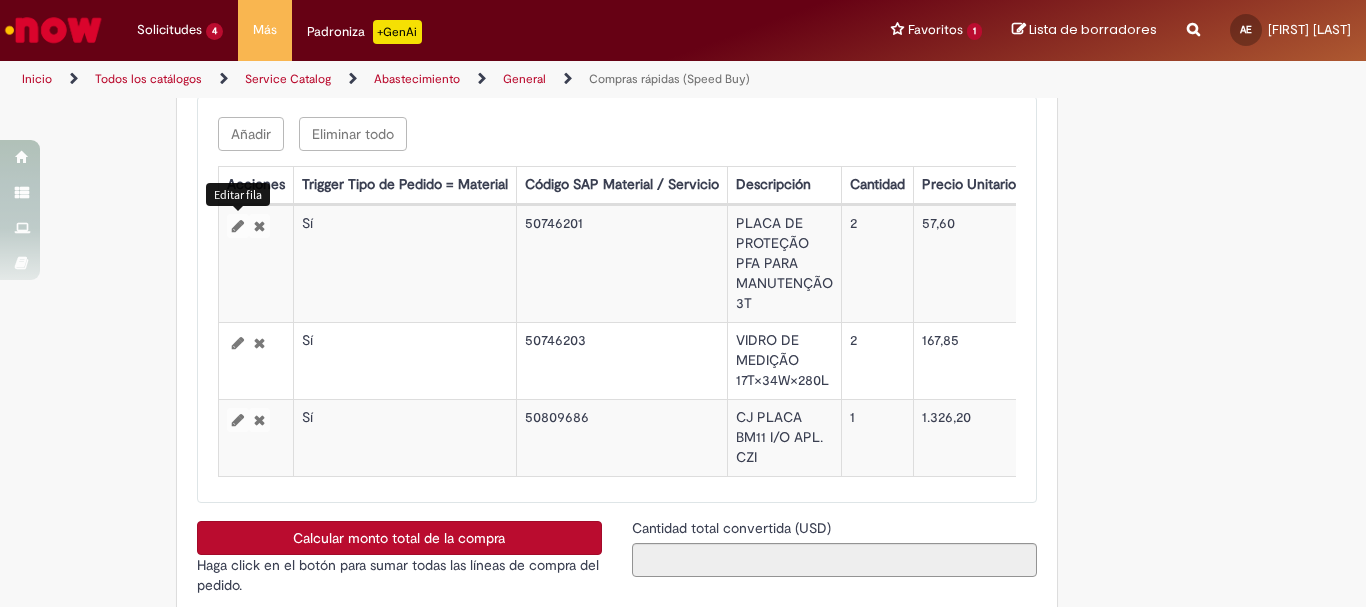 select on "*****" 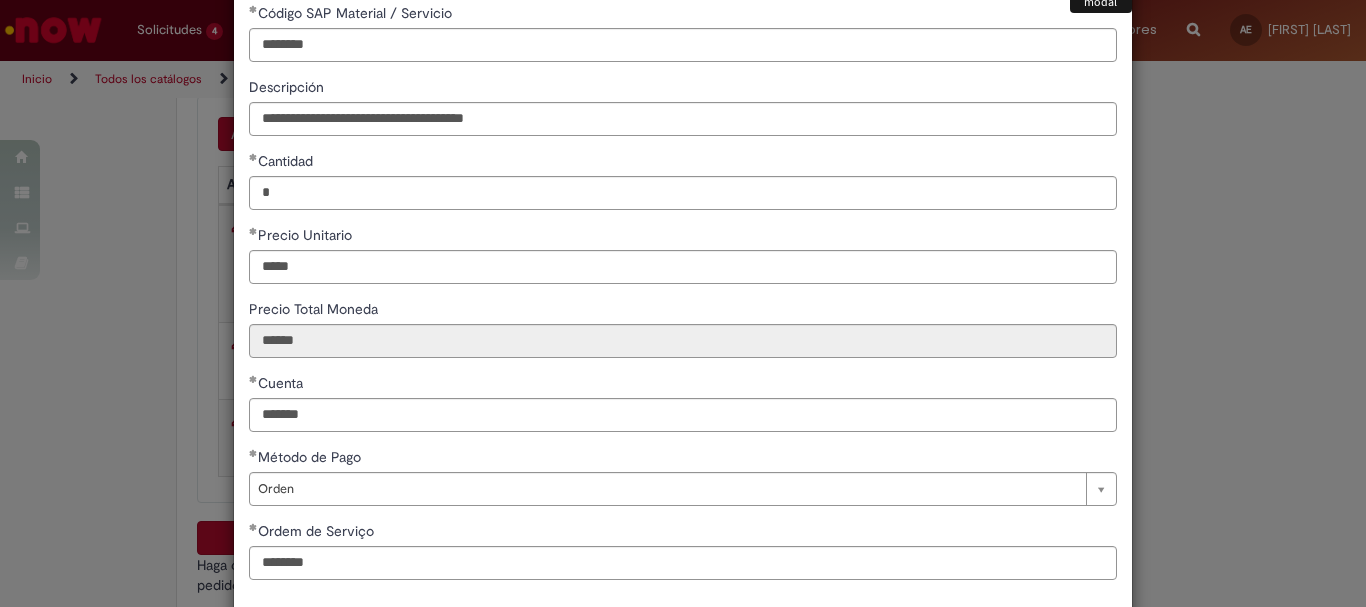 scroll, scrollTop: 199, scrollLeft: 0, axis: vertical 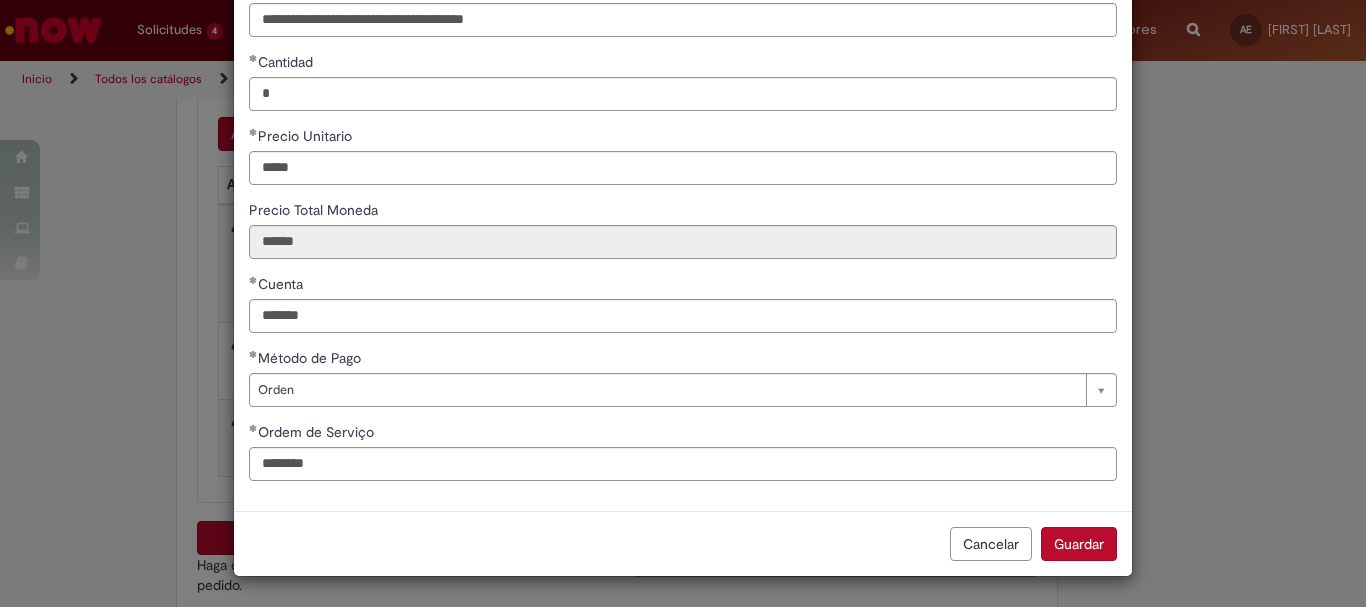 click on "Guardar" at bounding box center (1079, 544) 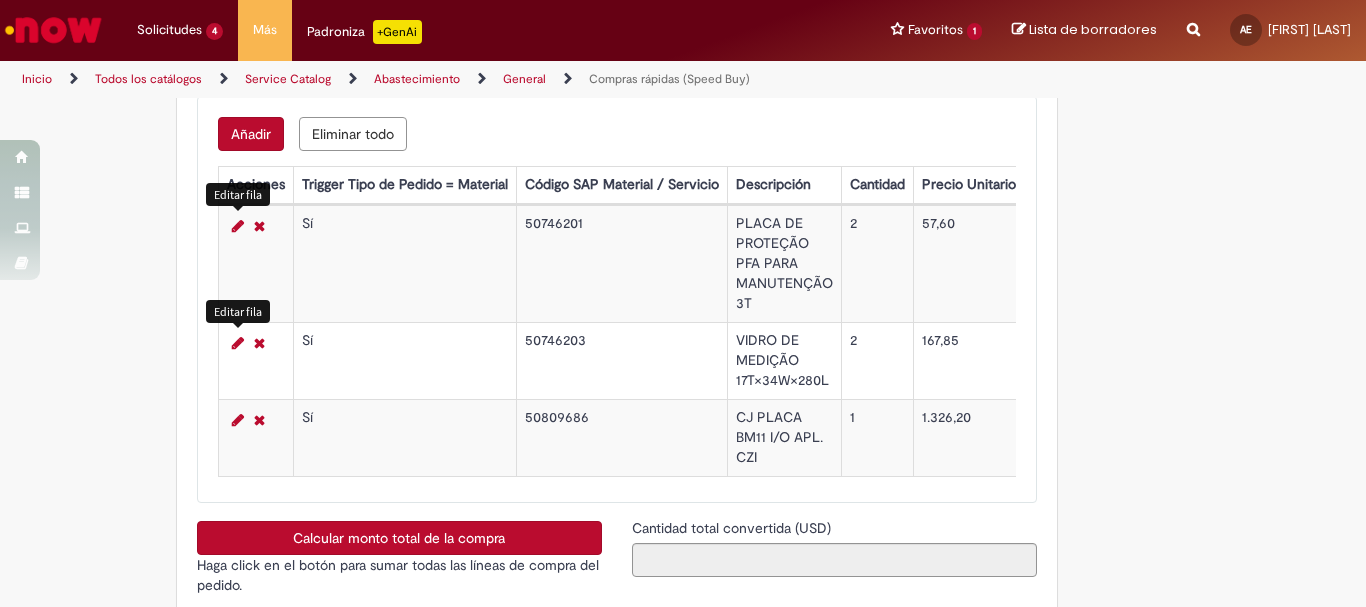click at bounding box center (238, 343) 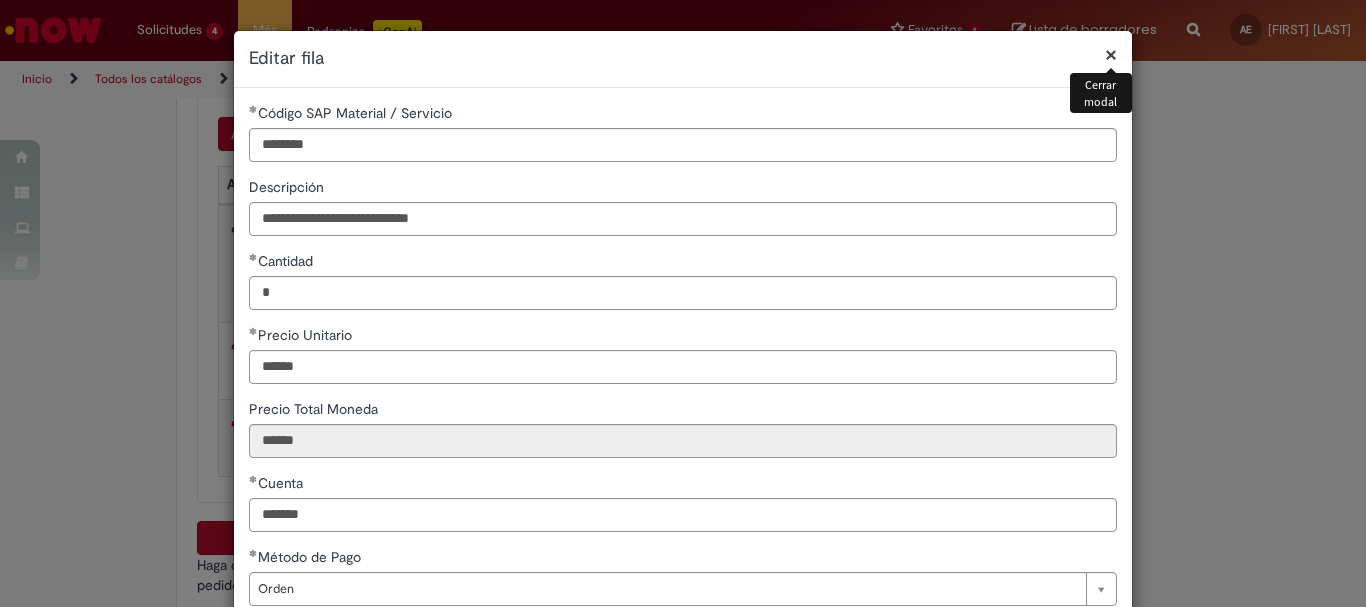 scroll, scrollTop: 199, scrollLeft: 0, axis: vertical 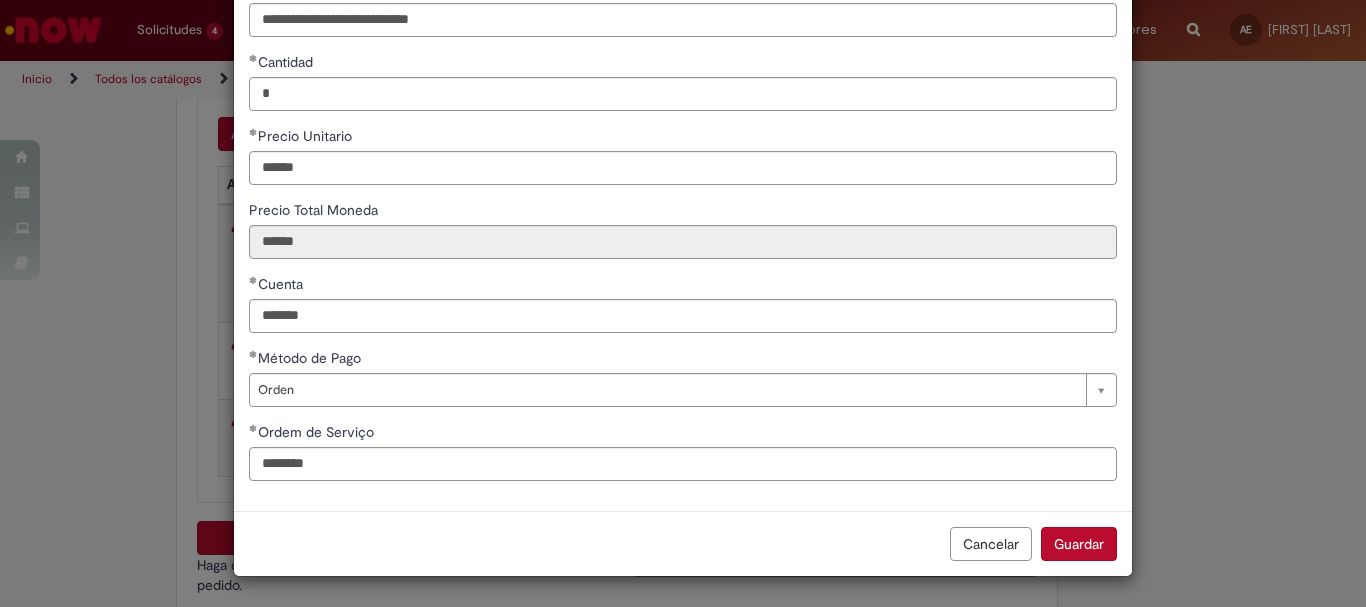 click on "Guardar" at bounding box center [1079, 544] 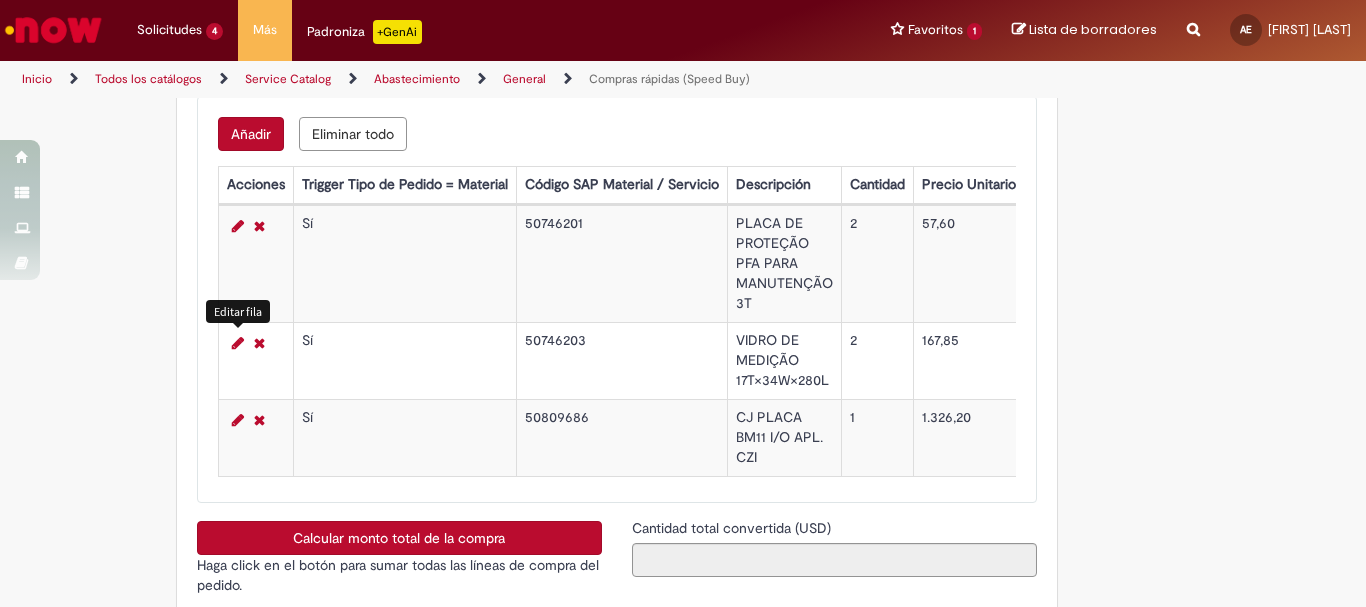 scroll, scrollTop: 3100, scrollLeft: 0, axis: vertical 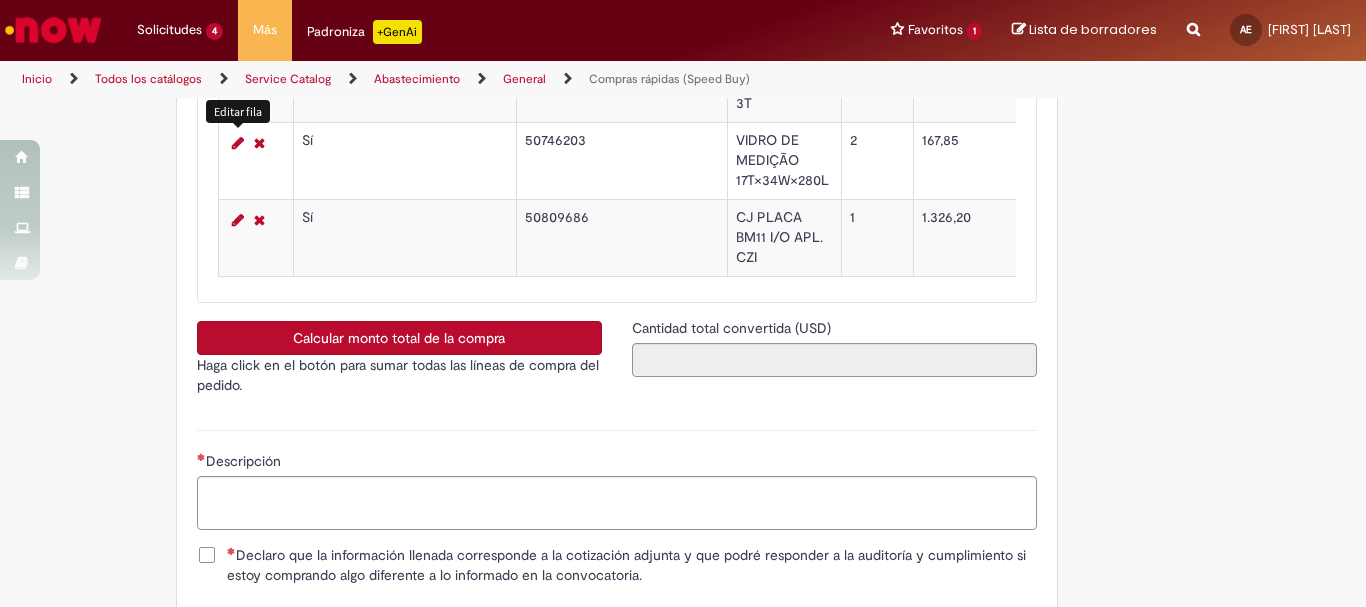 click on "Calcular monto total de la compra" at bounding box center (399, 338) 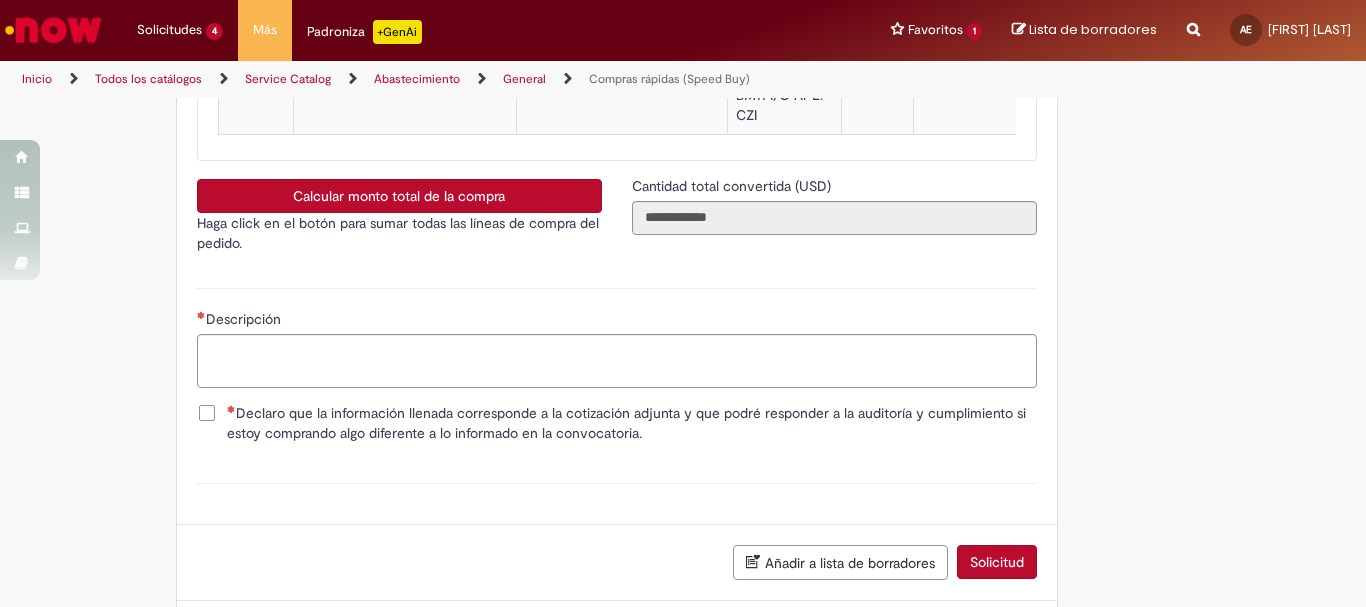 scroll, scrollTop: 3342, scrollLeft: 0, axis: vertical 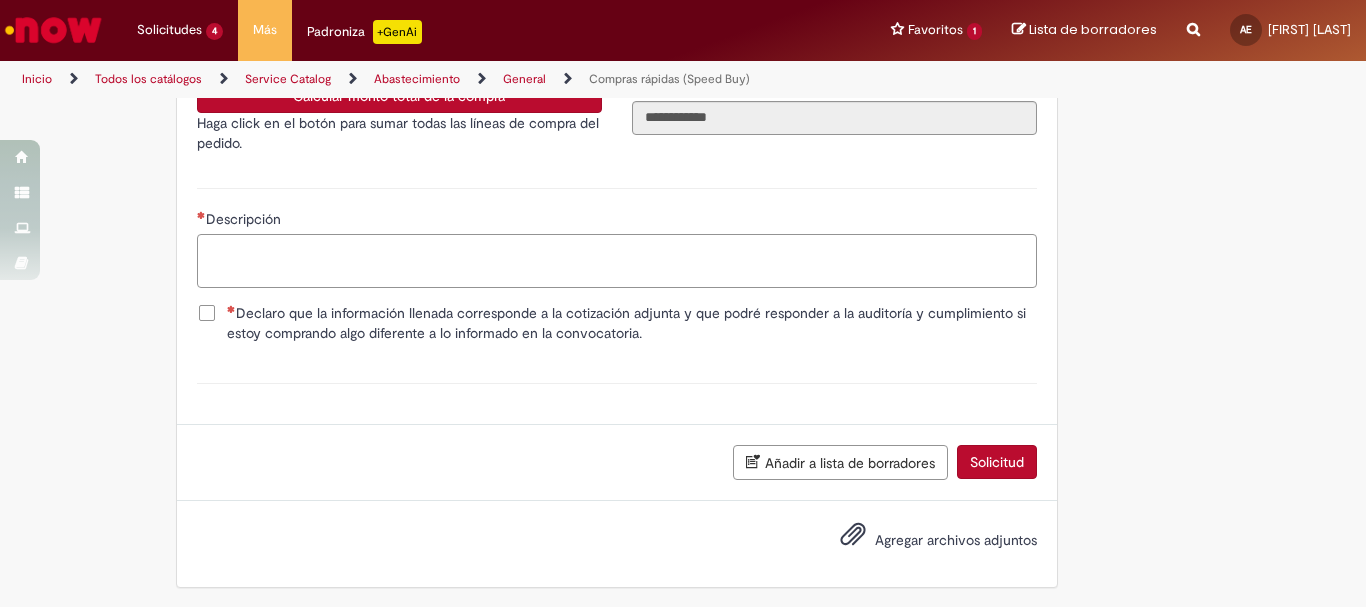 click on "Descripción" at bounding box center [617, 261] 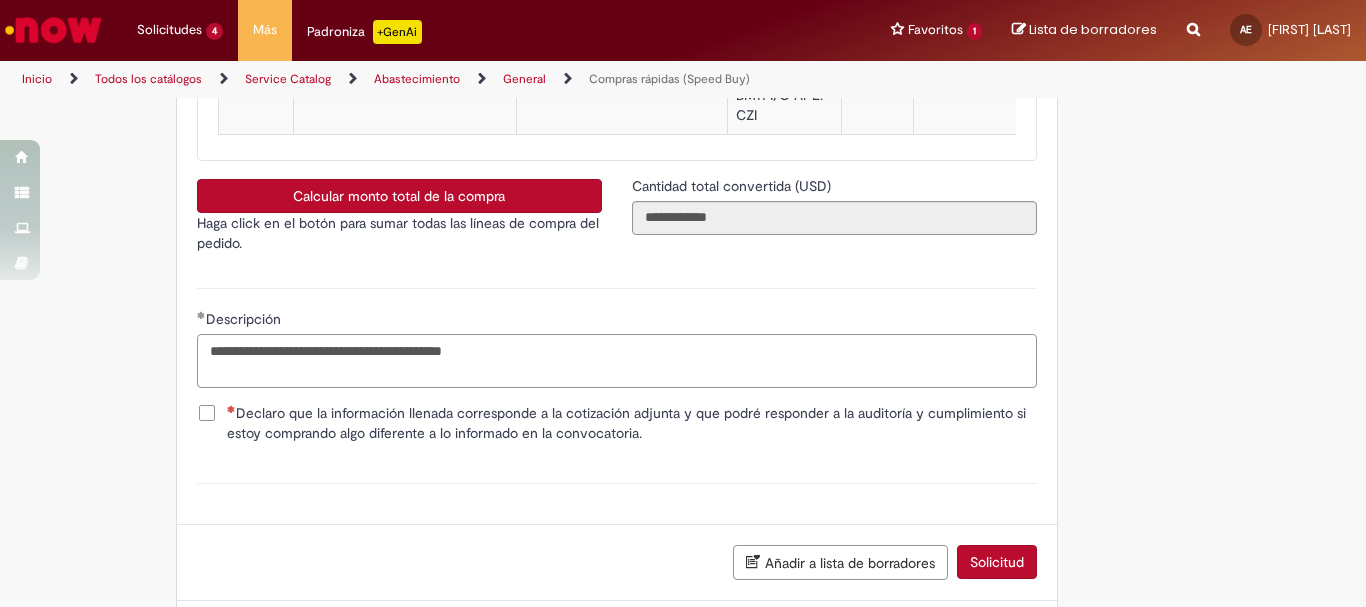 type on "**********" 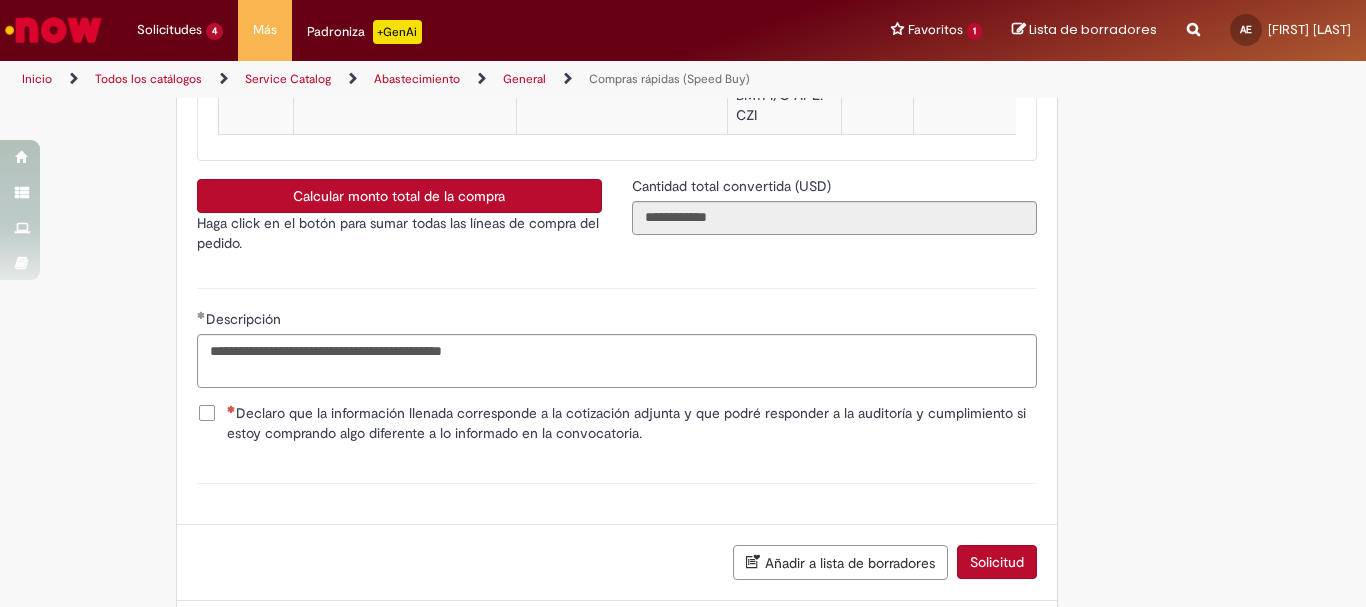 click on "Declaro que la información llenada corresponde a la cotización adjunta y que podré responder a la auditoría y cumplimiento si estoy comprando algo diferente a lo informado en la convocatoria." at bounding box center [617, 423] 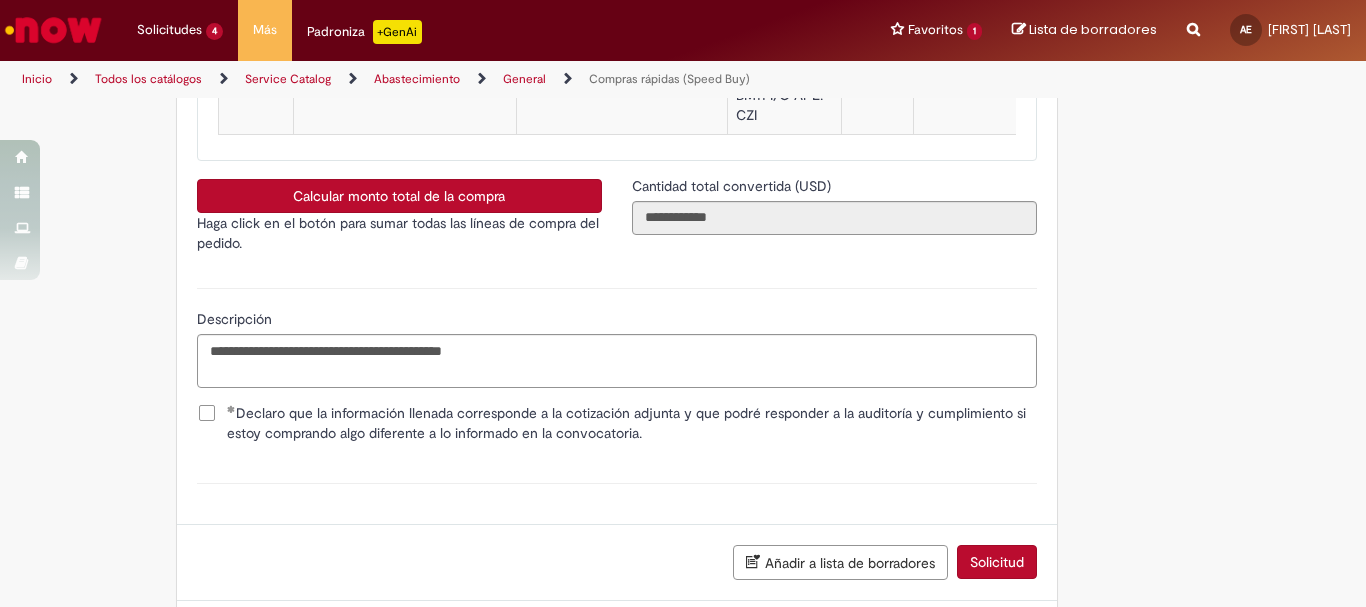 scroll, scrollTop: 3342, scrollLeft: 0, axis: vertical 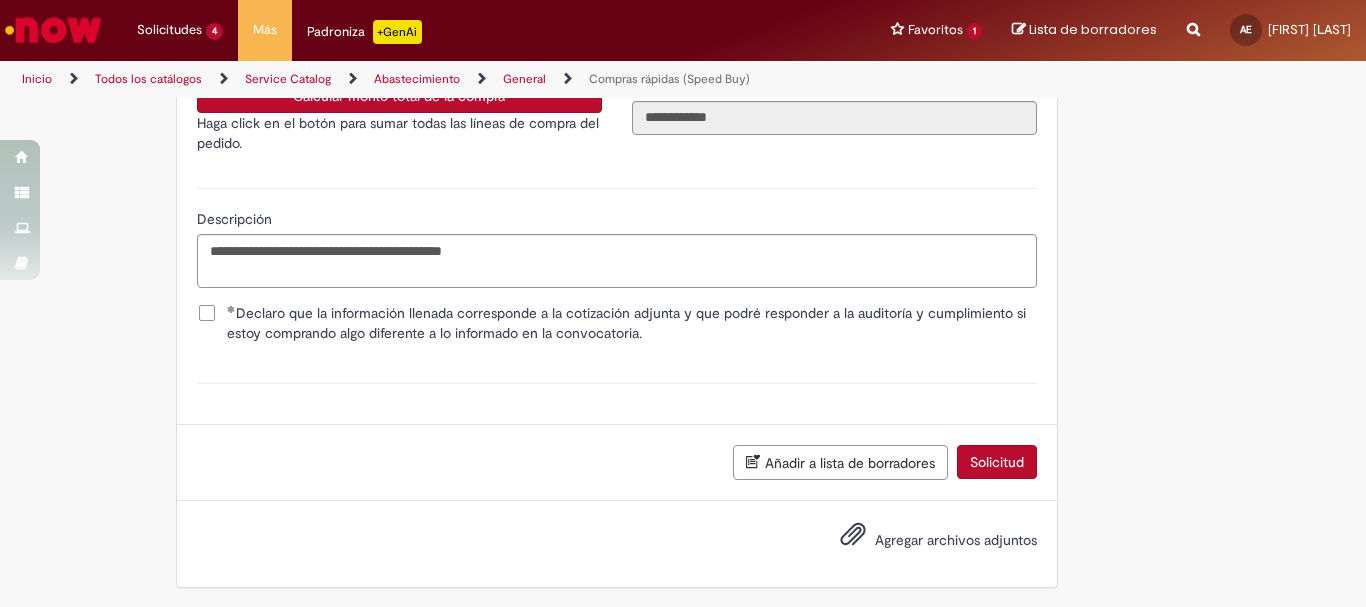 click at bounding box center (853, 535) 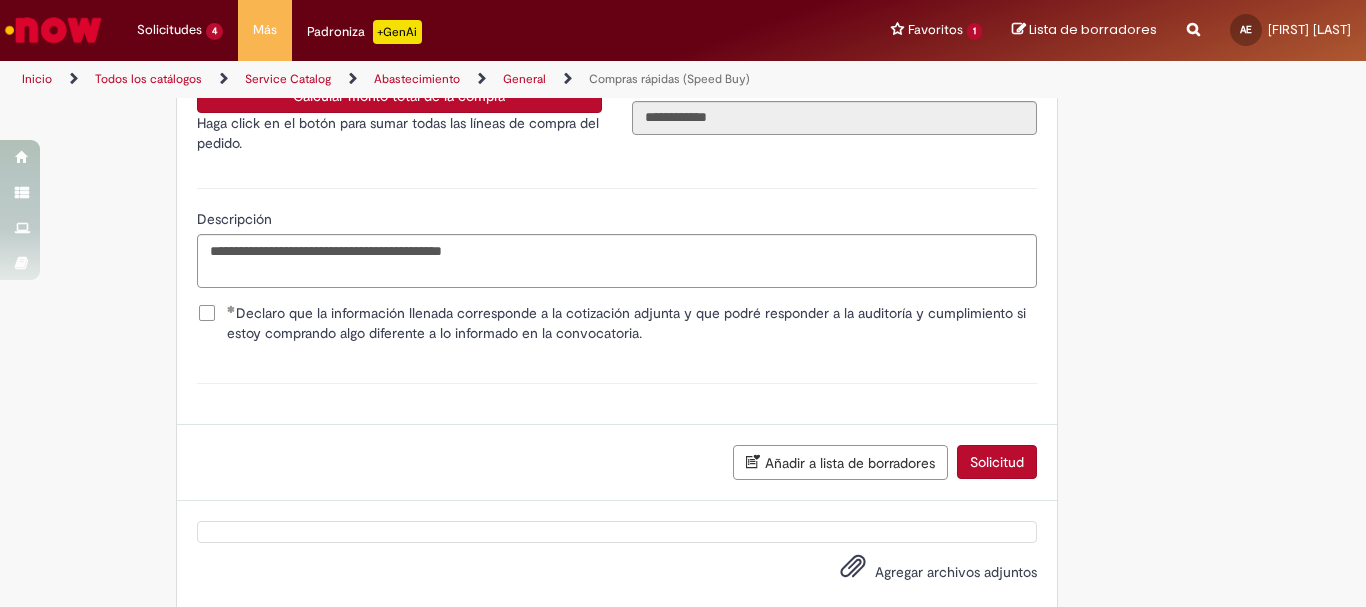 scroll, scrollTop: 2478, scrollLeft: 0, axis: vertical 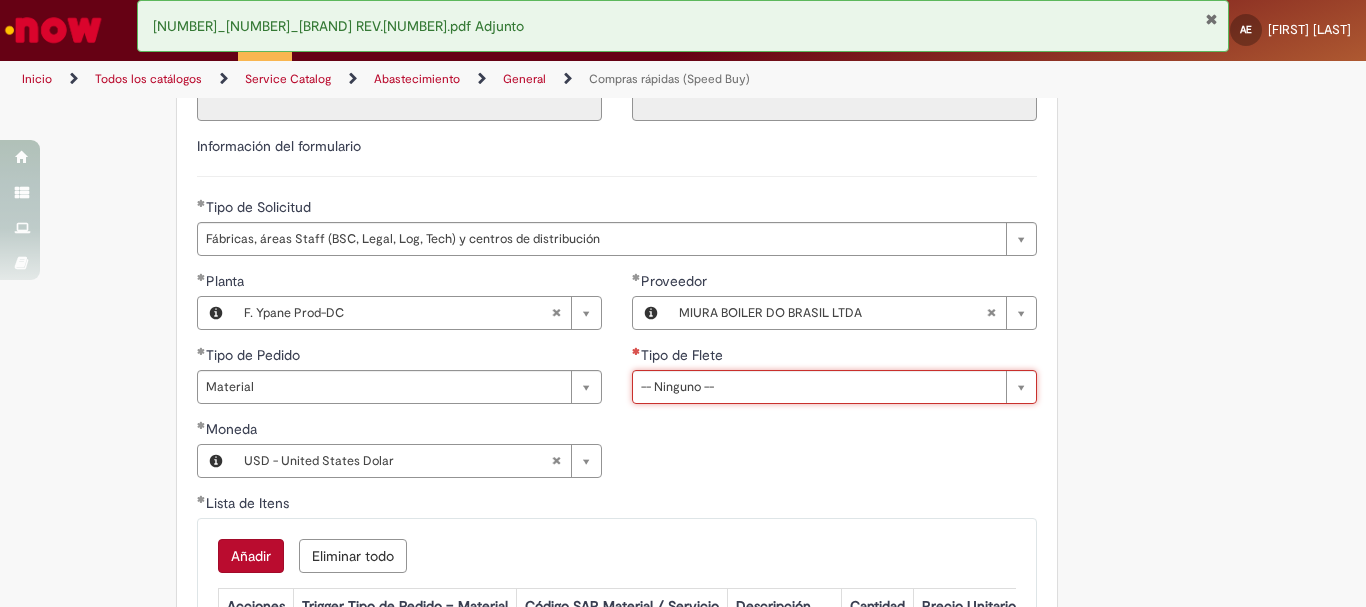 drag, startPoint x: 923, startPoint y: 489, endPoint x: 935, endPoint y: 458, distance: 33.24154 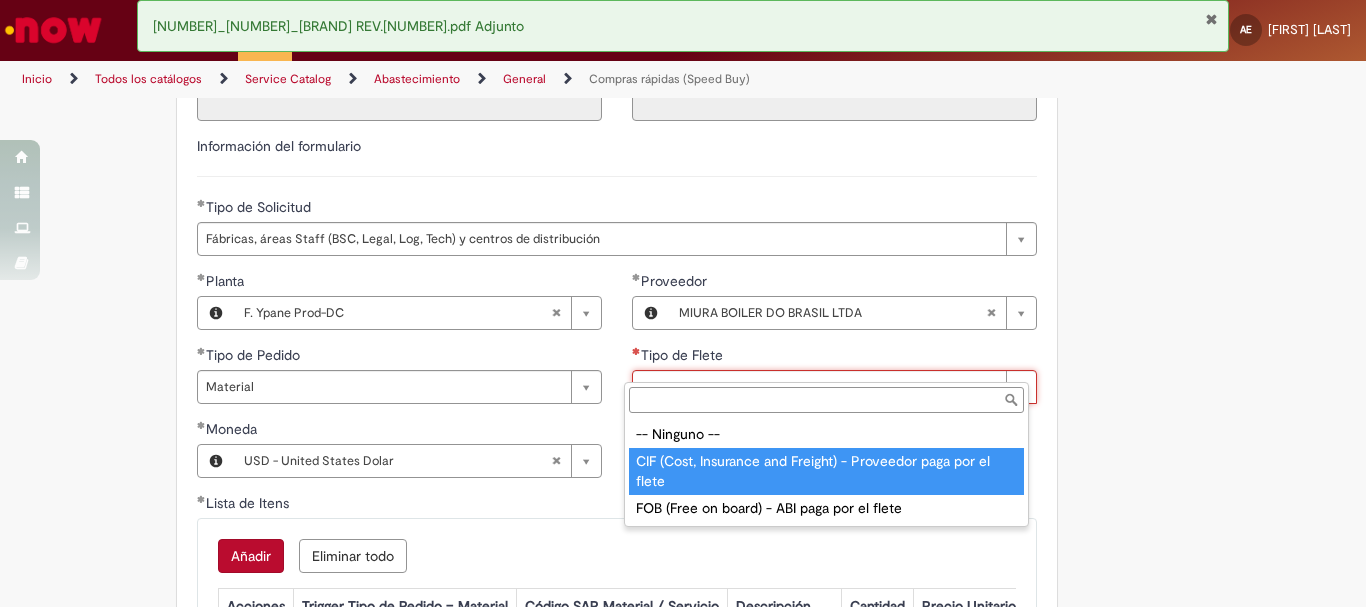 type on "**********" 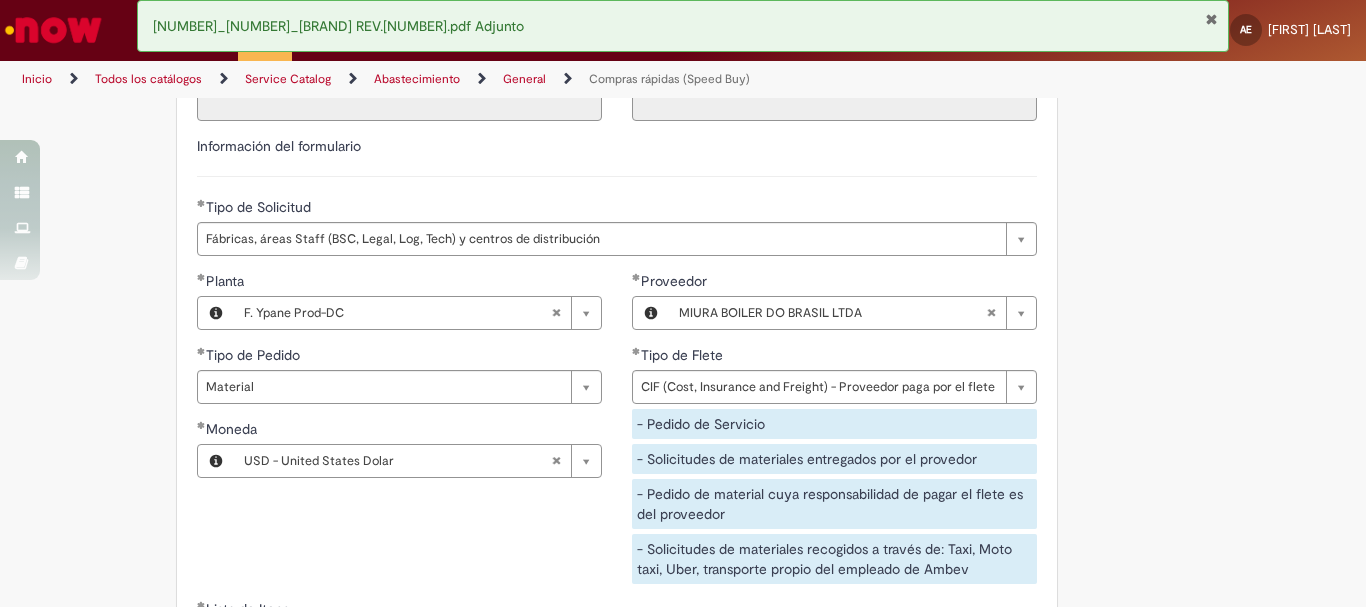 click on "**********" at bounding box center (617, 435) 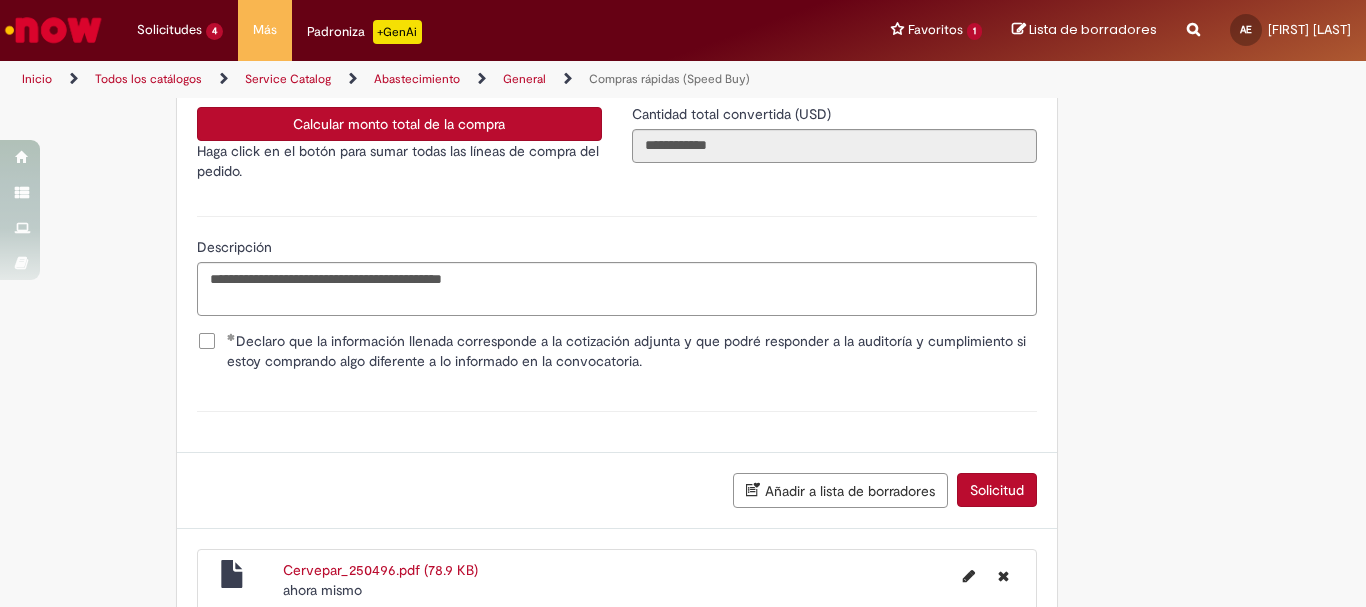 scroll, scrollTop: 3520, scrollLeft: 0, axis: vertical 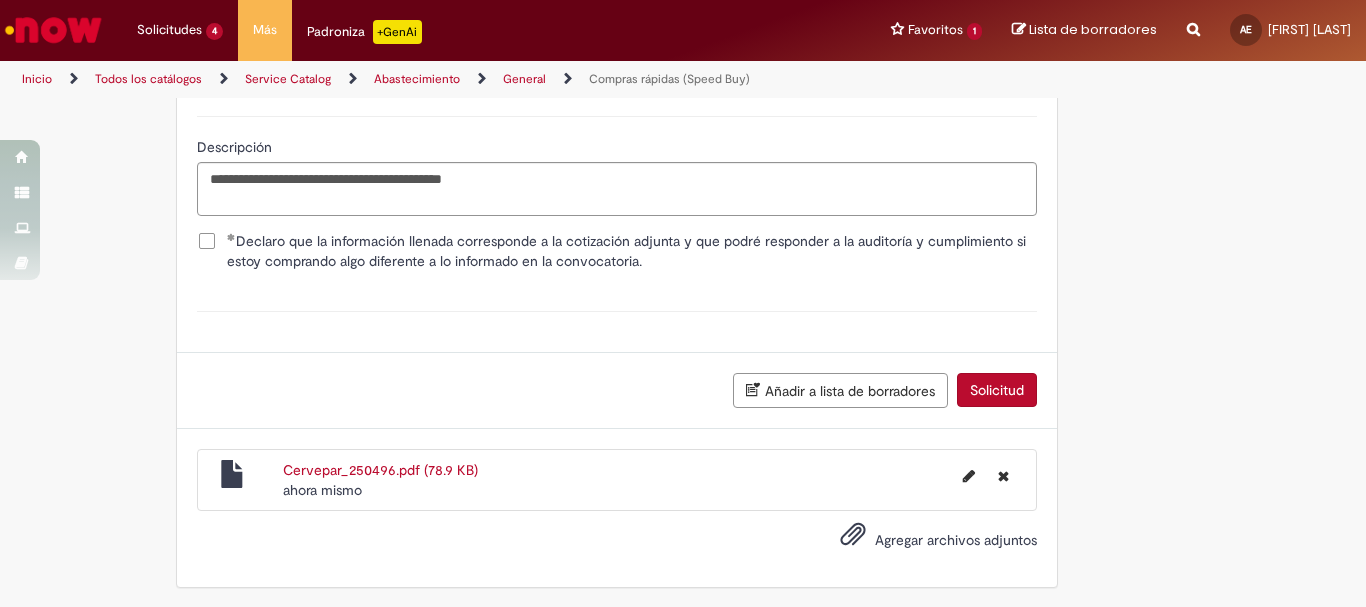 click on "Solicitud" at bounding box center (997, 390) 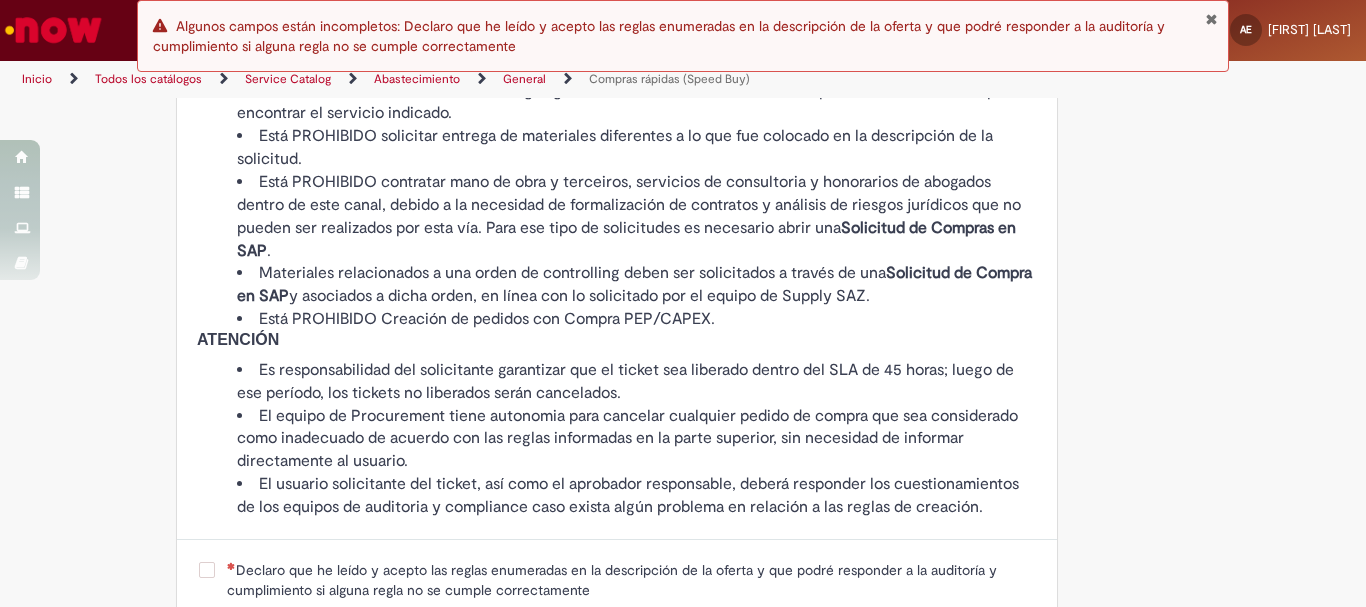 scroll, scrollTop: 1998, scrollLeft: 0, axis: vertical 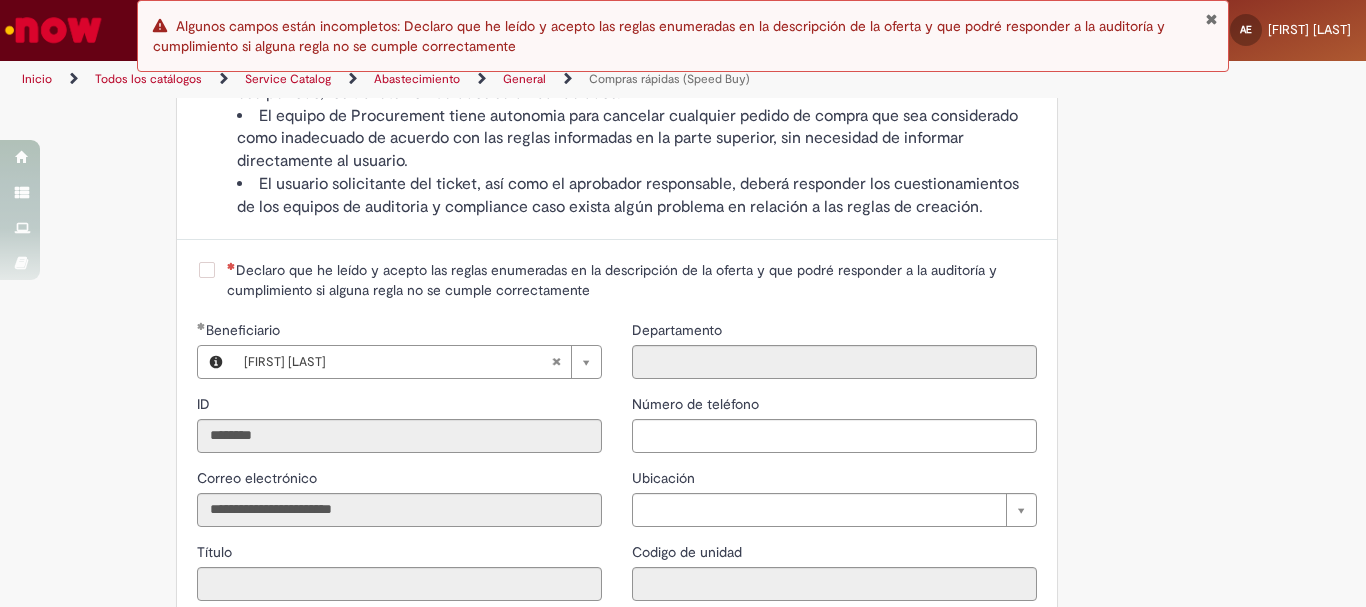 click on "Declaro que he leído y acepto las reglas enumeradas en la descripción de la oferta y que podré responder a la auditoría y cumplimiento si alguna regla no se cumple correctamente" at bounding box center [632, 280] 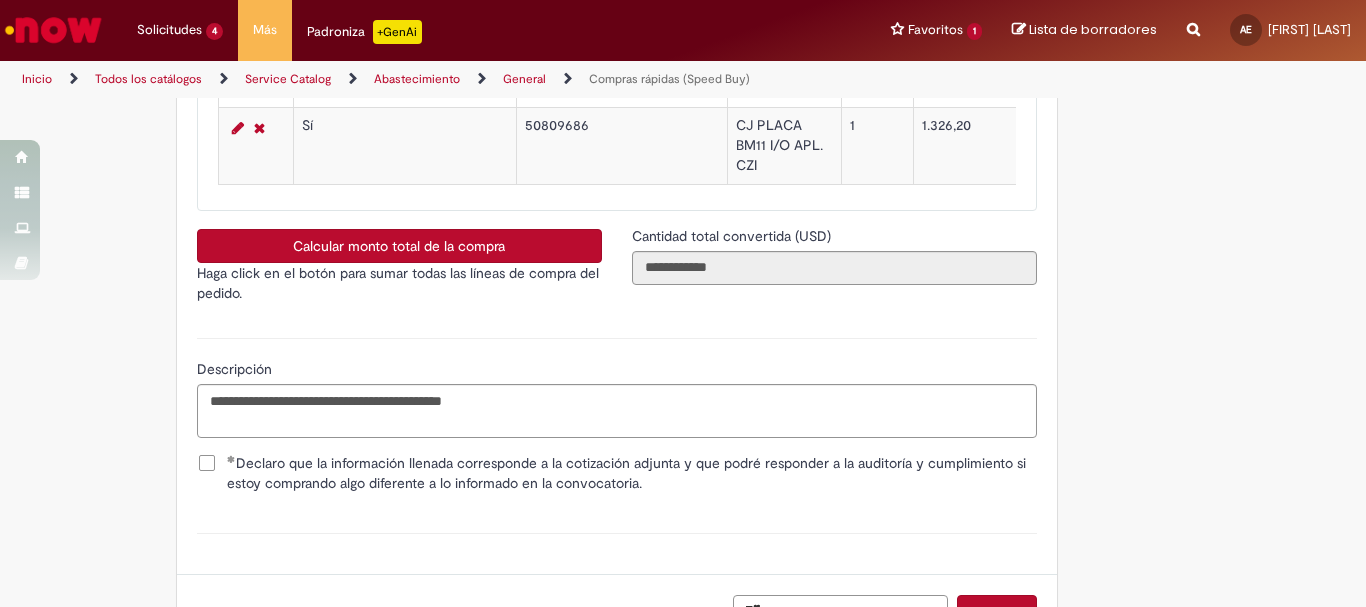 scroll, scrollTop: 3520, scrollLeft: 0, axis: vertical 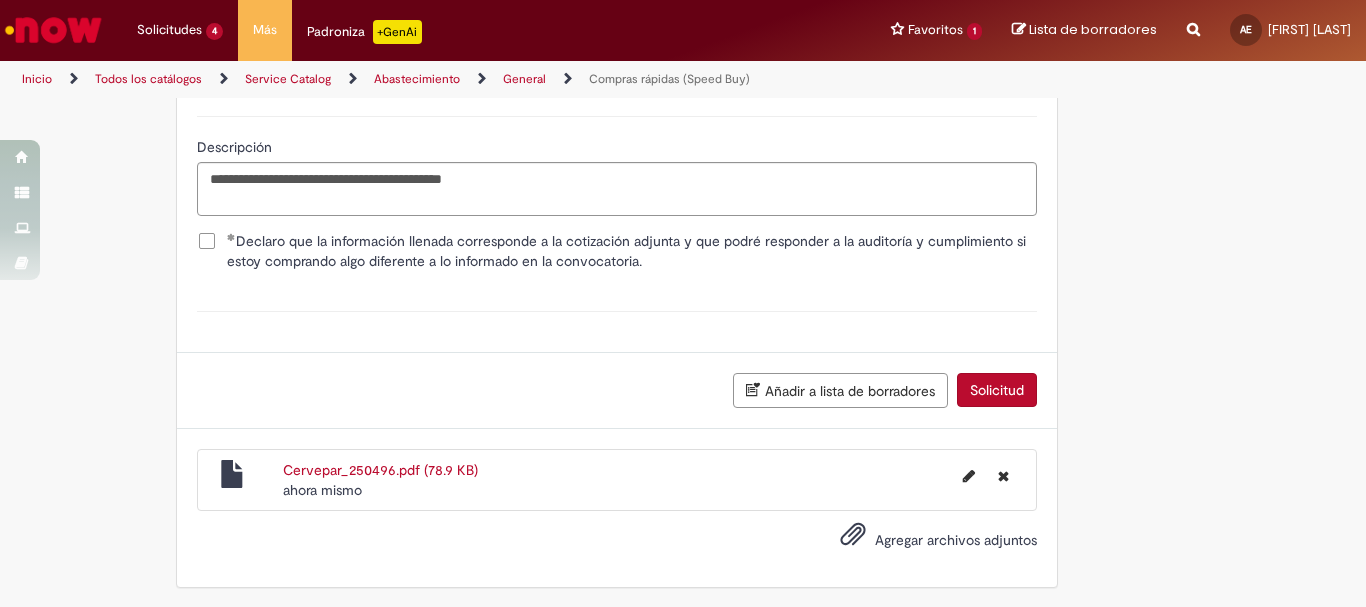click on "Solicitud" at bounding box center [997, 390] 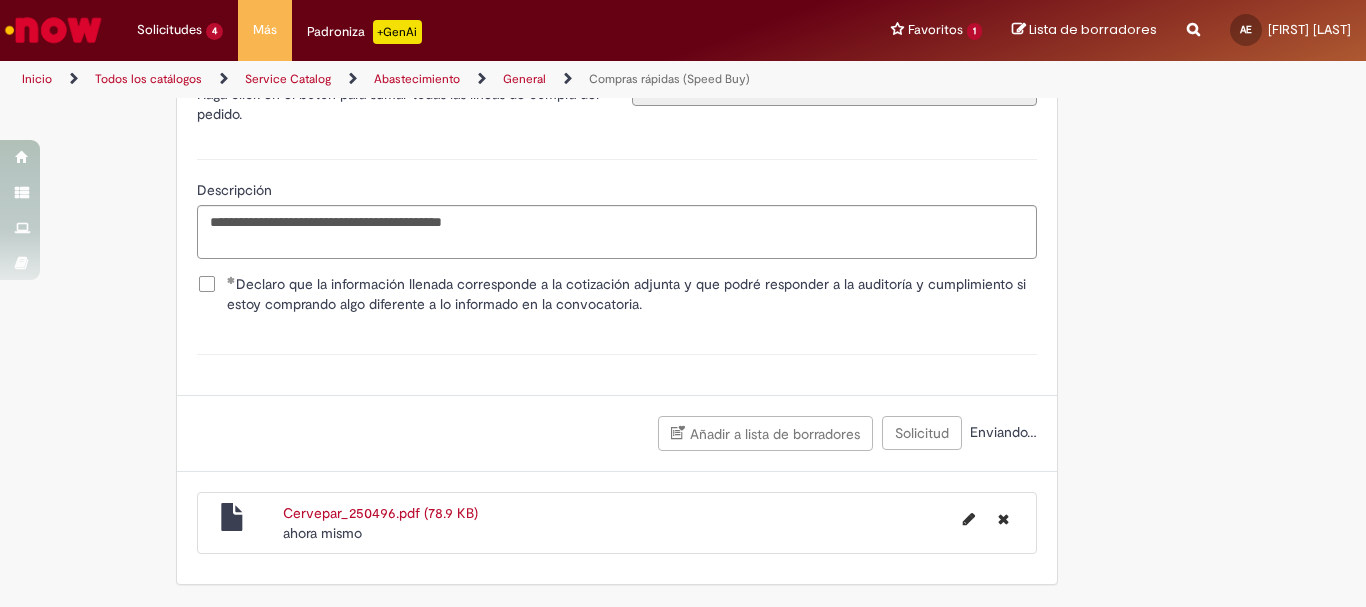 scroll, scrollTop: 3474, scrollLeft: 0, axis: vertical 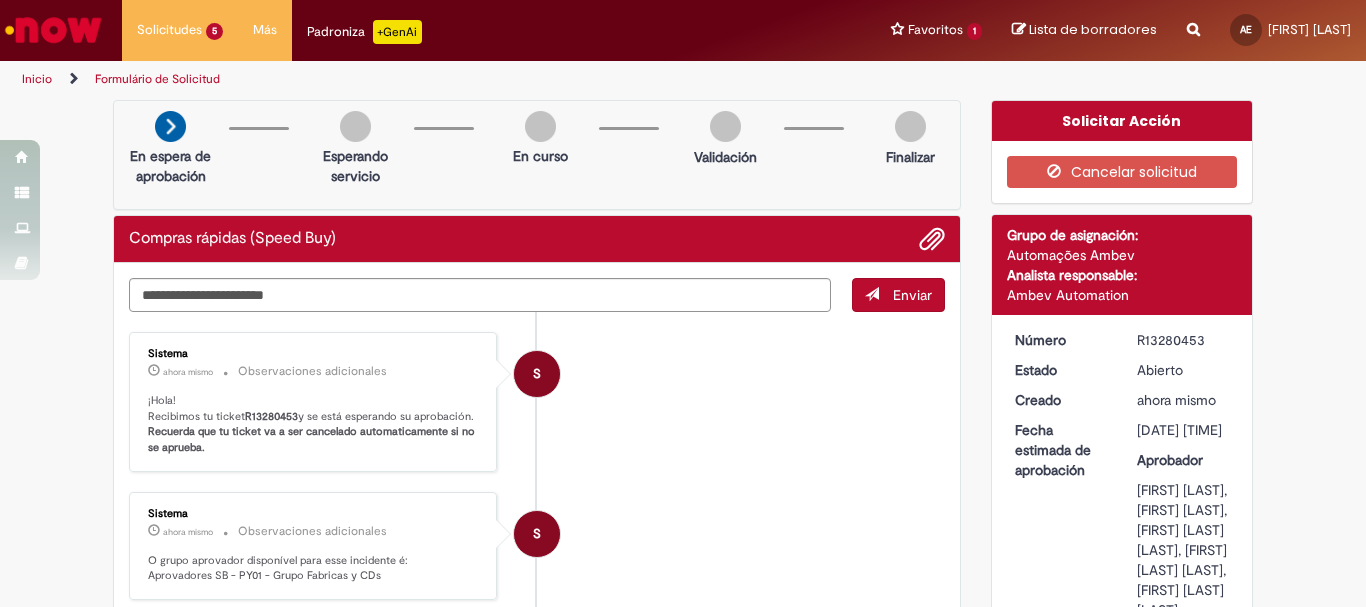 click on "R13280453" at bounding box center [1183, 340] 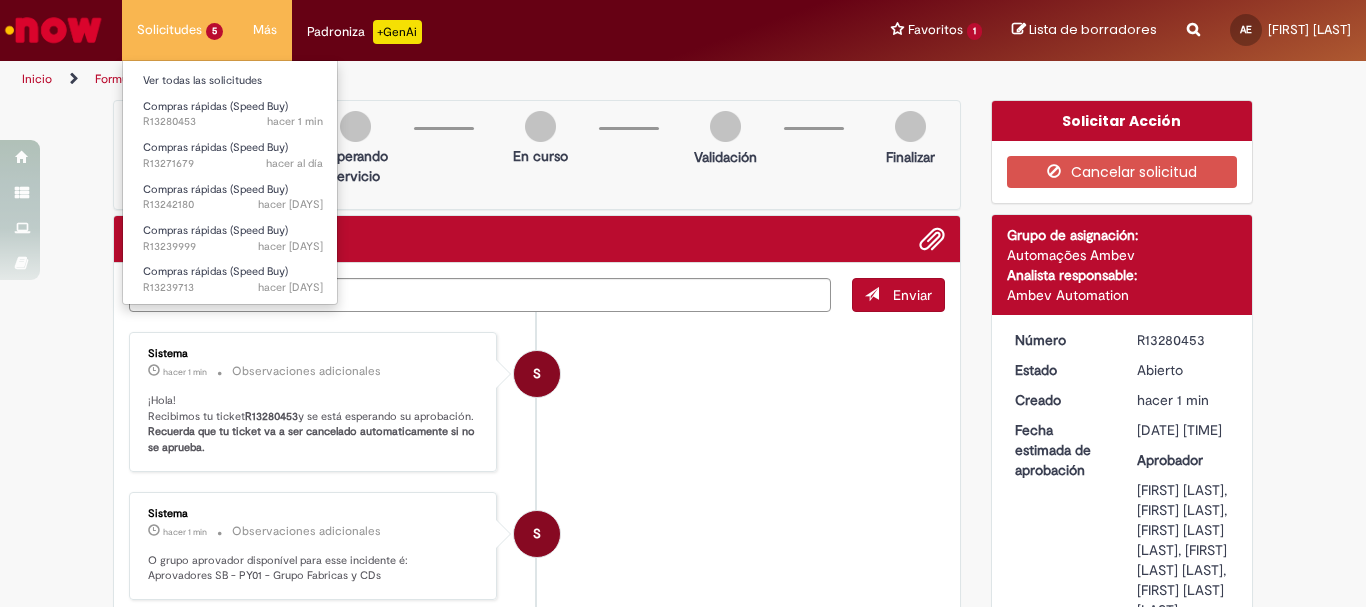 click on "Solicitudes   5
Ver todas las solicitudes
Compras rápidas (Speed Buy)
hacer [MINUTES] hacer [MINUTES]  R13280453
Compras rápidas (Speed Buy)
hacer al día hacer al día  R13271679
Compras rápidas (Speed Buy)
hacer [DAYS] hacer [DAYS]  R13242180
Compras rápidas (Speed Buy)
hacer [DAYS] hacer [DAYS]  R13239999
Compras rápidas (Speed Buy)
hacer [DAYS] hacer [DAYS]  R13239713" at bounding box center [180, 30] 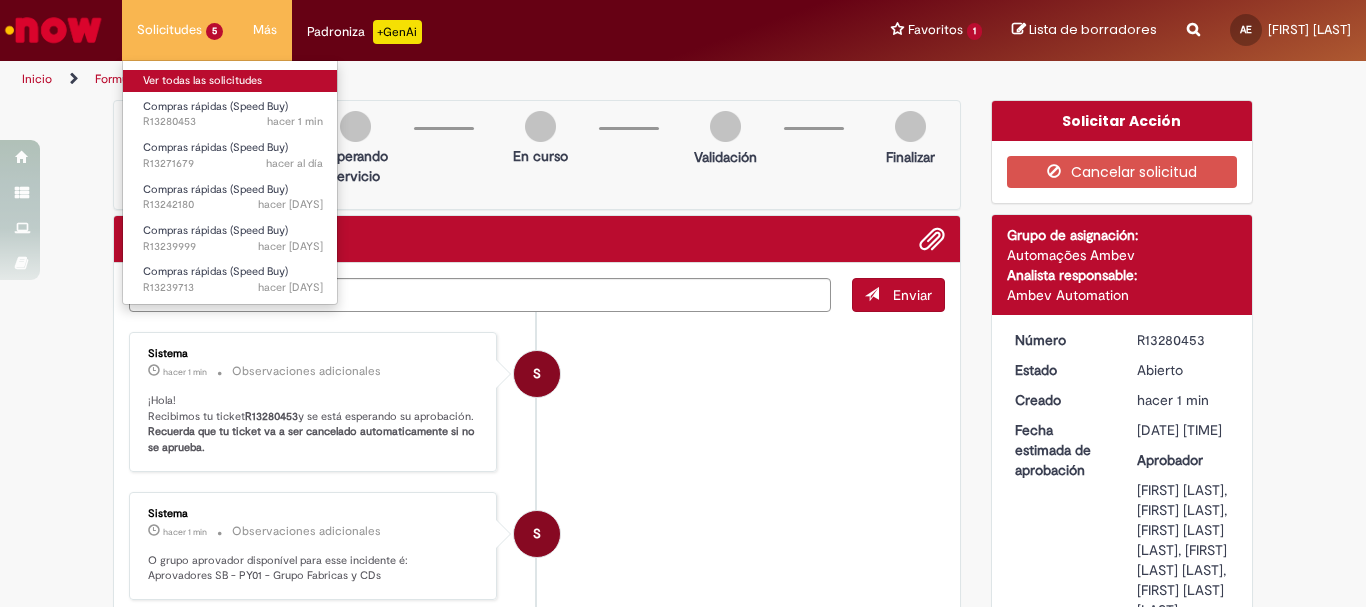 click on "Ver todas las solicitudes" at bounding box center (233, 81) 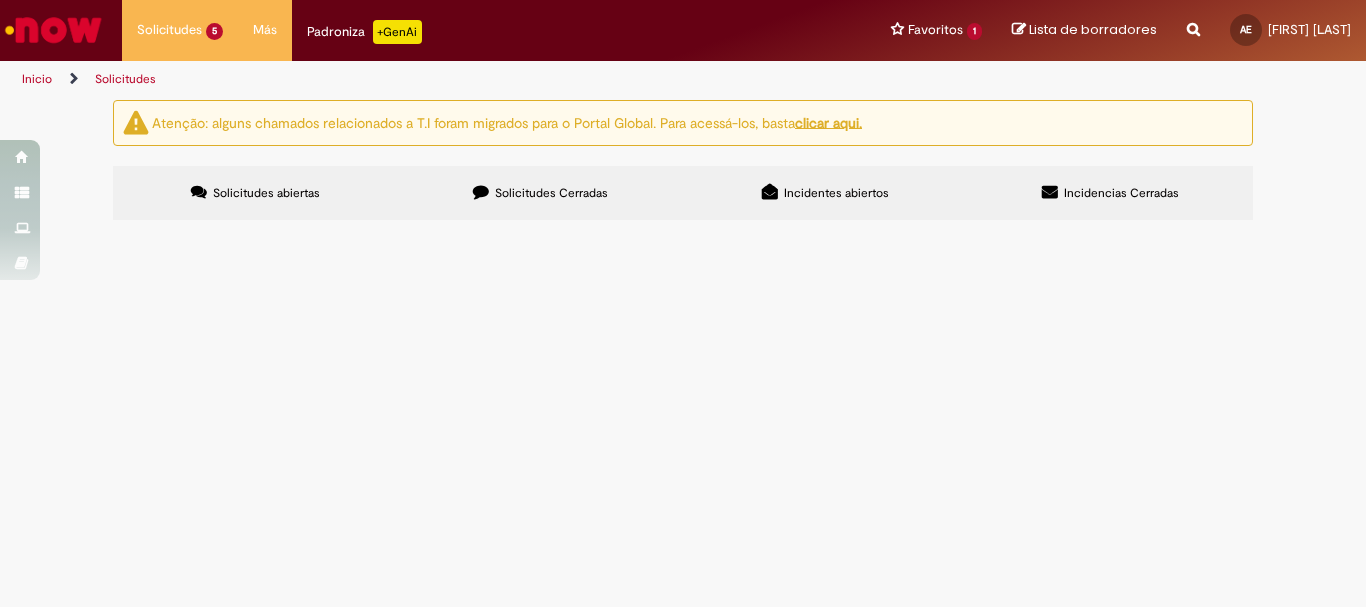 scroll, scrollTop: 6, scrollLeft: 0, axis: vertical 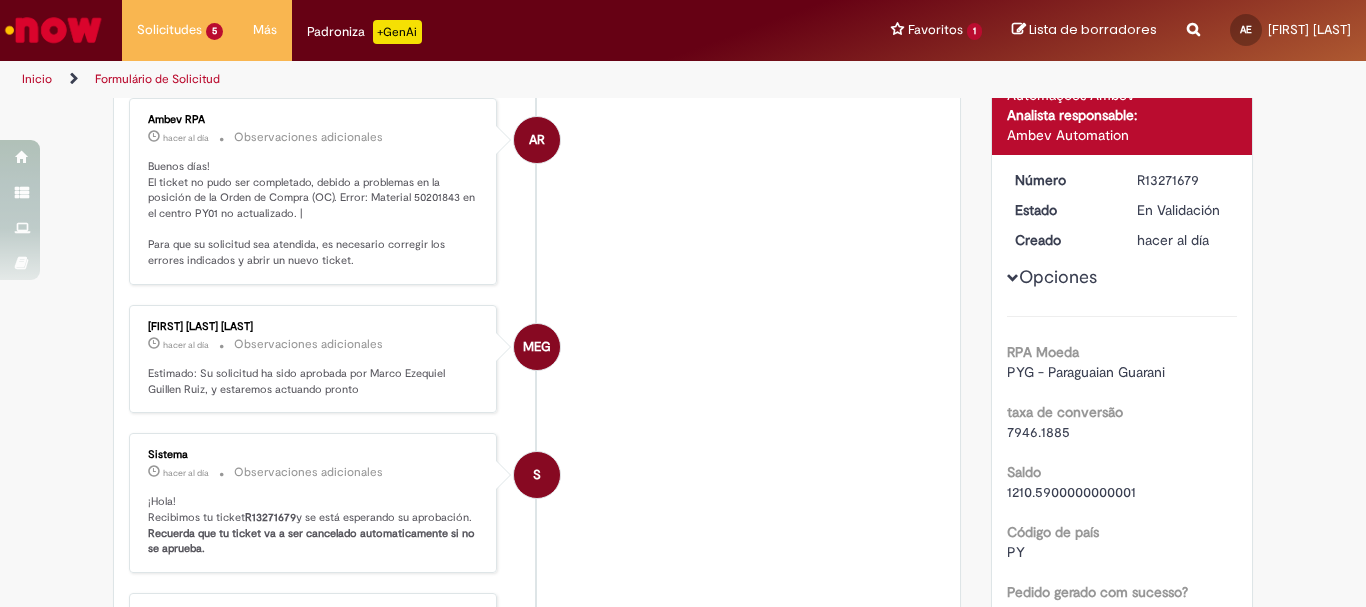 click on "Buenos días!
El ticket no pudo ser completado, debido a problemas en la posición de la Orden de Compra (OC). Error: Material 50201843 en el centro PY01 no actualizado. |
Para que su solicitud sea atendida, es necesario corregir los errores indicados y abrir un nuevo ticket." at bounding box center (314, 214) 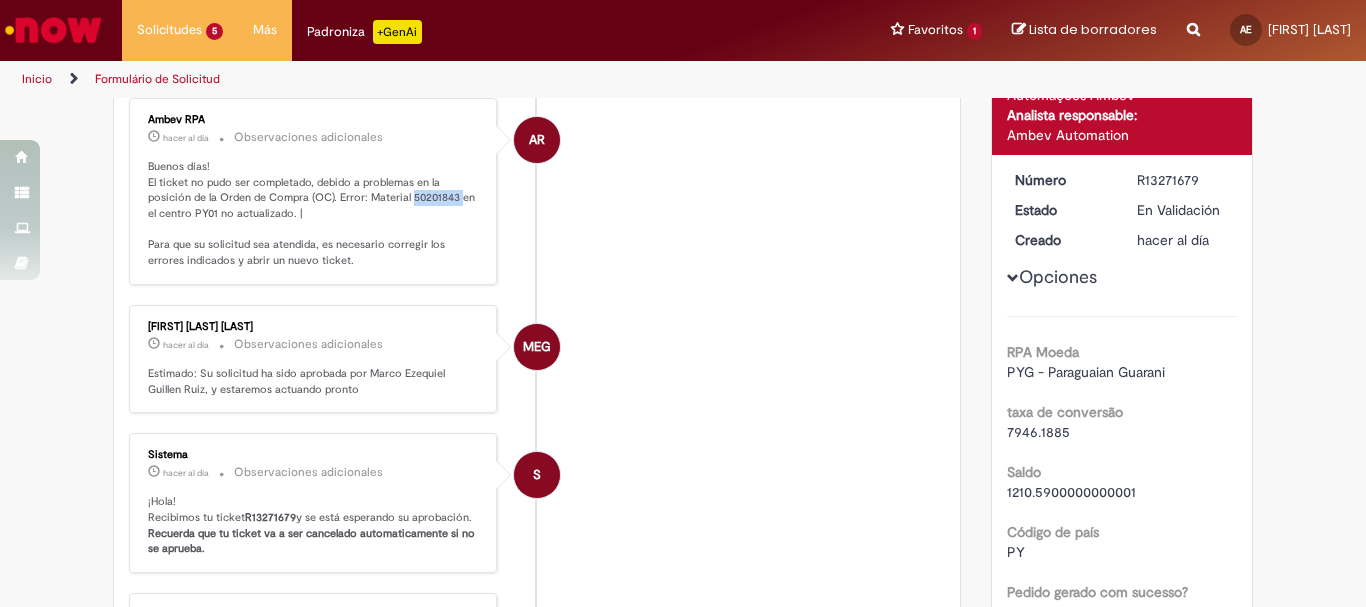 click on "Buenos días!
El ticket no pudo ser completado, debido a problemas en la posición de la Orden de Compra (OC). Error: Material 50201843 en el centro PY01 no actualizado. |
Para que su solicitud sea atendida, es necesario corregir los errores indicados y abrir un nuevo ticket." at bounding box center [314, 214] 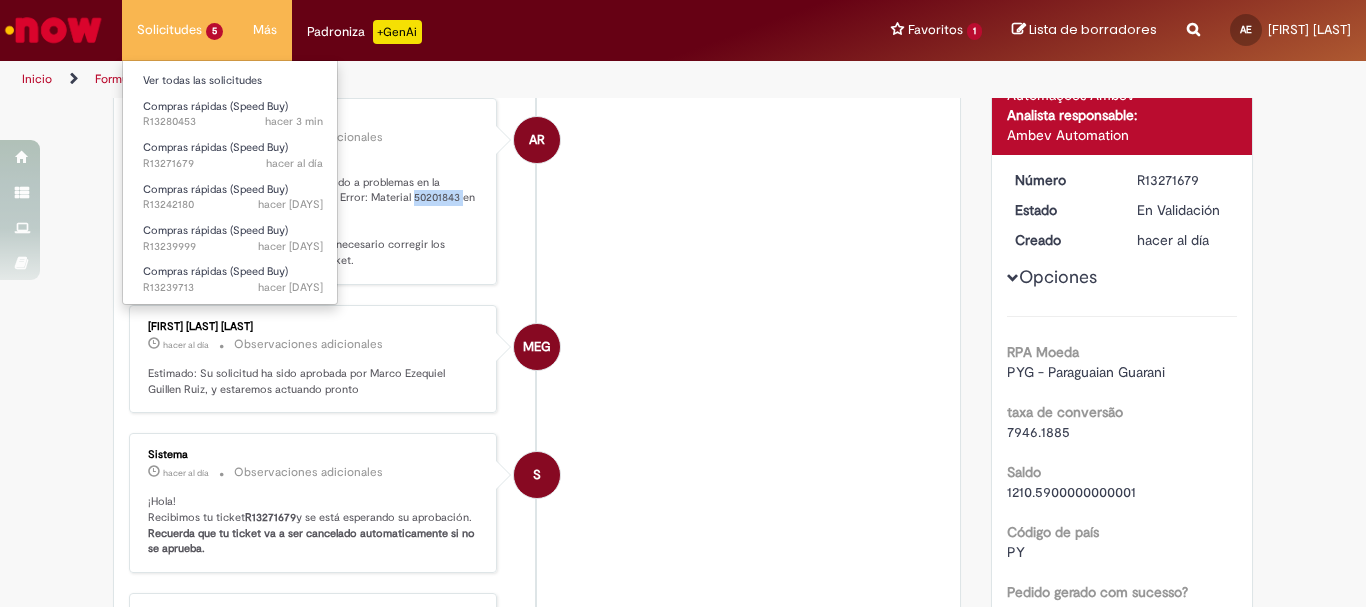 click on "Solicitudes   5
Ver todas las solicitudes
Compras rápidas (Speed Buy)
hacer [MINUTES] hacer [MINUTES]  R13280453
Compras rápidas (Speed Buy)
hacer al día hacer al día  R13271679
Compras rápidas (Speed Buy)
hacer [DAYS] hacer [DAYS]  R13242180
Compras rápidas (Speed Buy)
hacer [DAYS] hacer [DAYS]  R13239999
Compras rápidas (Speed Buy)
hacer [DAYS] hacer [DAYS]  R13239713" at bounding box center (180, 30) 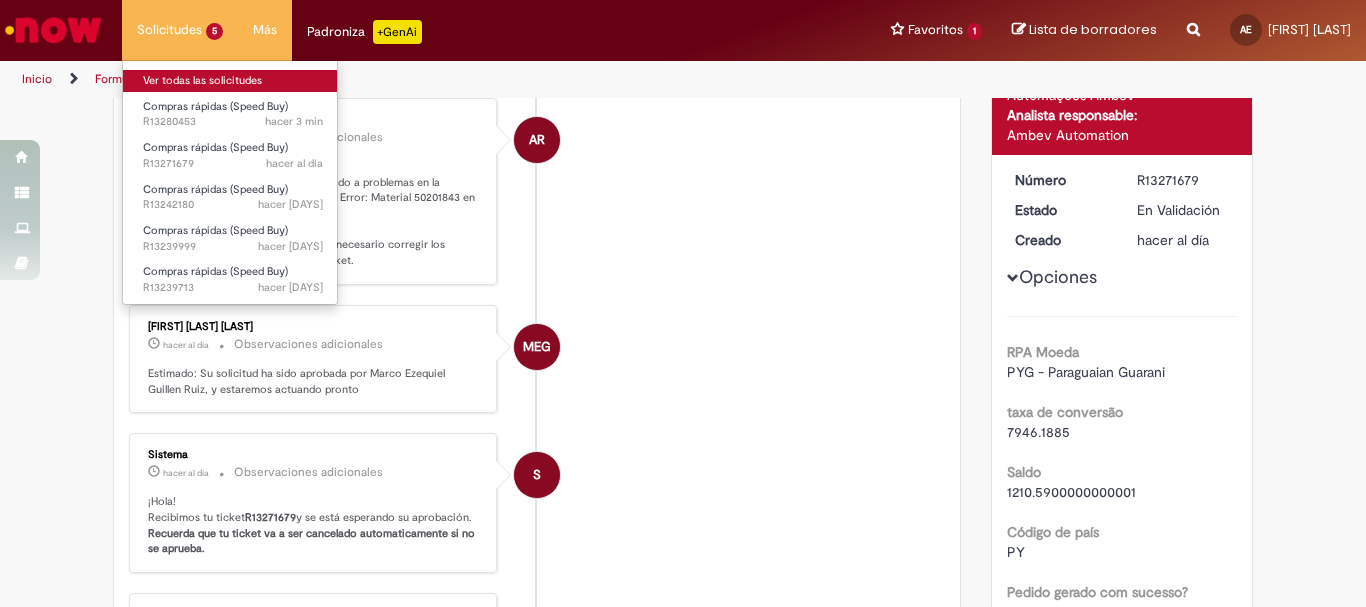click on "Ver todas las solicitudes" at bounding box center (233, 81) 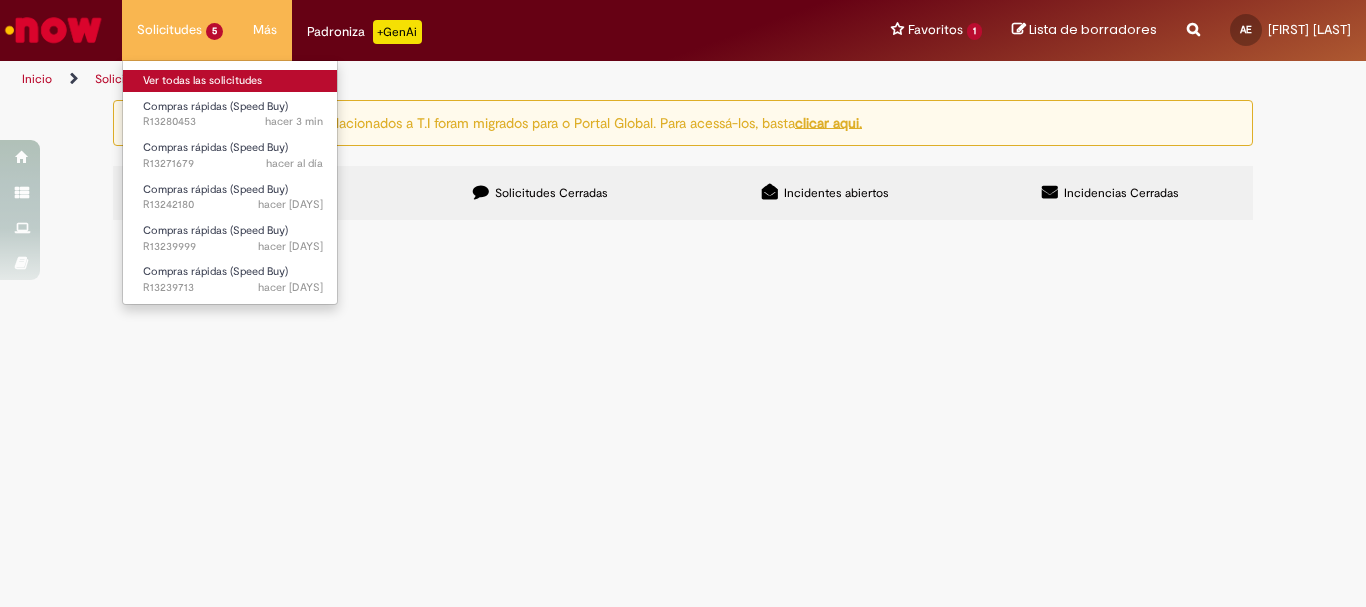 scroll, scrollTop: 0, scrollLeft: 0, axis: both 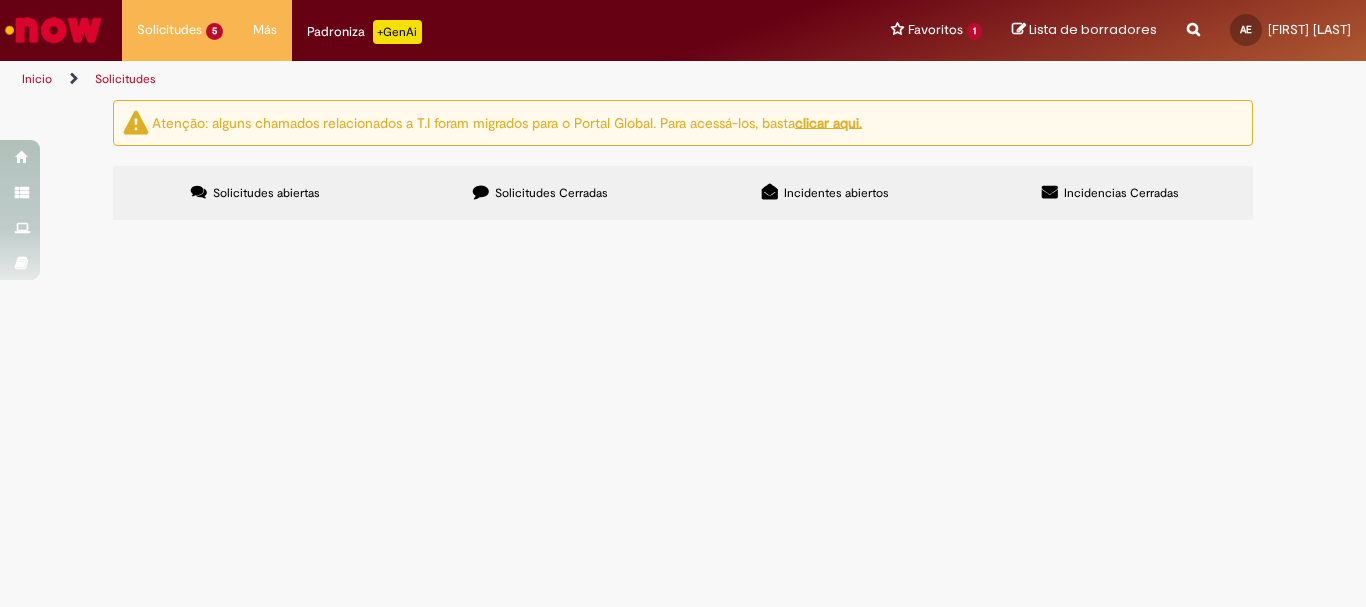 click on "Solicitudes
Atenção: algunos chamados relacionados a T.I foram migrados para o Portal Global. Para acessá-los, basta  clicar aqui.
Solicitudes abiertas     Solicitudes Cerradas     Incidentes abiertos     Incidencias Cerradas
Elementos pedidos
Exportar como PDF Exportar como Excel Exportar como CSV
Solicitudes
Cargando datos...
Elementos pedidos
Exportar como PDF Exportar como Excel Exportar como CSV
Solicitudes
Cargando datos...
Incidentes" at bounding box center (683, 353) 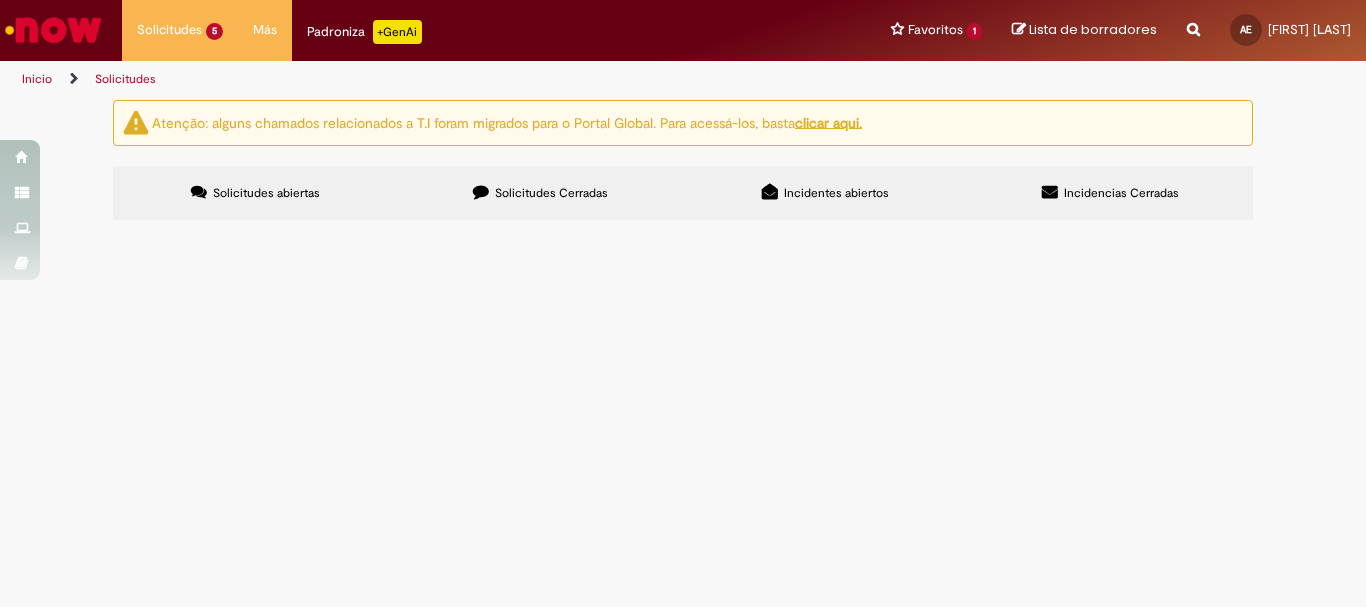 click on "Compras rápidas (Speed Buy)" at bounding box center [0, 0] 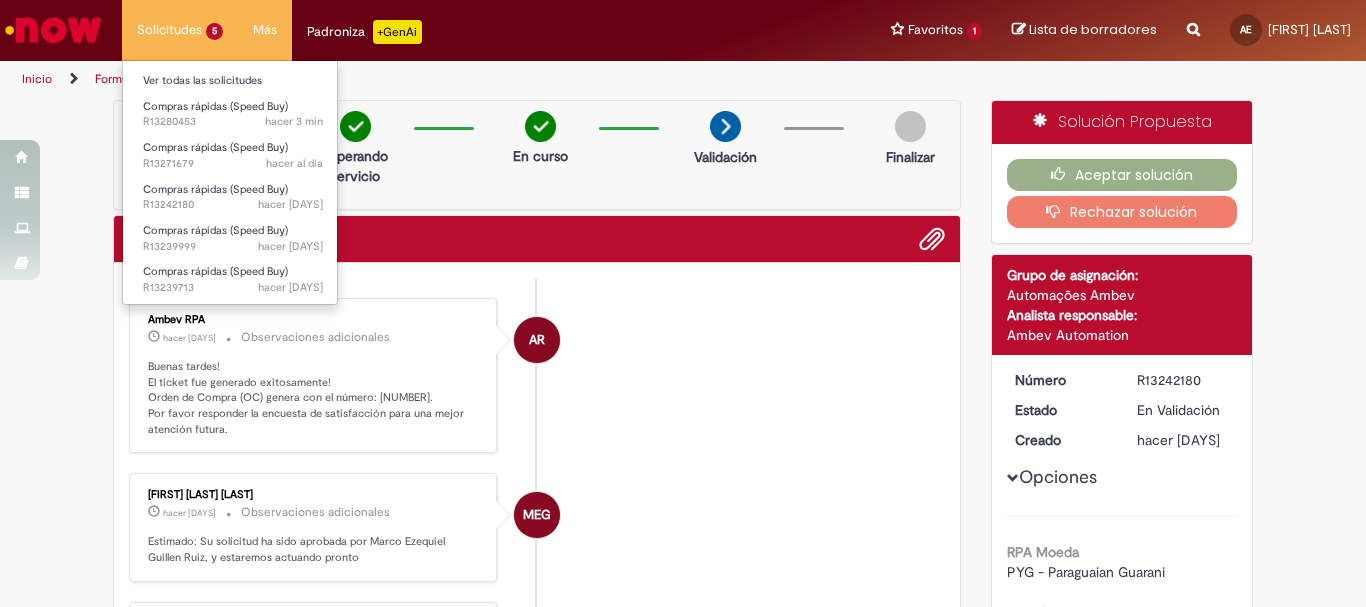 click on "Solicitudes   5
Ver todas las solicitudes
Compras rápidas (Speed Buy)
hacer [MINUTES] hacer [MINUTES]  R13280453
Compras rápidas (Speed Buy)
hacer al día hacer al día  R13271679
Compras rápidas (Speed Buy)
hacer [DAYS] hacer [DAYS]  R13242180
Compras rápidas (Speed Buy)
hacer [DAYS] hacer [DAYS]  R13239999
Compras rápidas (Speed Buy)
hacer [DAYS] hacer [DAYS]  R13239713" at bounding box center (180, 30) 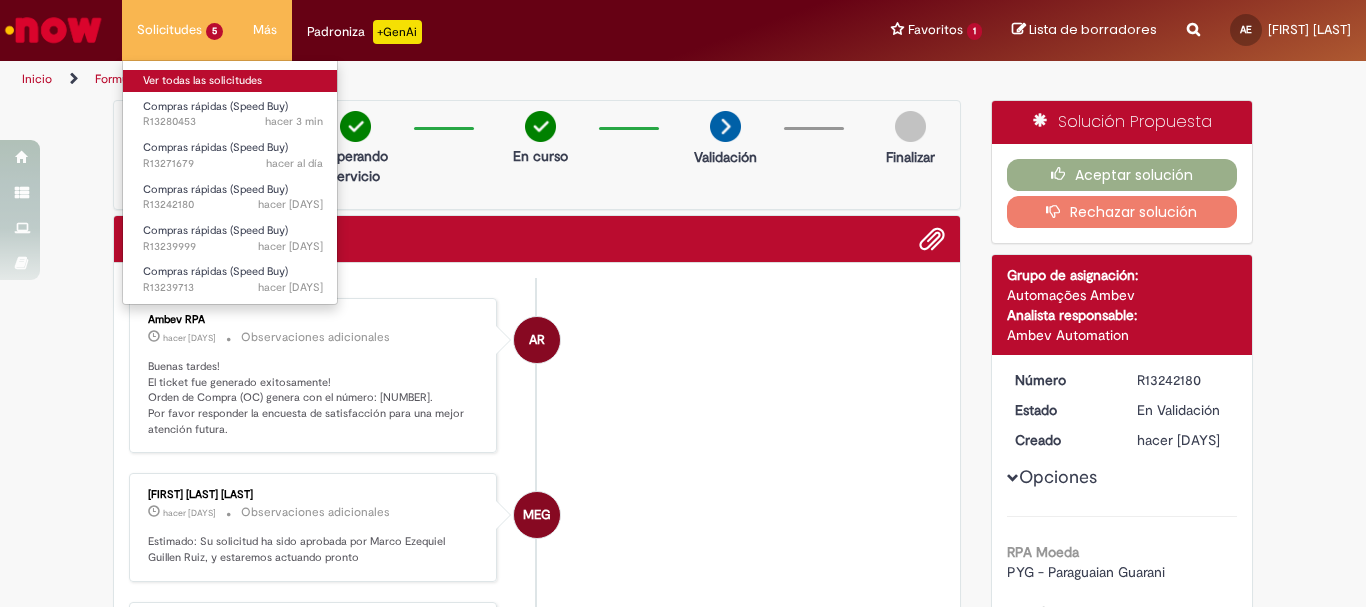 click on "Ver todas las solicitudes" at bounding box center [233, 81] 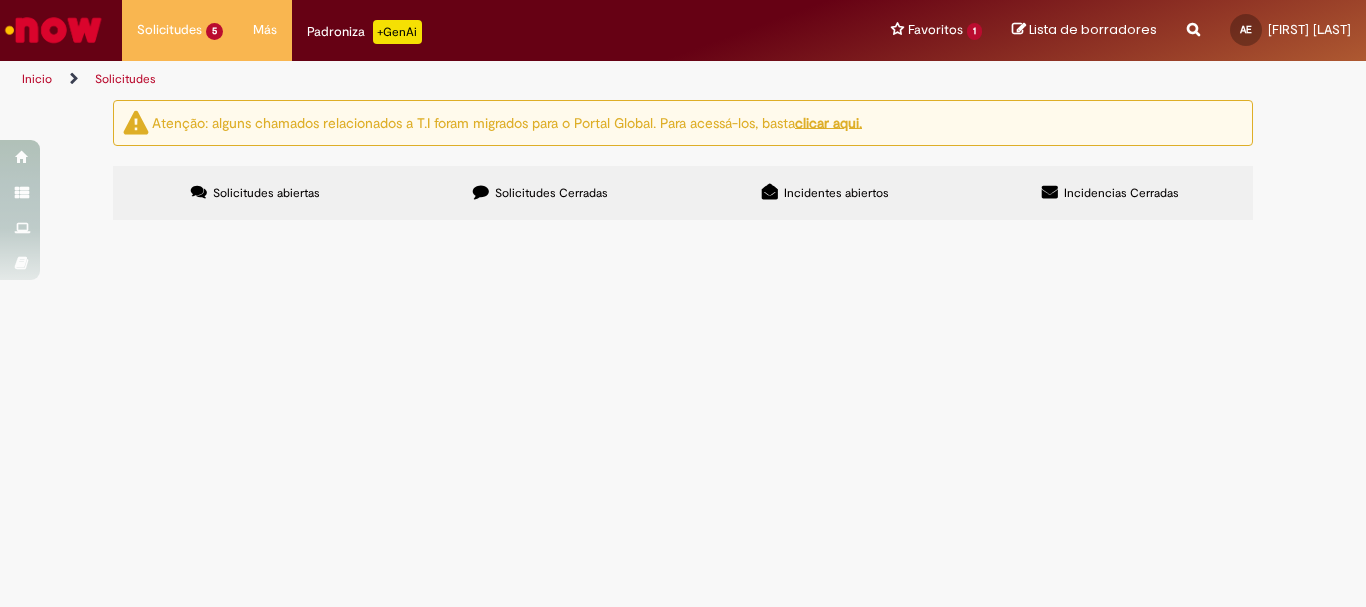 scroll, scrollTop: 6, scrollLeft: 0, axis: vertical 